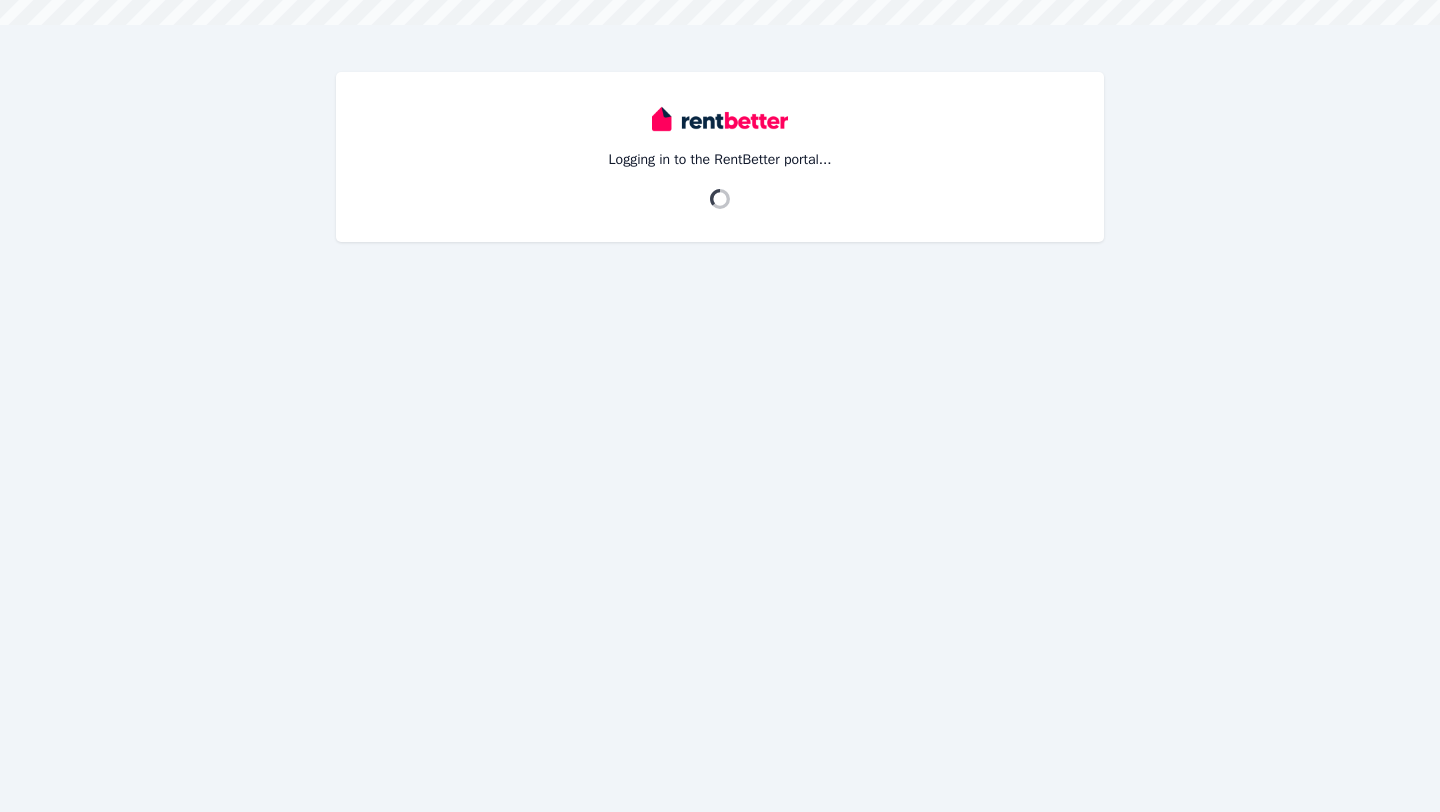 scroll, scrollTop: 0, scrollLeft: 0, axis: both 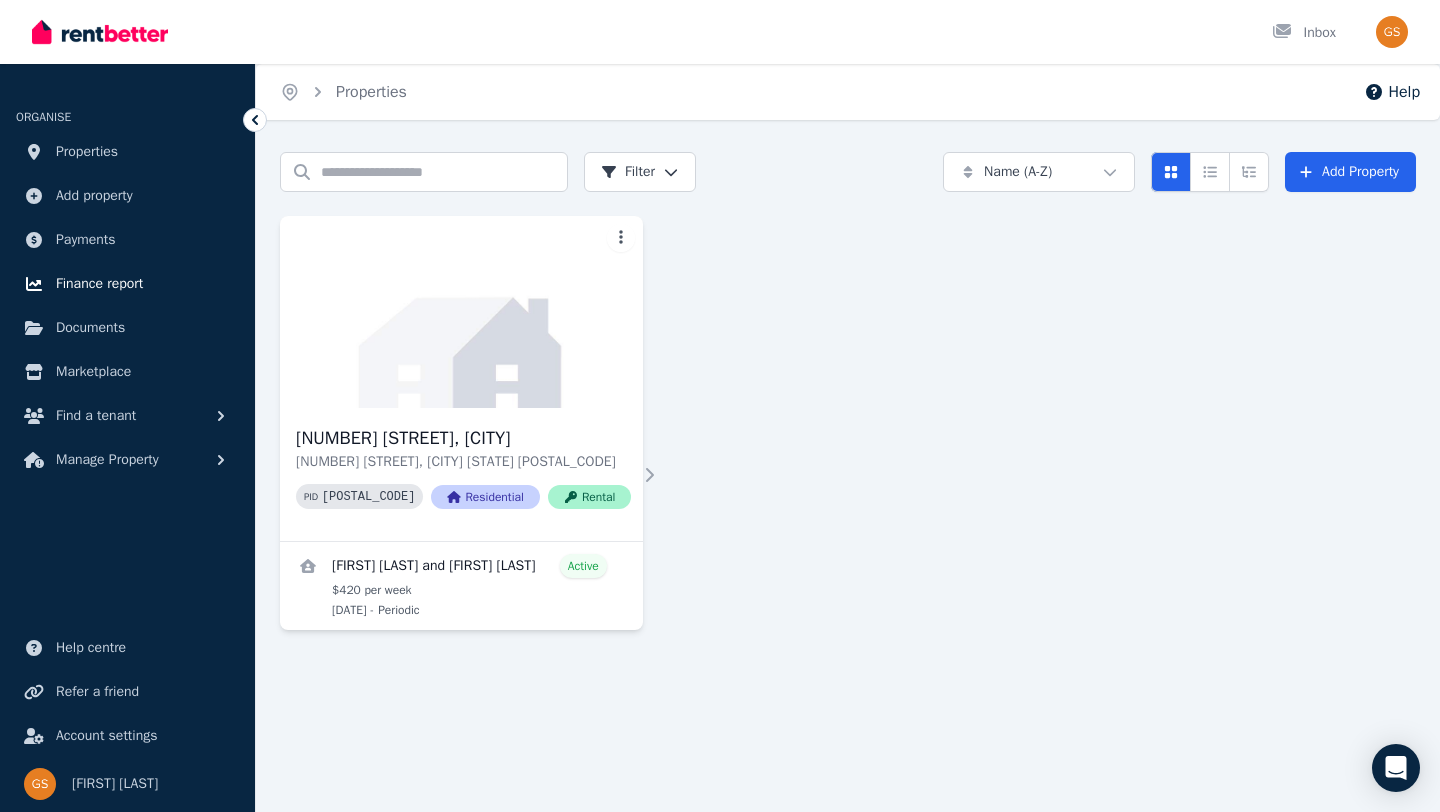 click on "Finance report" at bounding box center [99, 284] 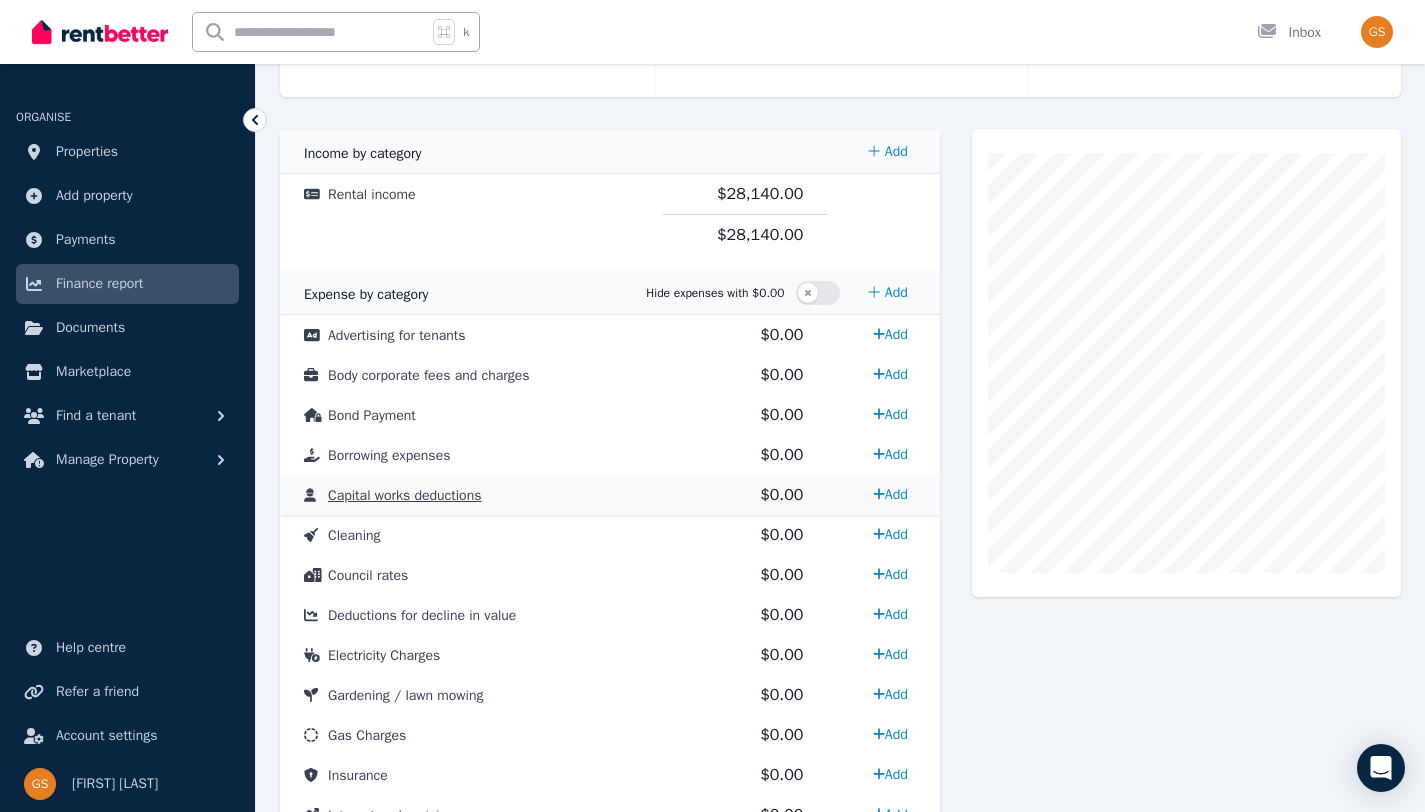 scroll, scrollTop: 363, scrollLeft: 0, axis: vertical 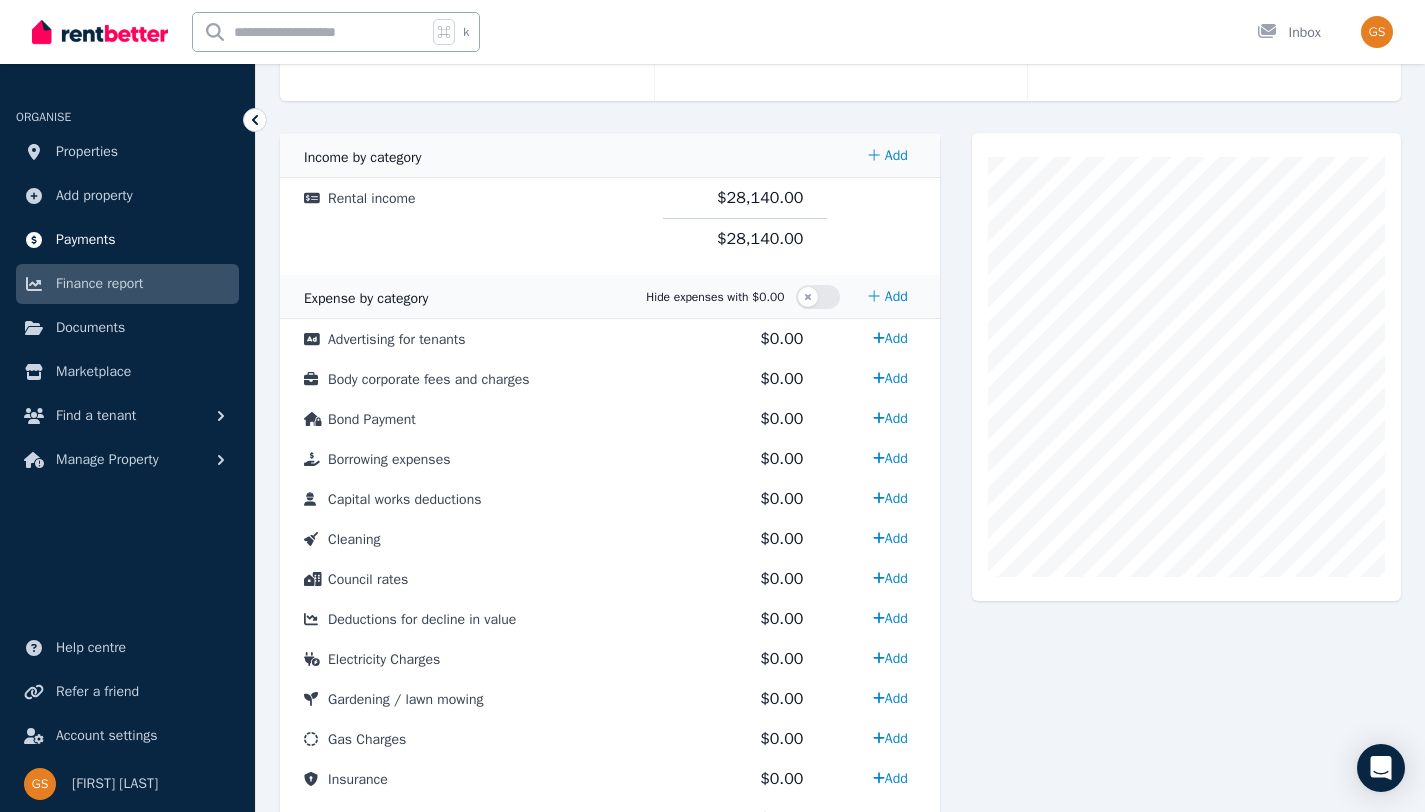 click on "Payments" at bounding box center (86, 240) 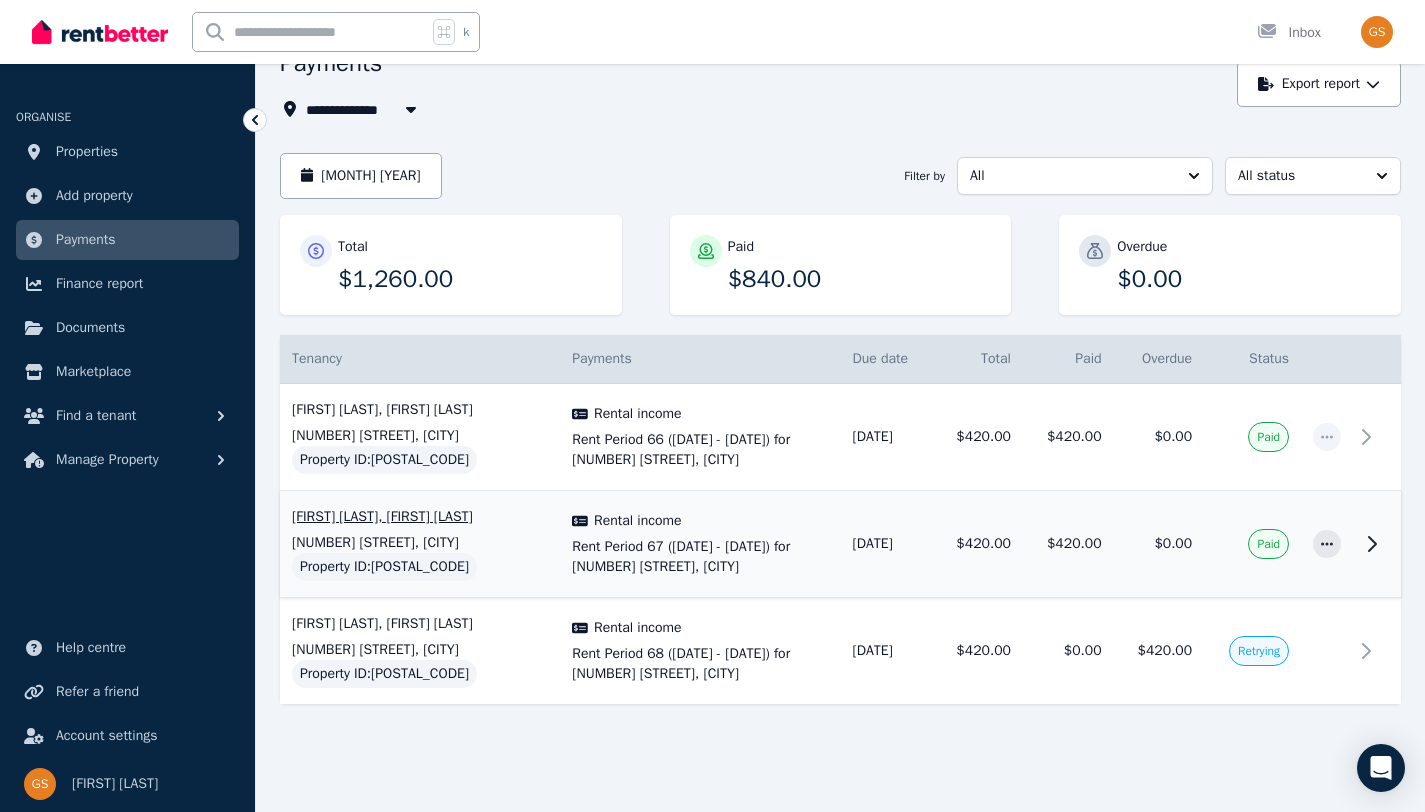 scroll, scrollTop: 141, scrollLeft: 0, axis: vertical 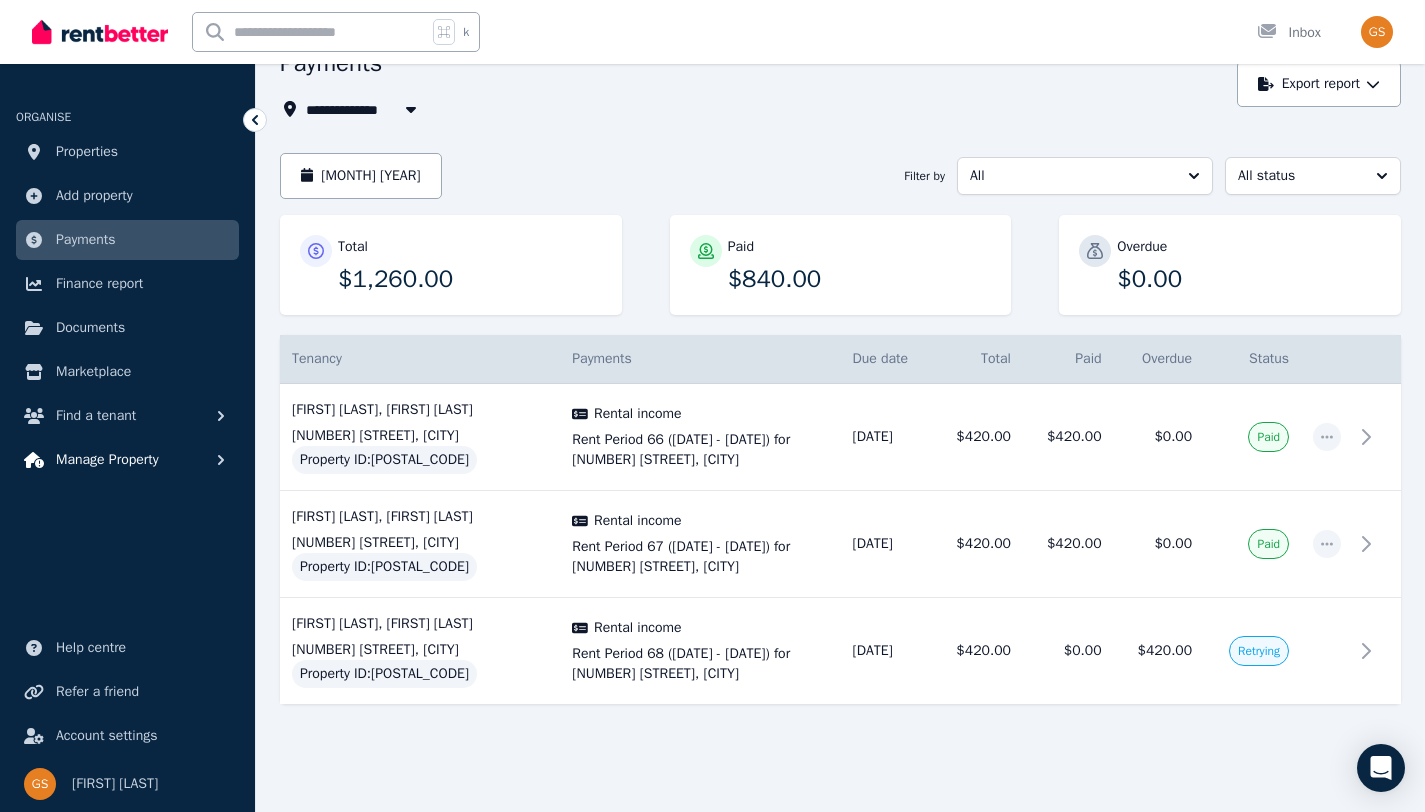 click on "Manage Property" at bounding box center [107, 460] 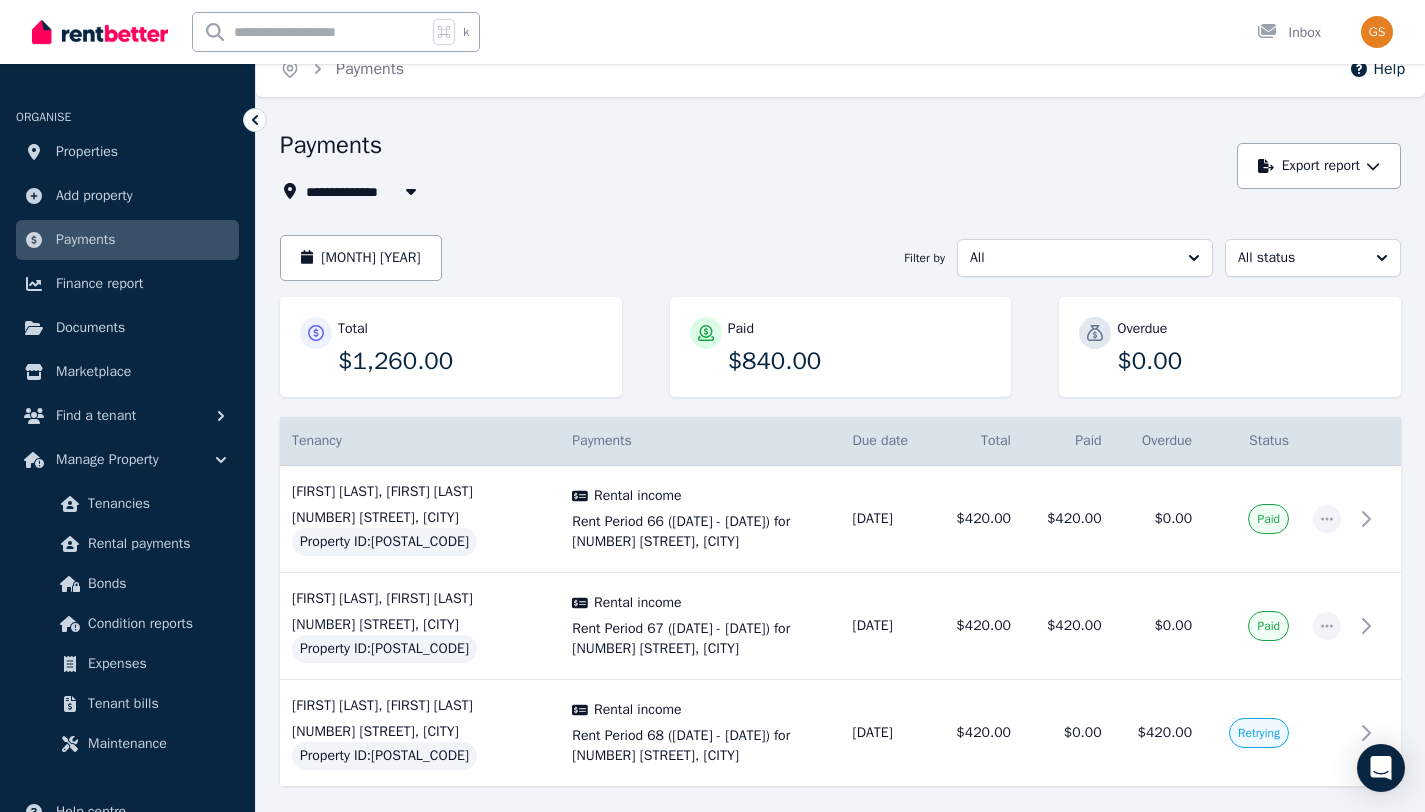scroll, scrollTop: 0, scrollLeft: 0, axis: both 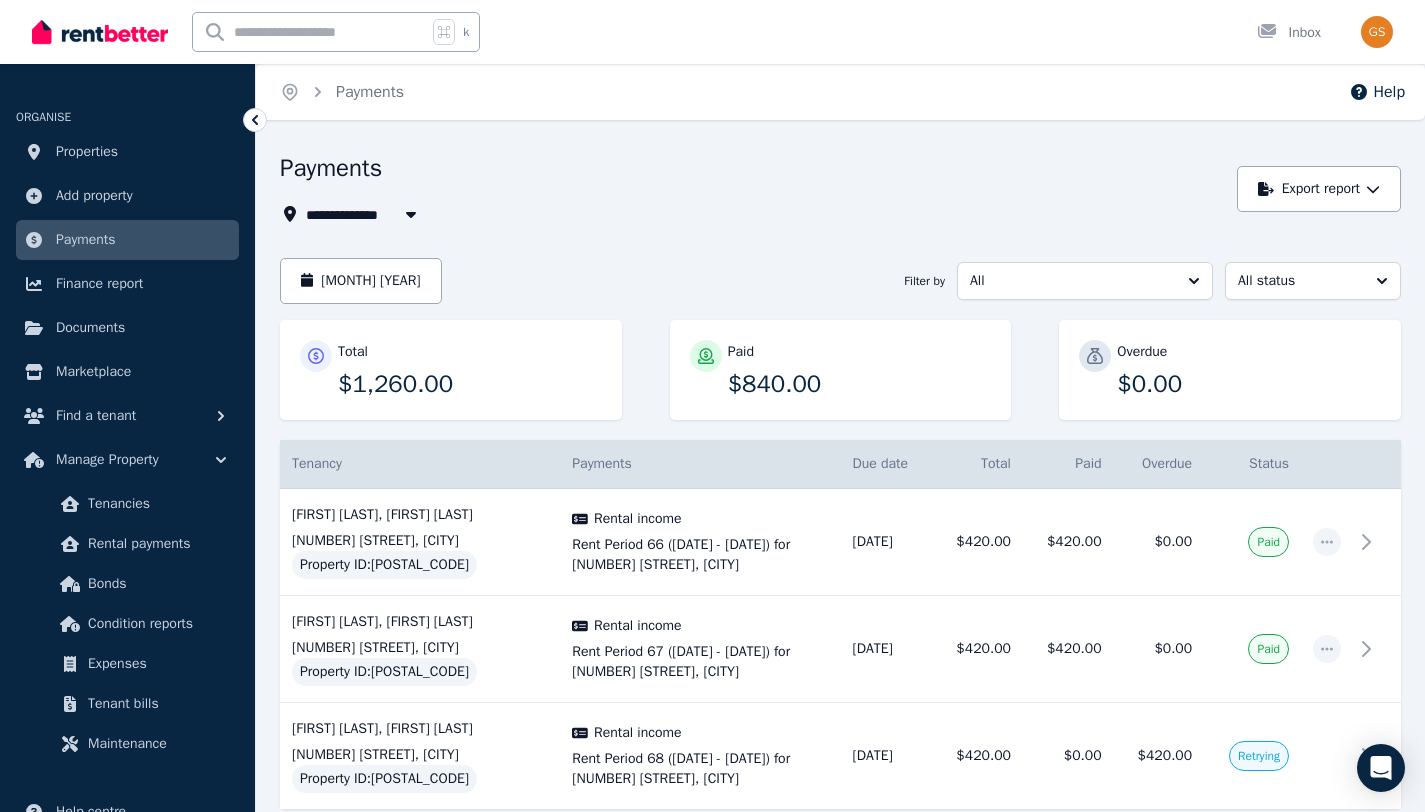 click 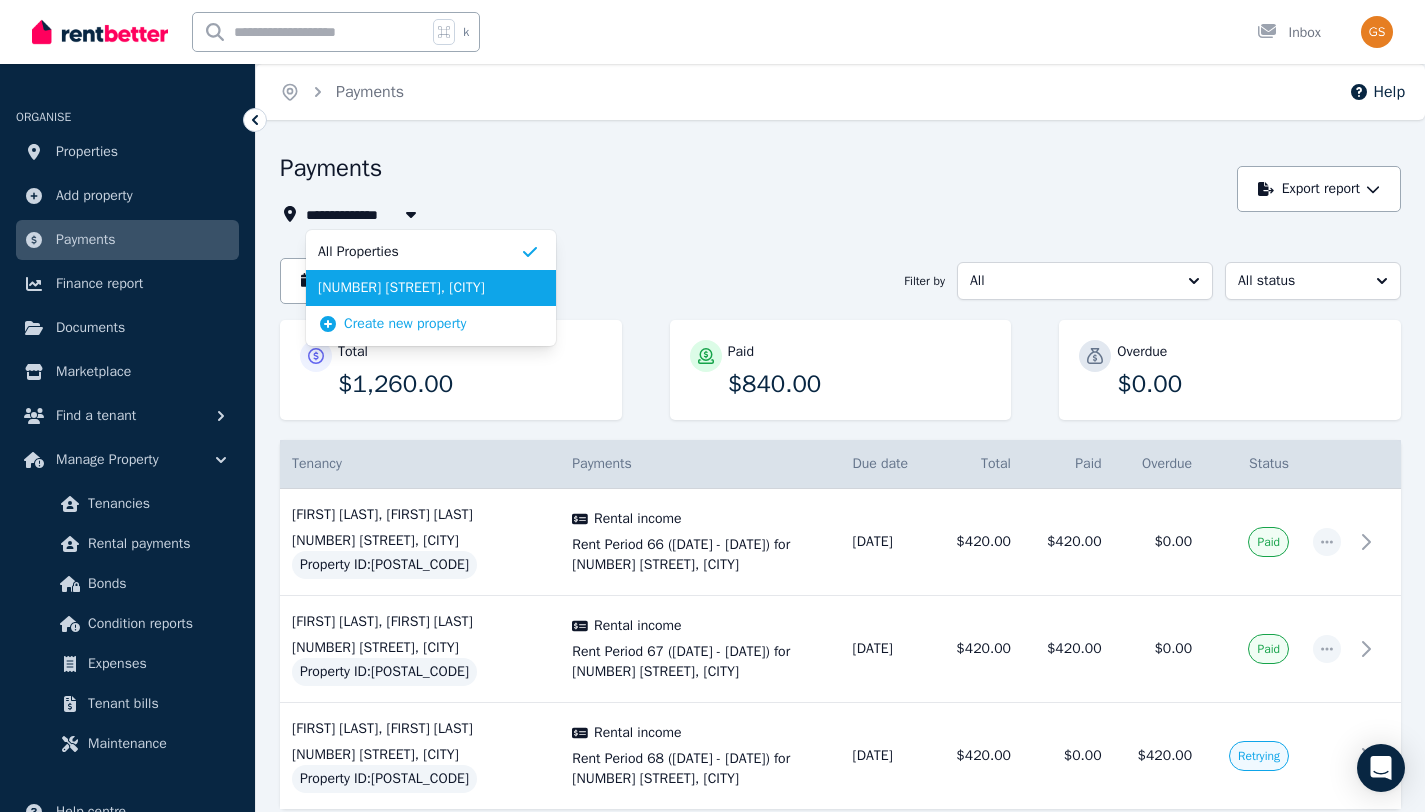 click on "[NUMBER] [STREET], [CITY]" at bounding box center [419, 288] 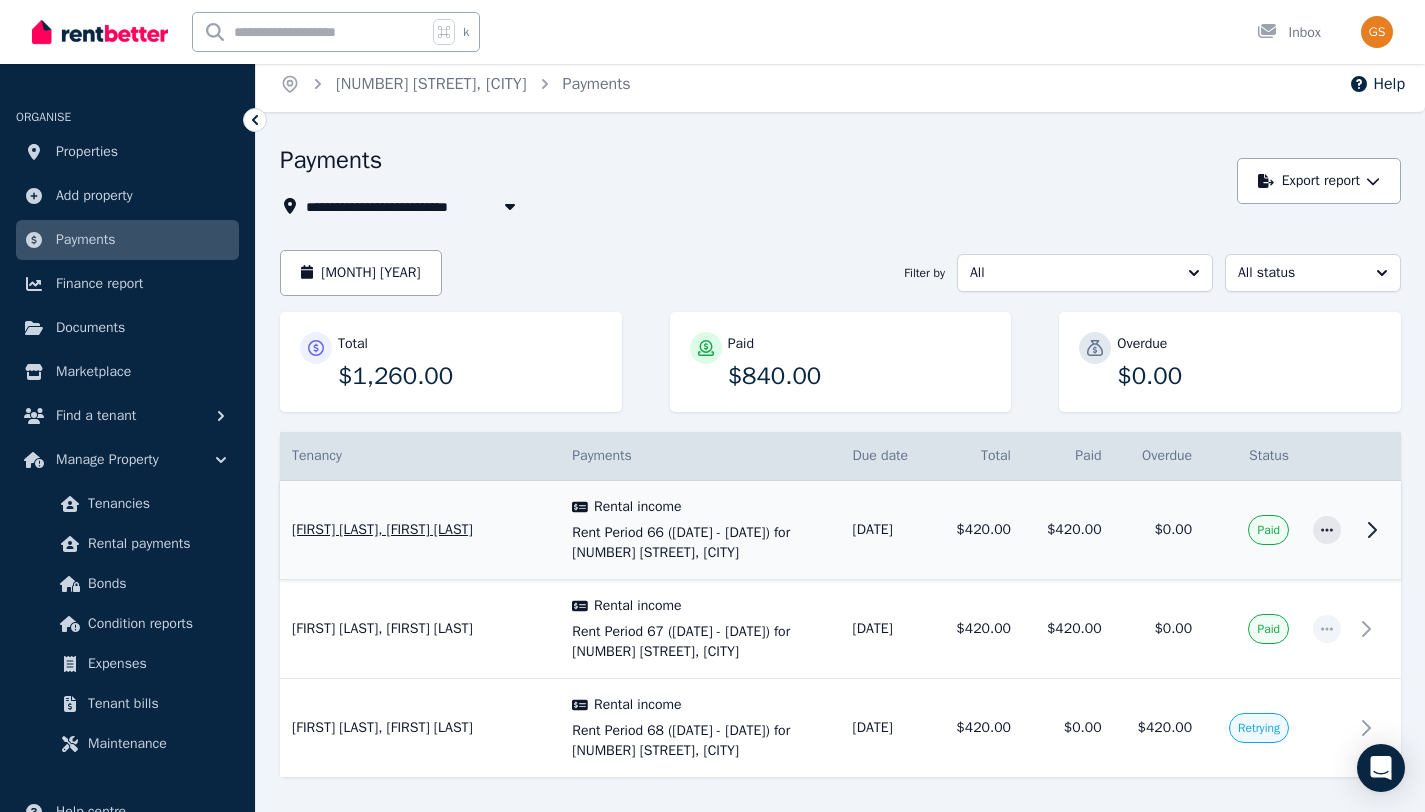 scroll, scrollTop: 0, scrollLeft: 0, axis: both 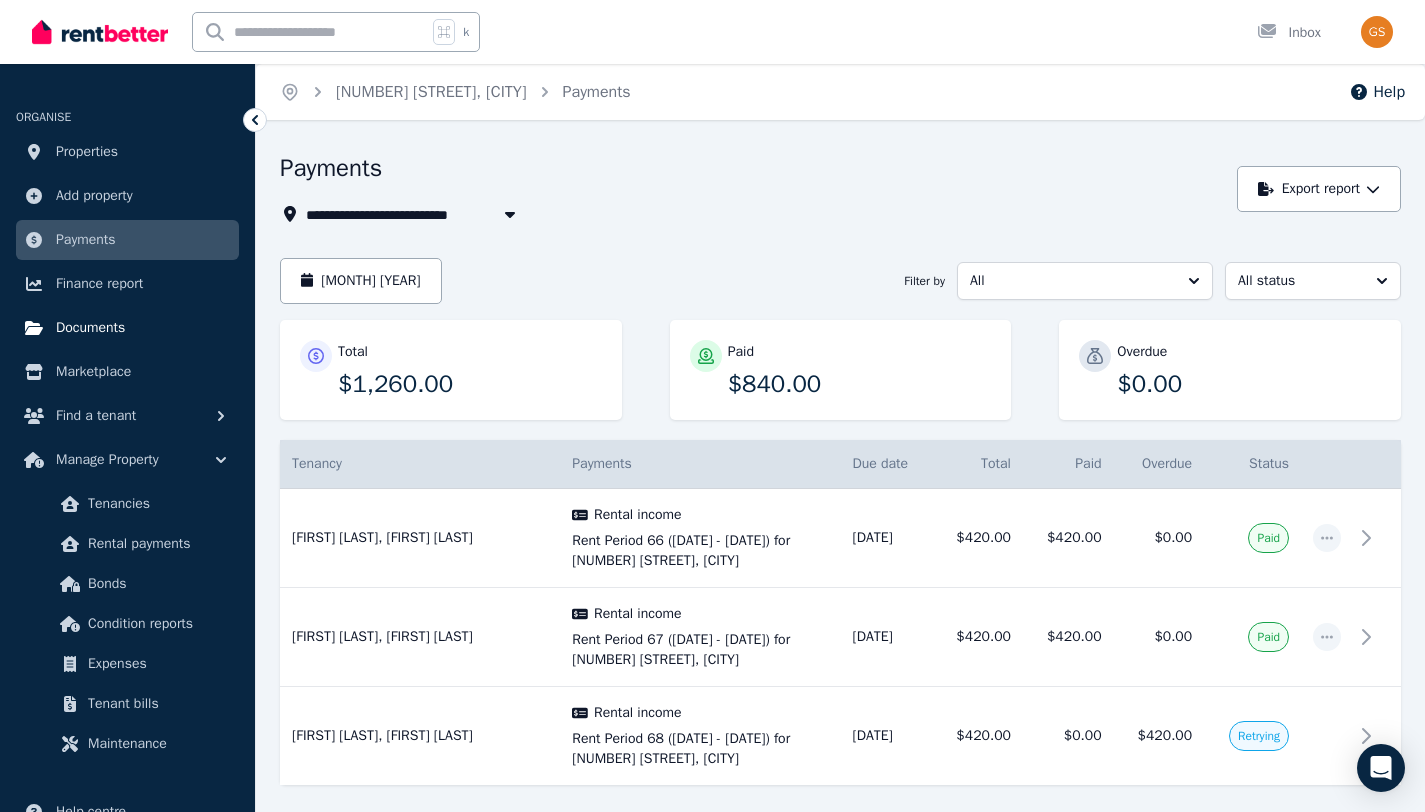 click on "Documents" at bounding box center (90, 328) 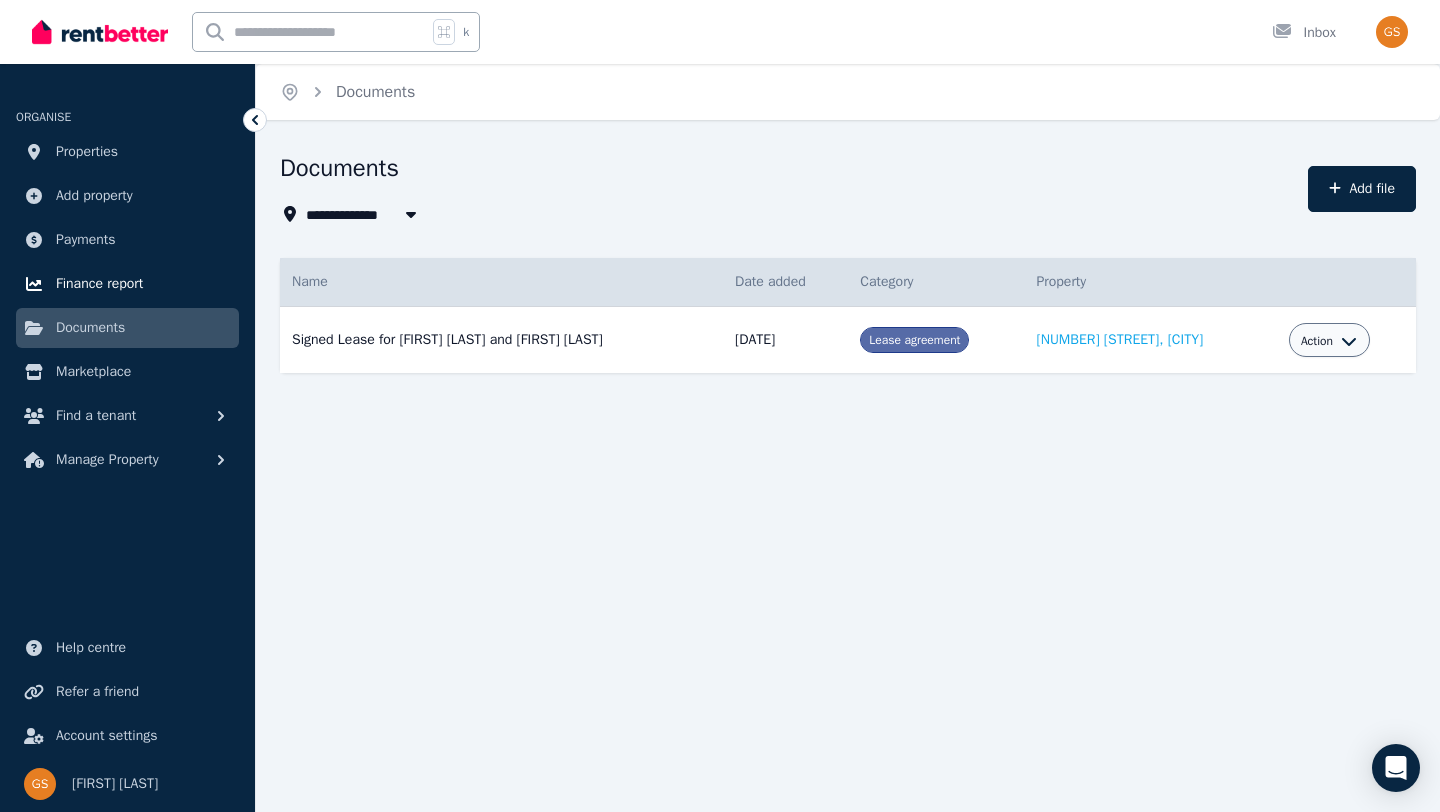 click on "Finance report" at bounding box center (99, 284) 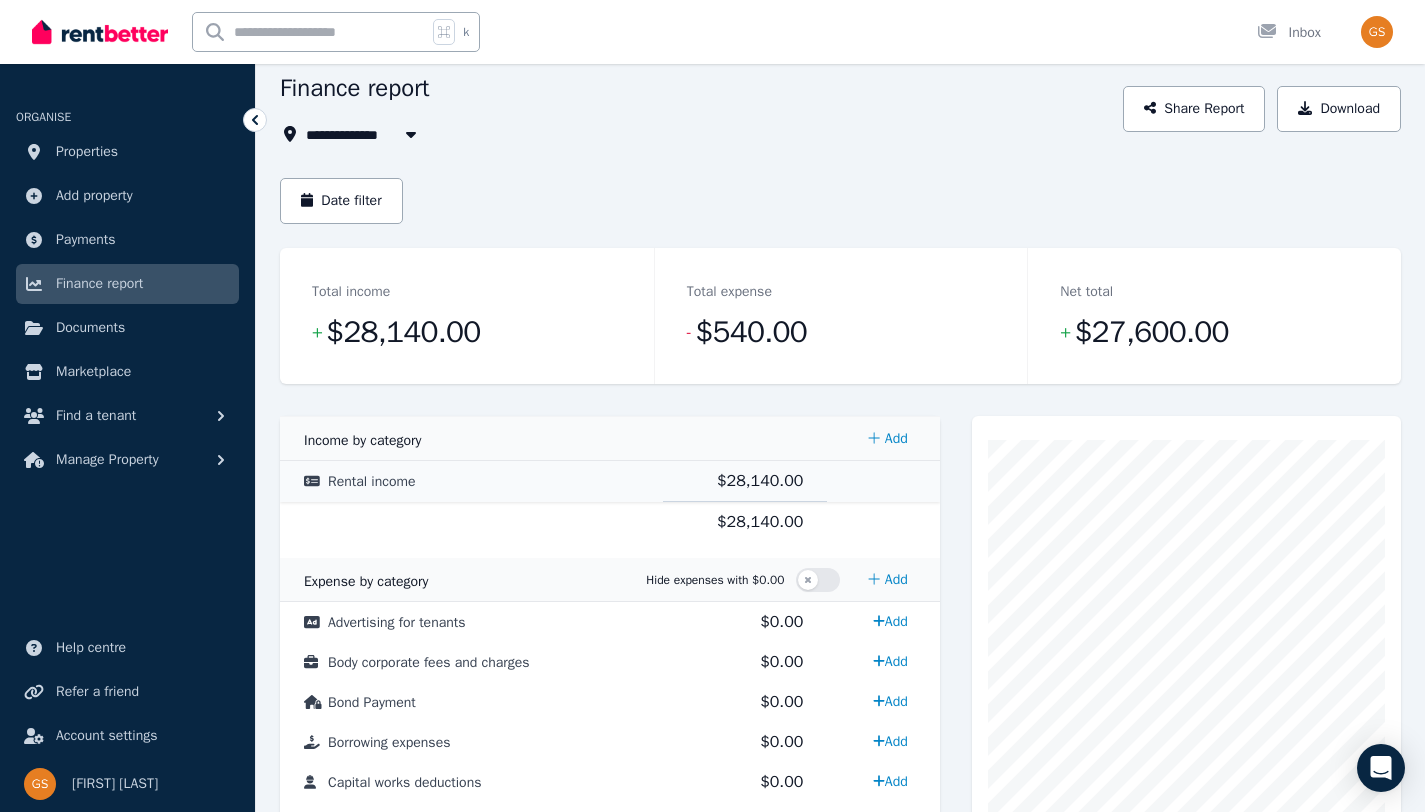 scroll, scrollTop: 76, scrollLeft: 0, axis: vertical 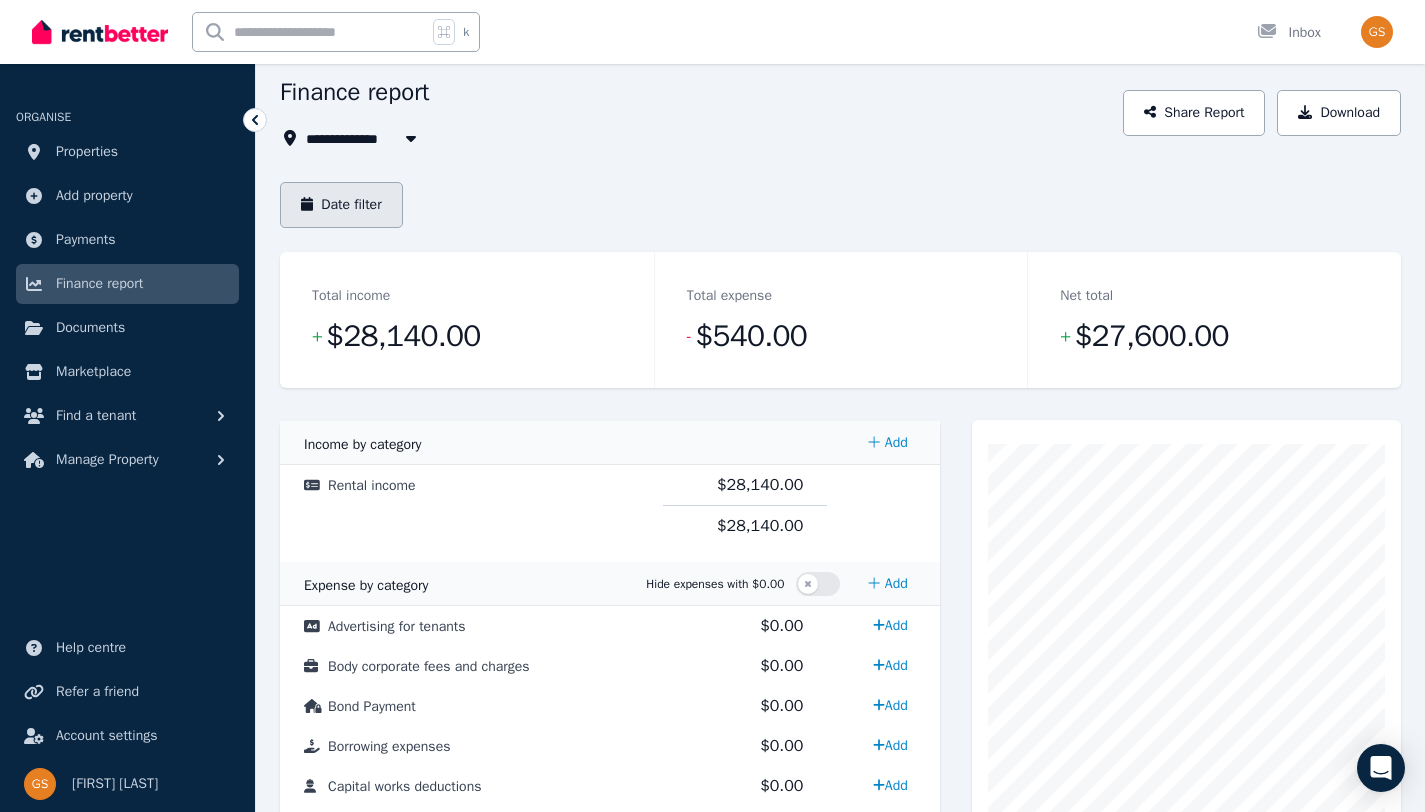 click on "Date filter" at bounding box center (341, 205) 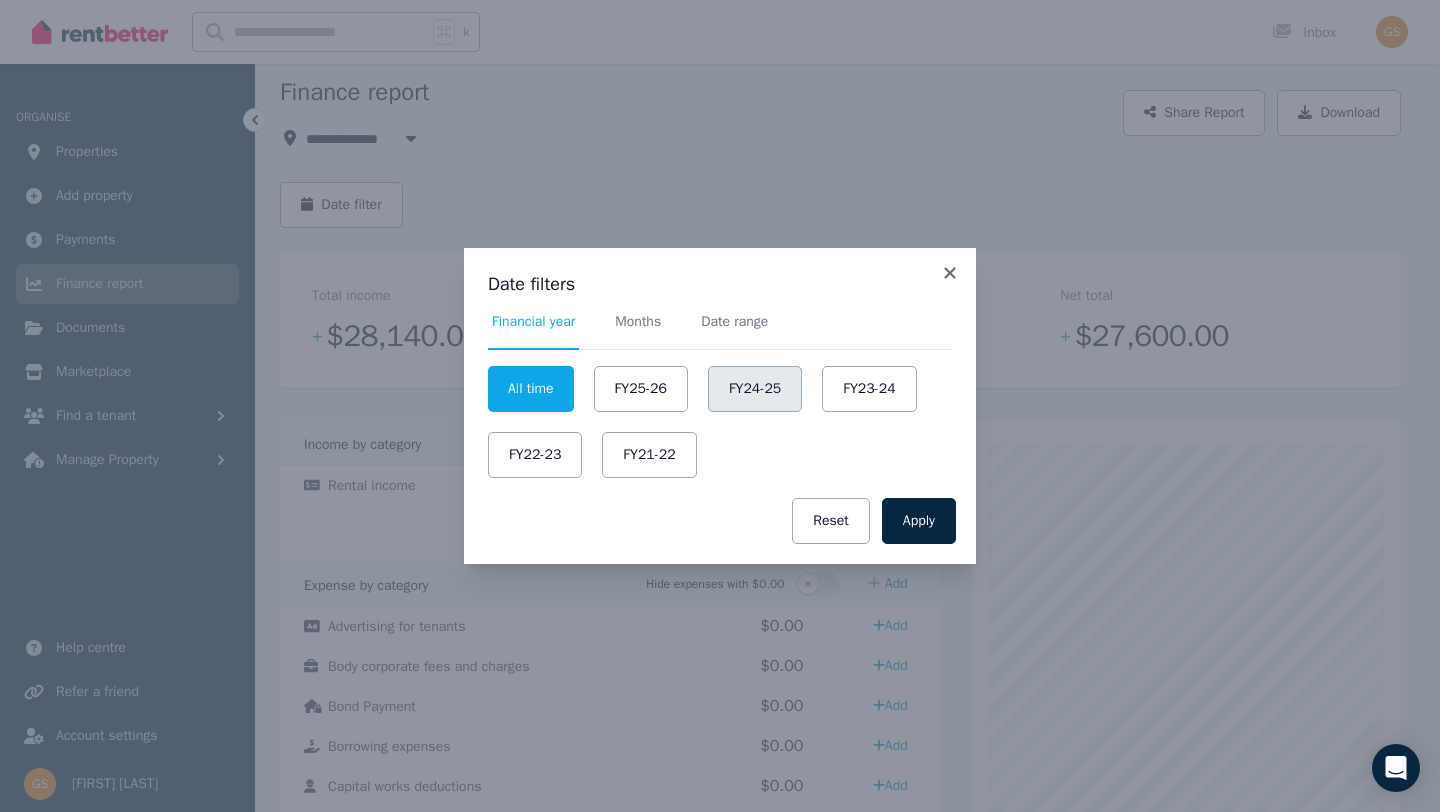 click on "FY24-25" at bounding box center [755, 389] 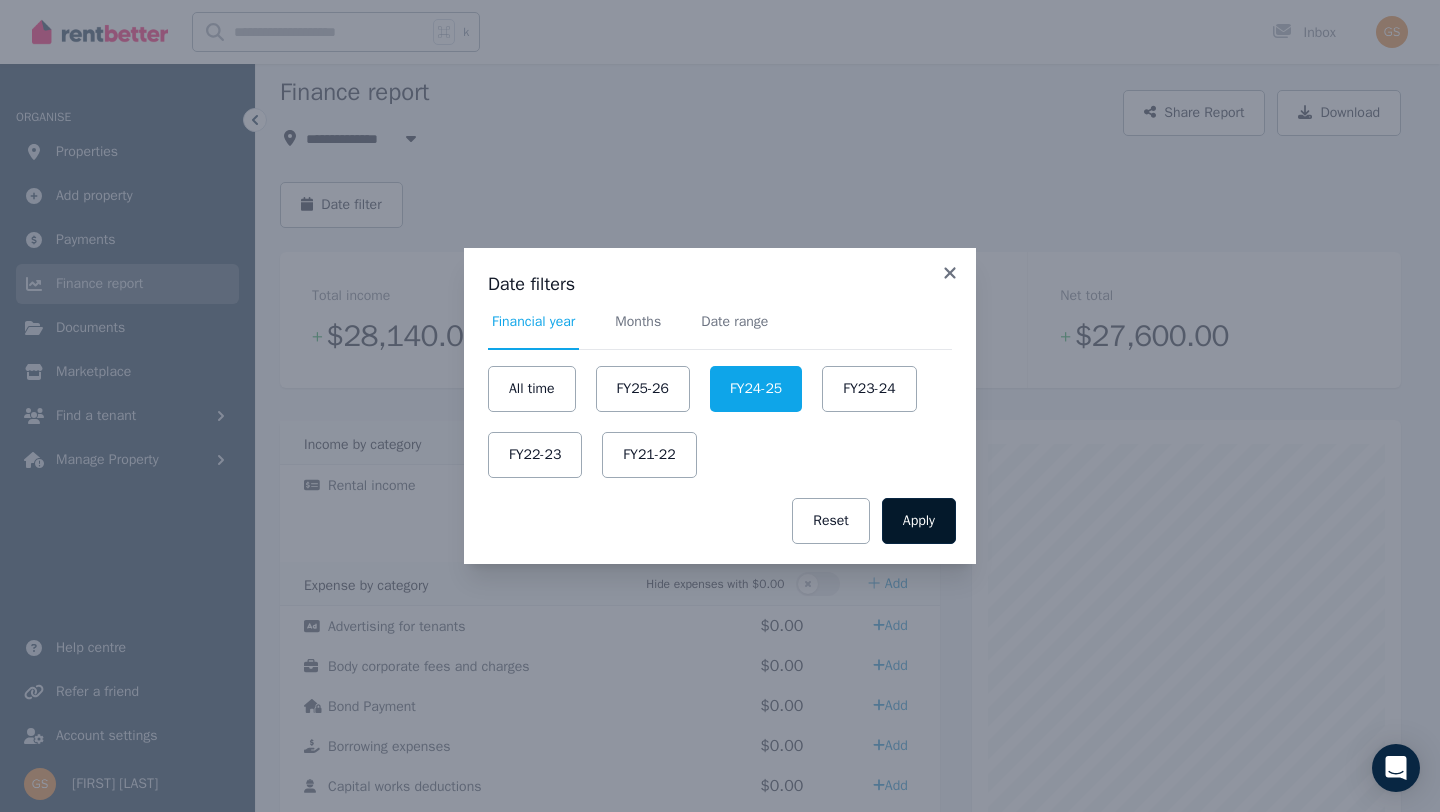 click on "Apply" at bounding box center [919, 521] 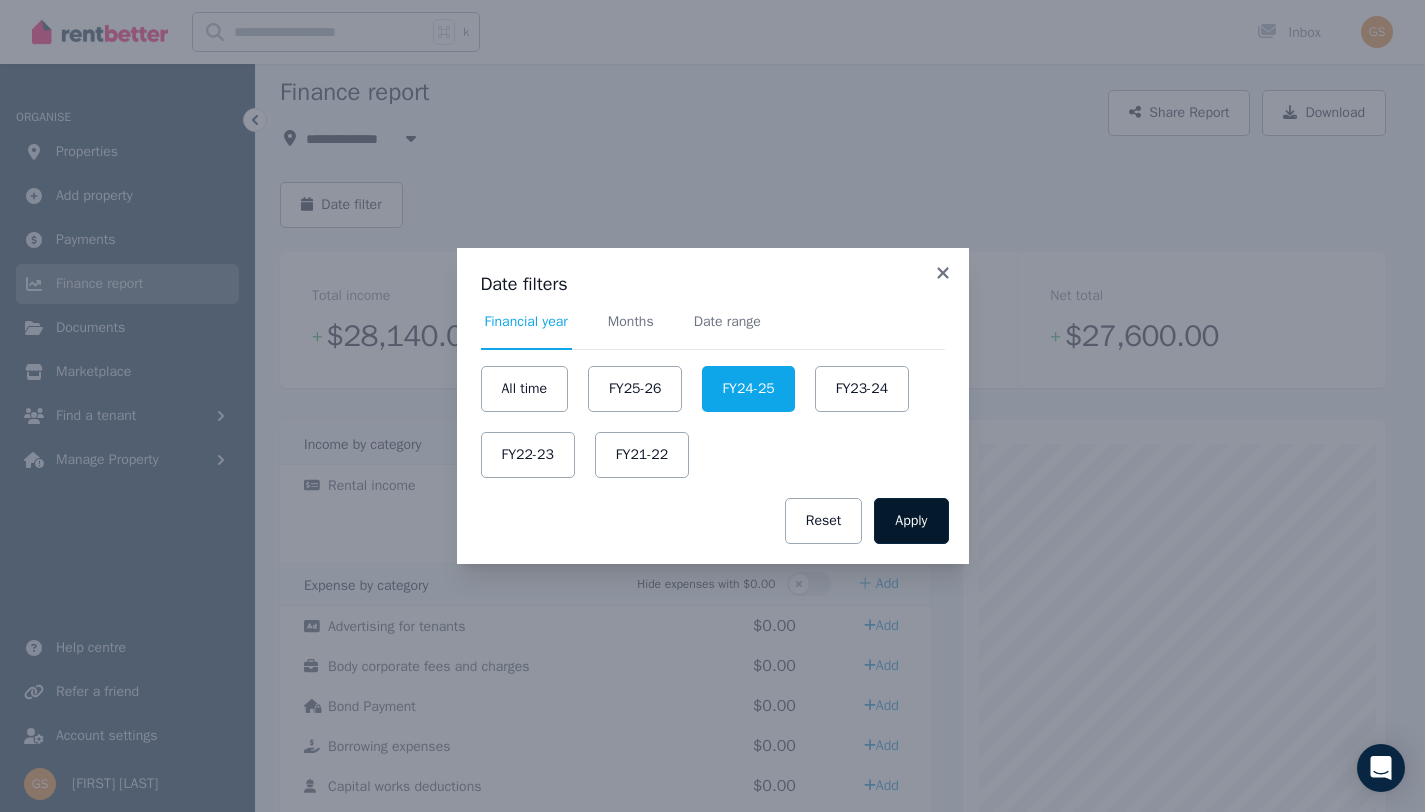 scroll, scrollTop: 0, scrollLeft: 0, axis: both 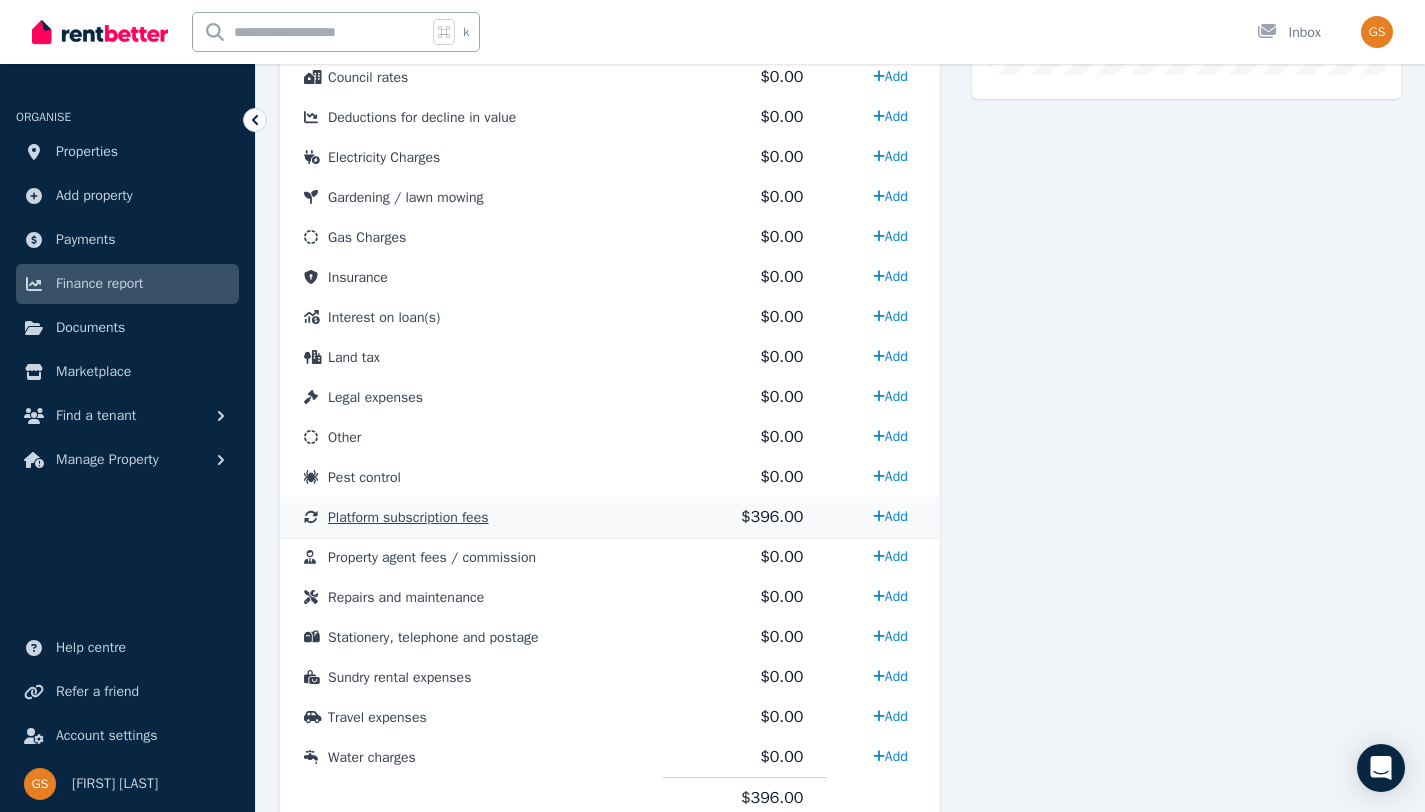 click on "Platform subscription fees" at bounding box center (408, 517) 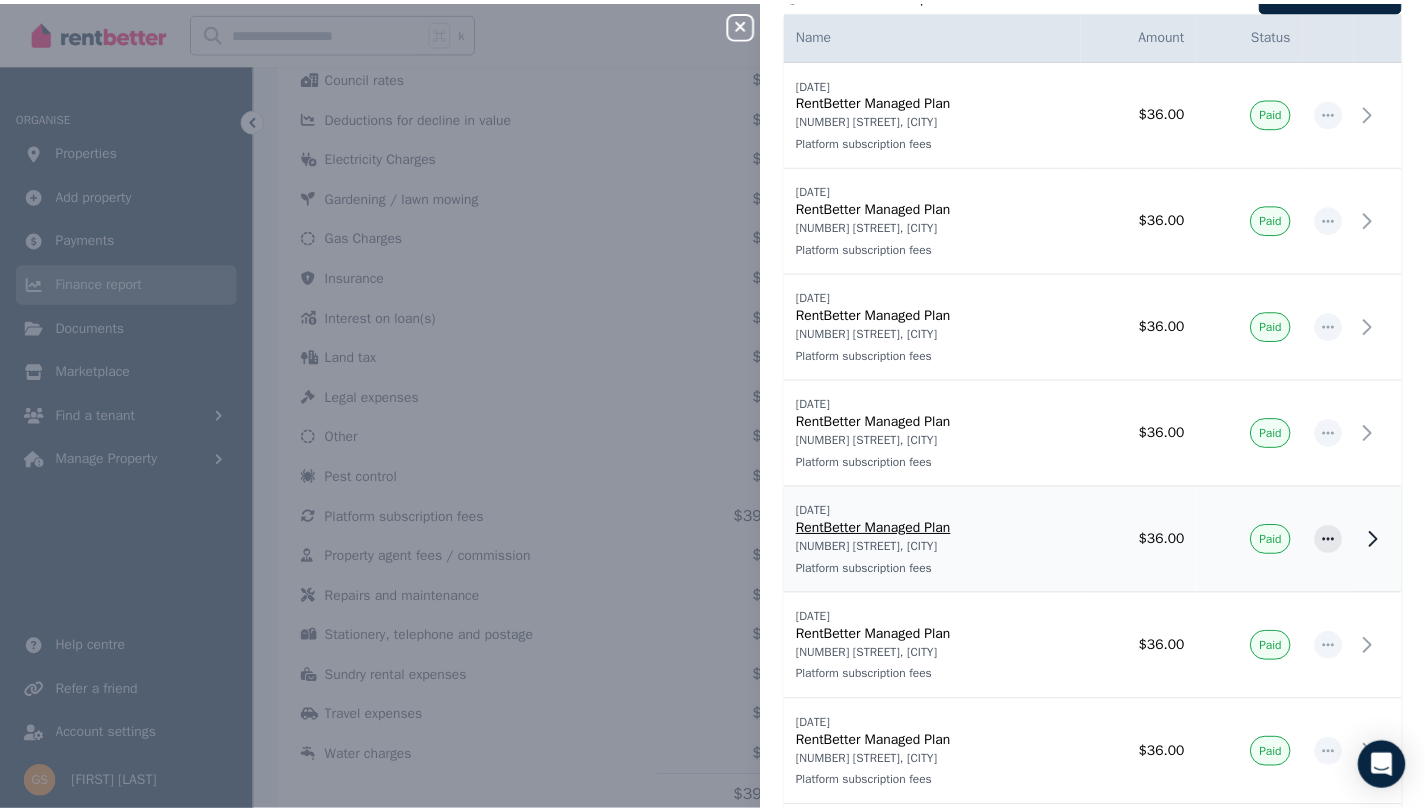 scroll, scrollTop: 0, scrollLeft: 0, axis: both 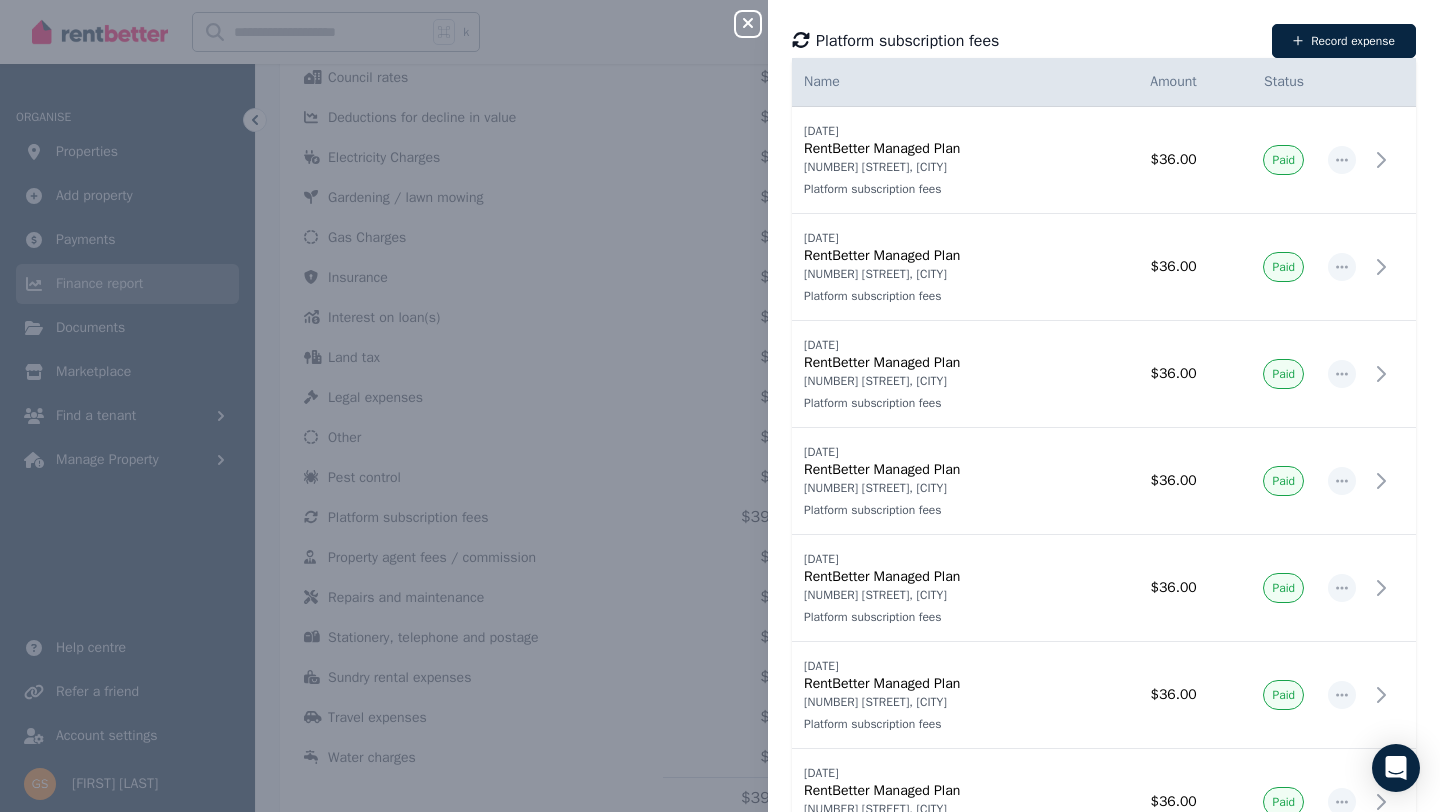 click 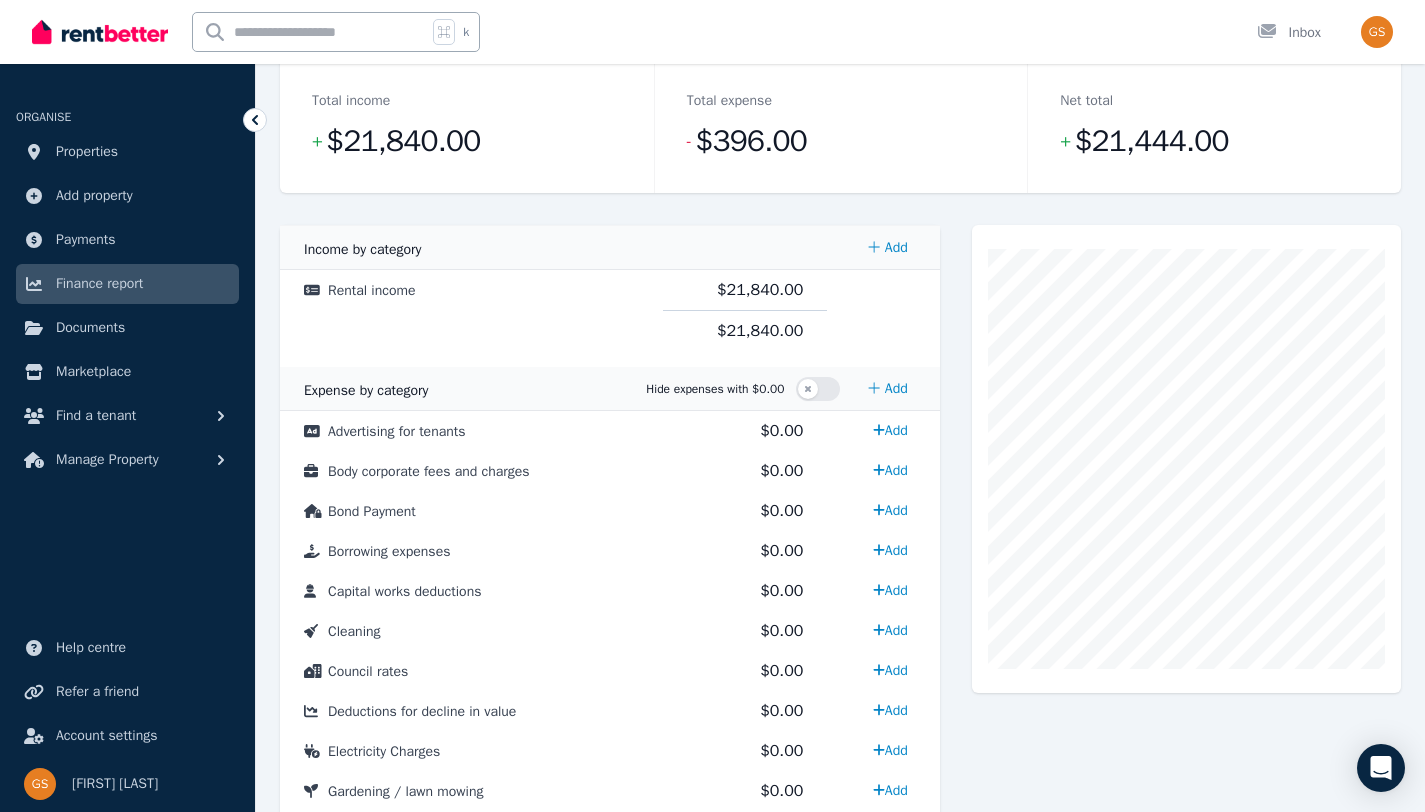 scroll, scrollTop: 284, scrollLeft: 0, axis: vertical 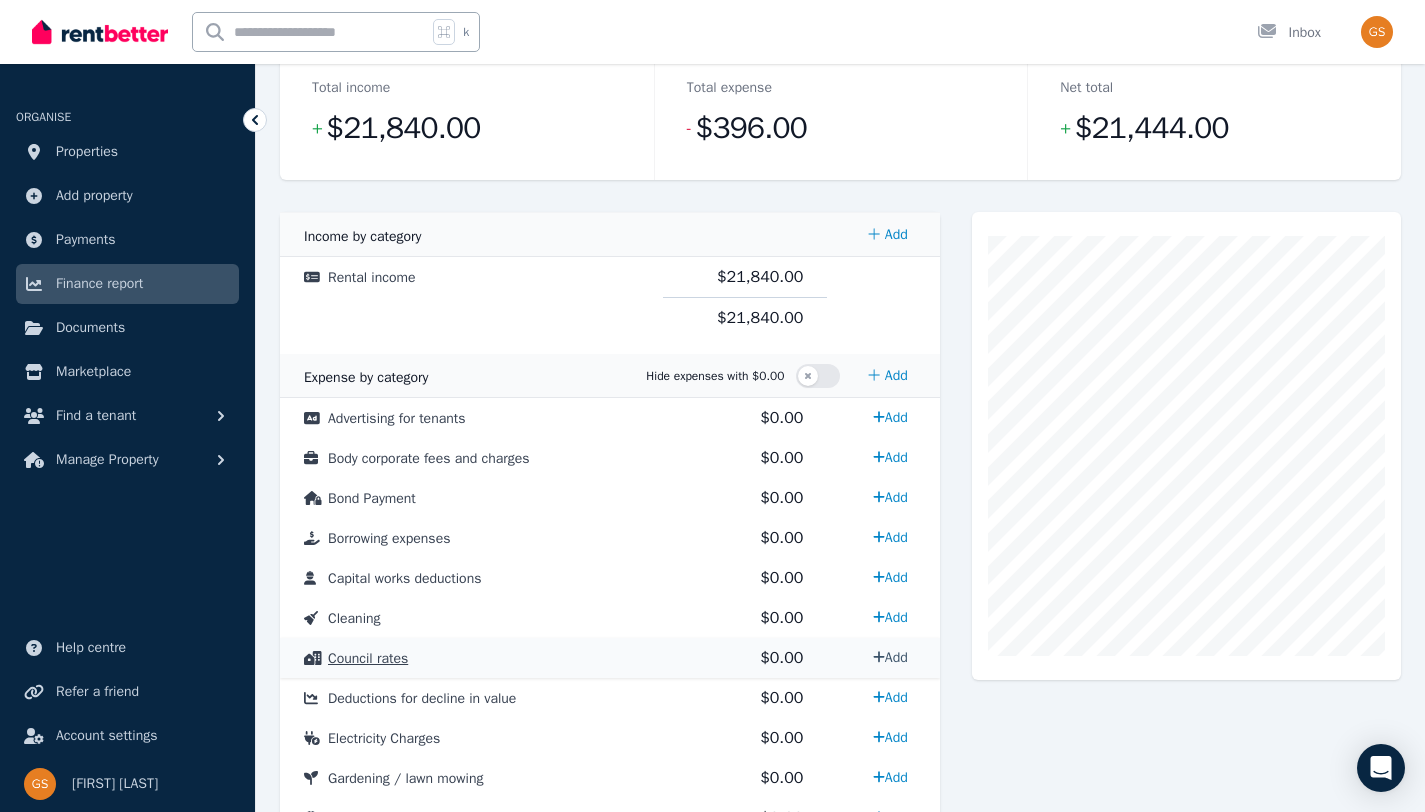 click on "Add" at bounding box center [890, 657] 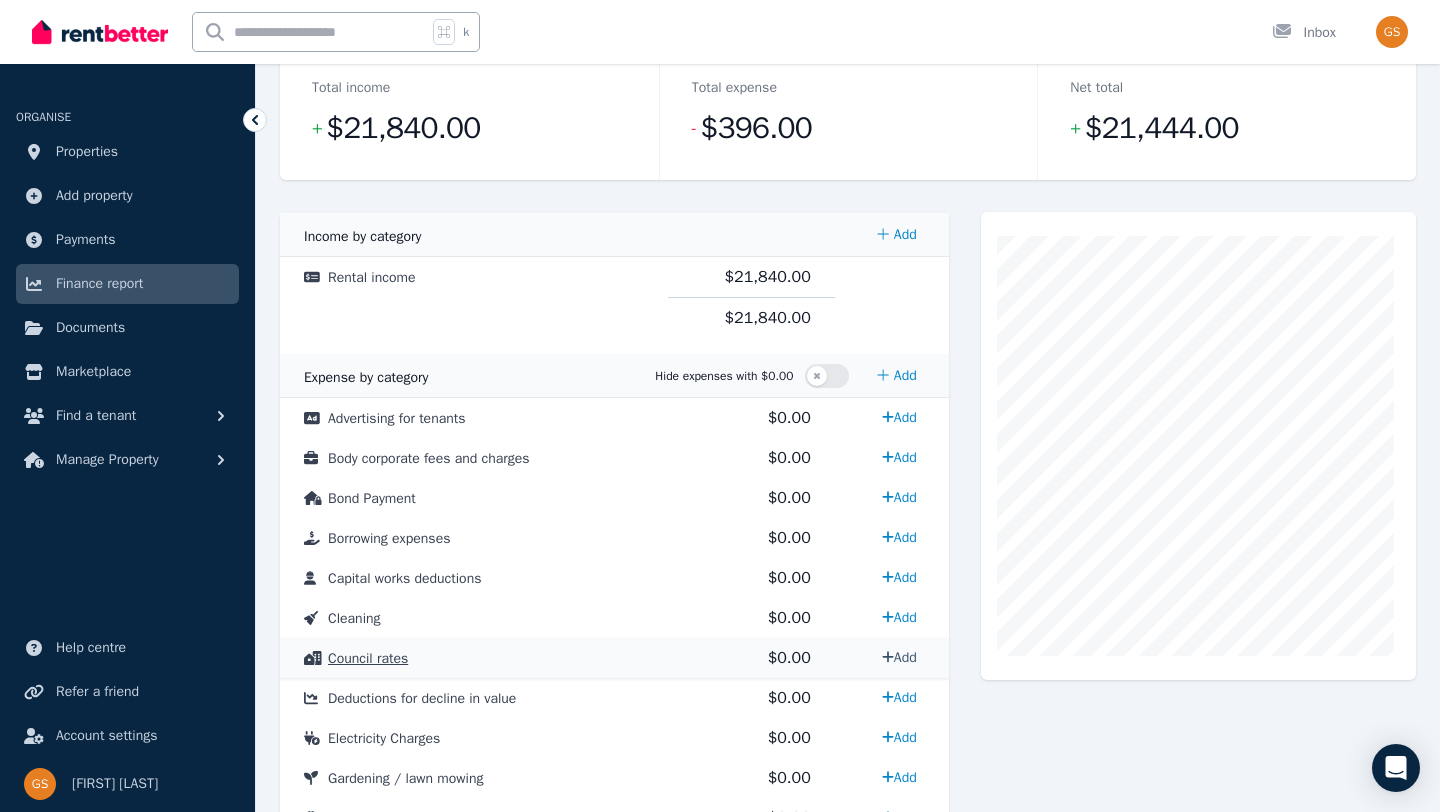 select on "**********" 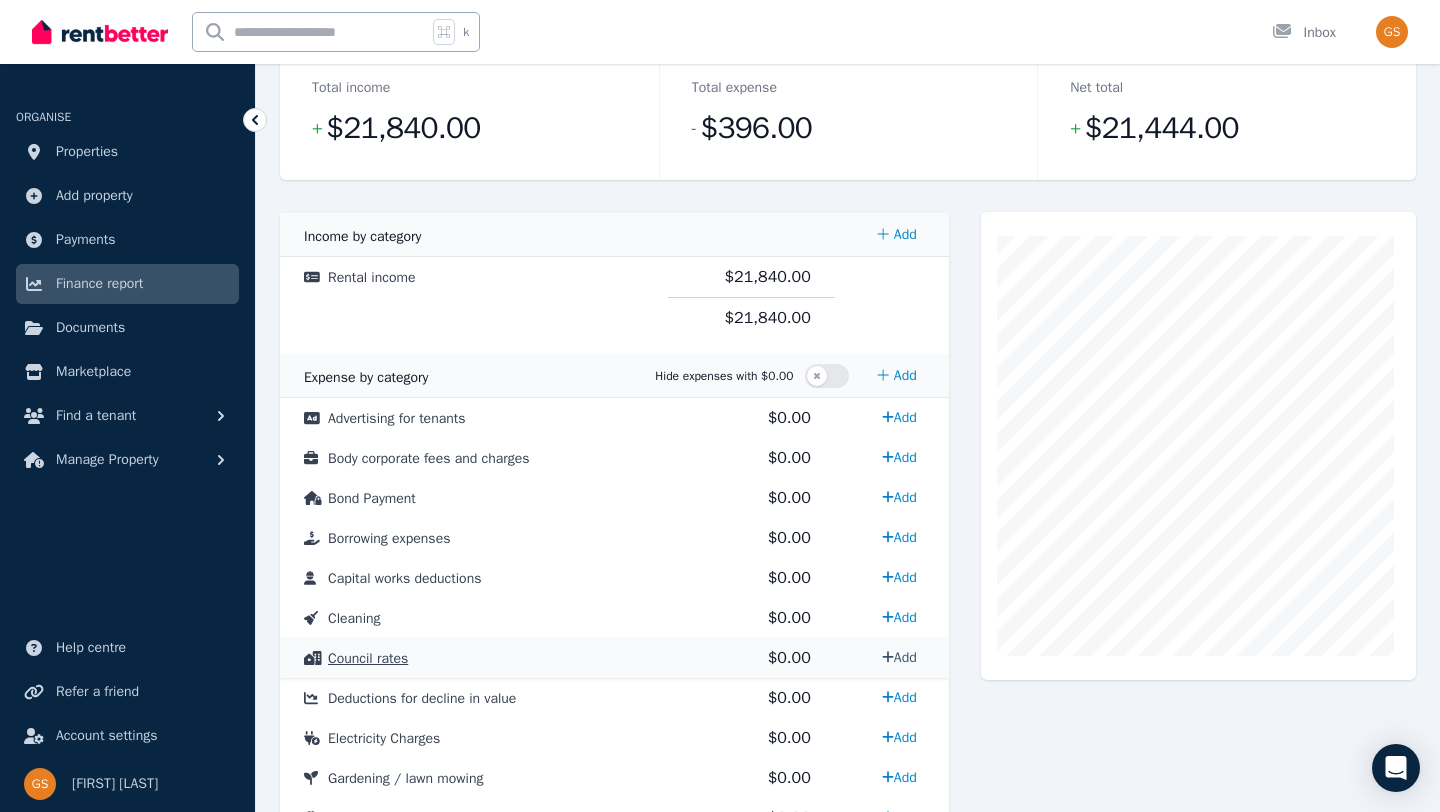 select on "**********" 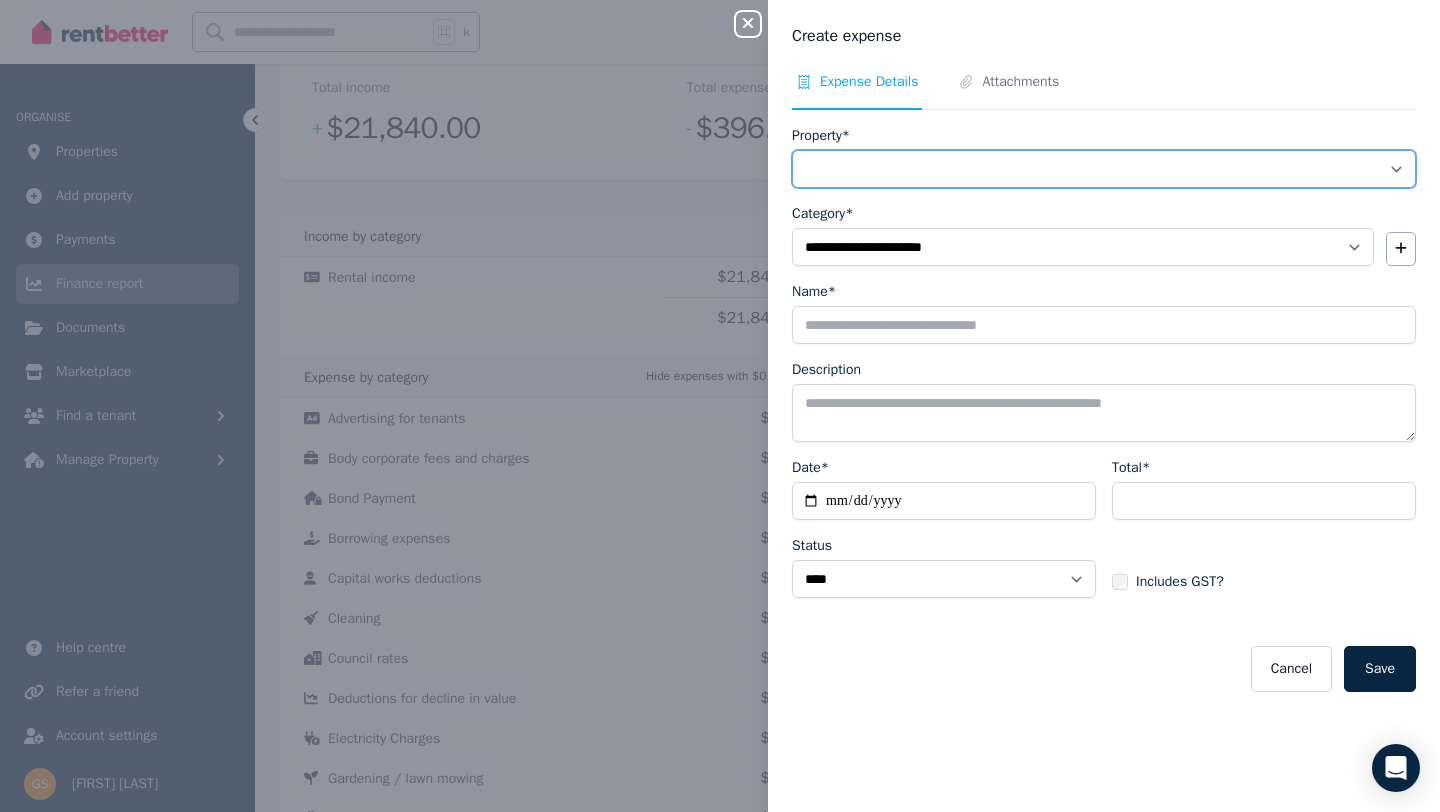 click on "**********" at bounding box center [1104, 169] 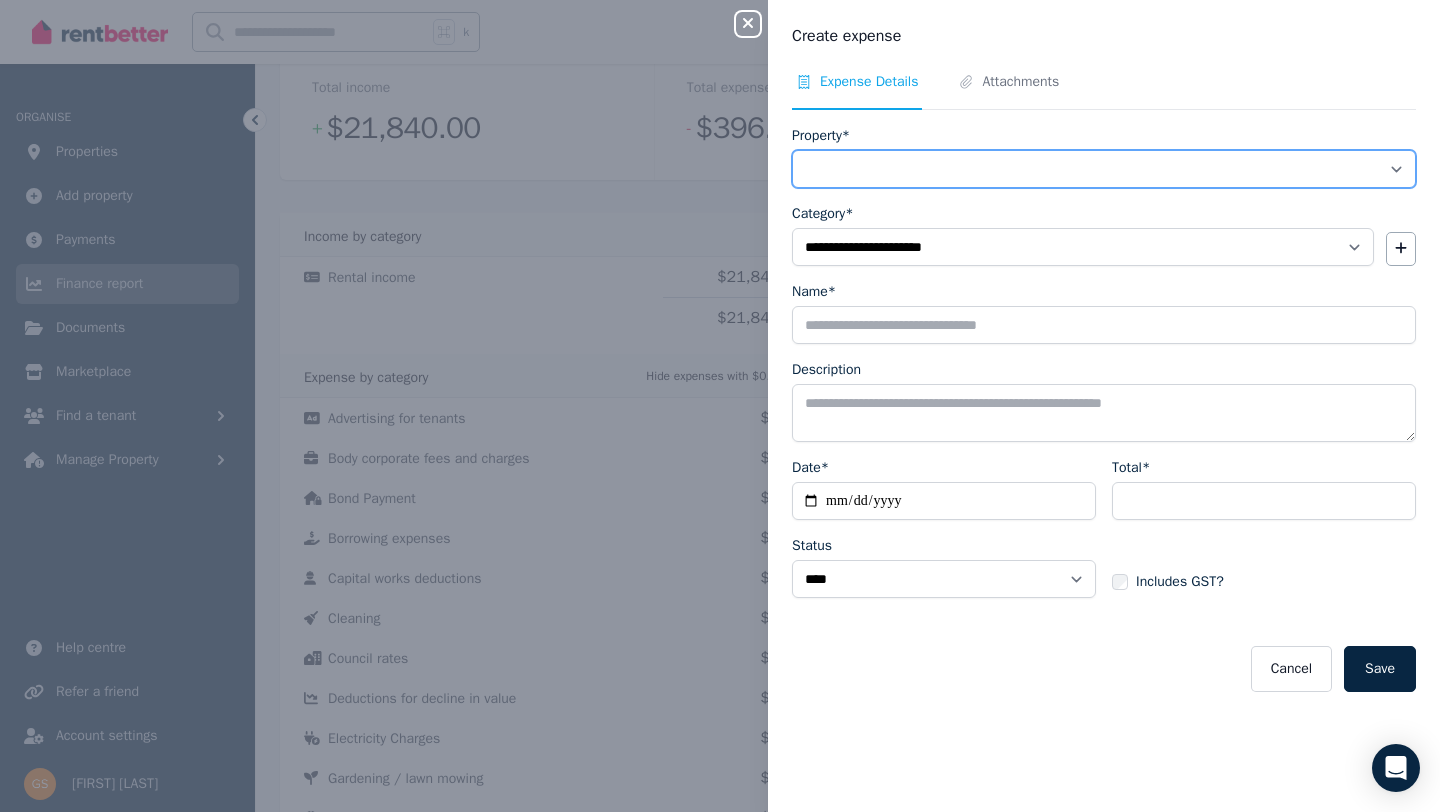 select on "**********" 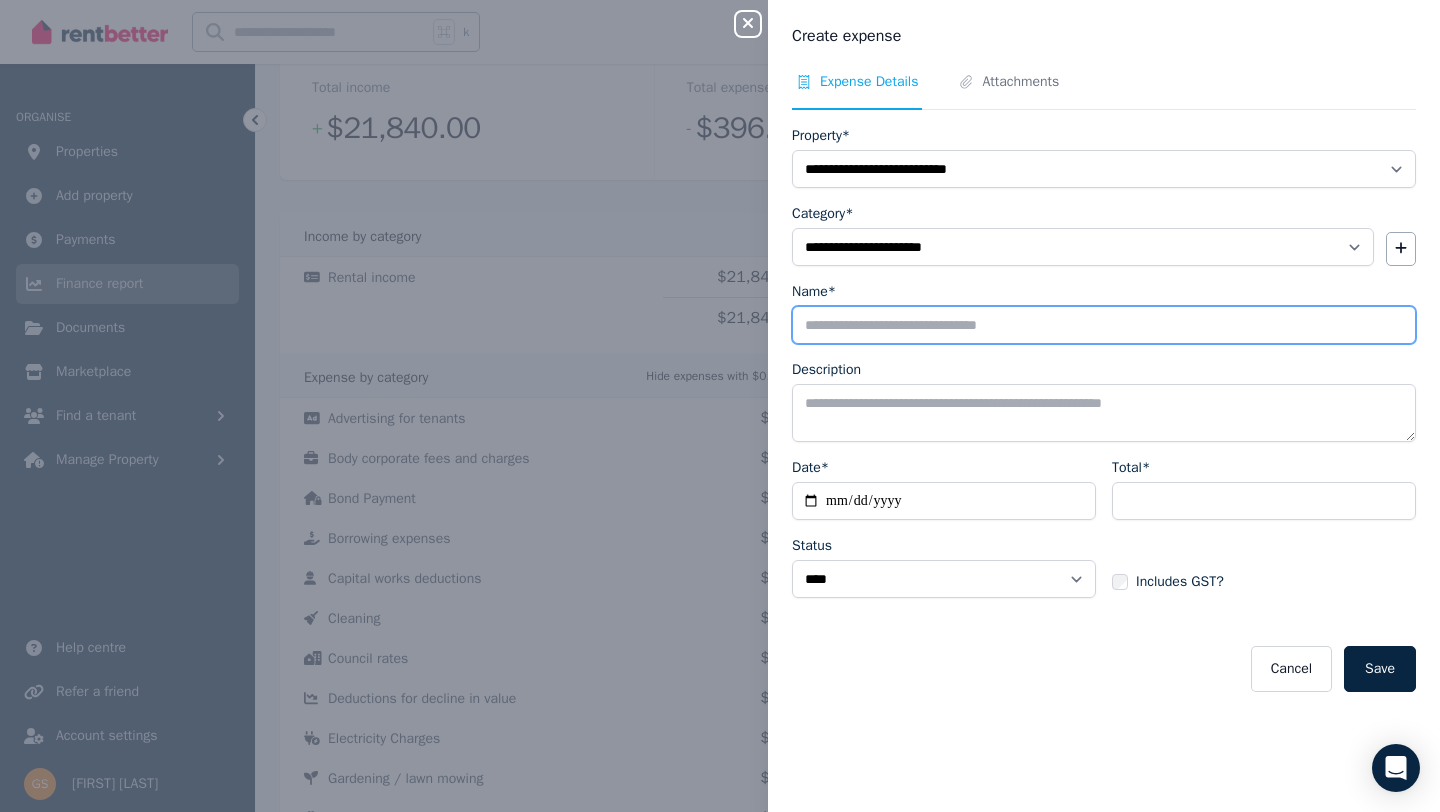 click on "Name*" at bounding box center [1104, 325] 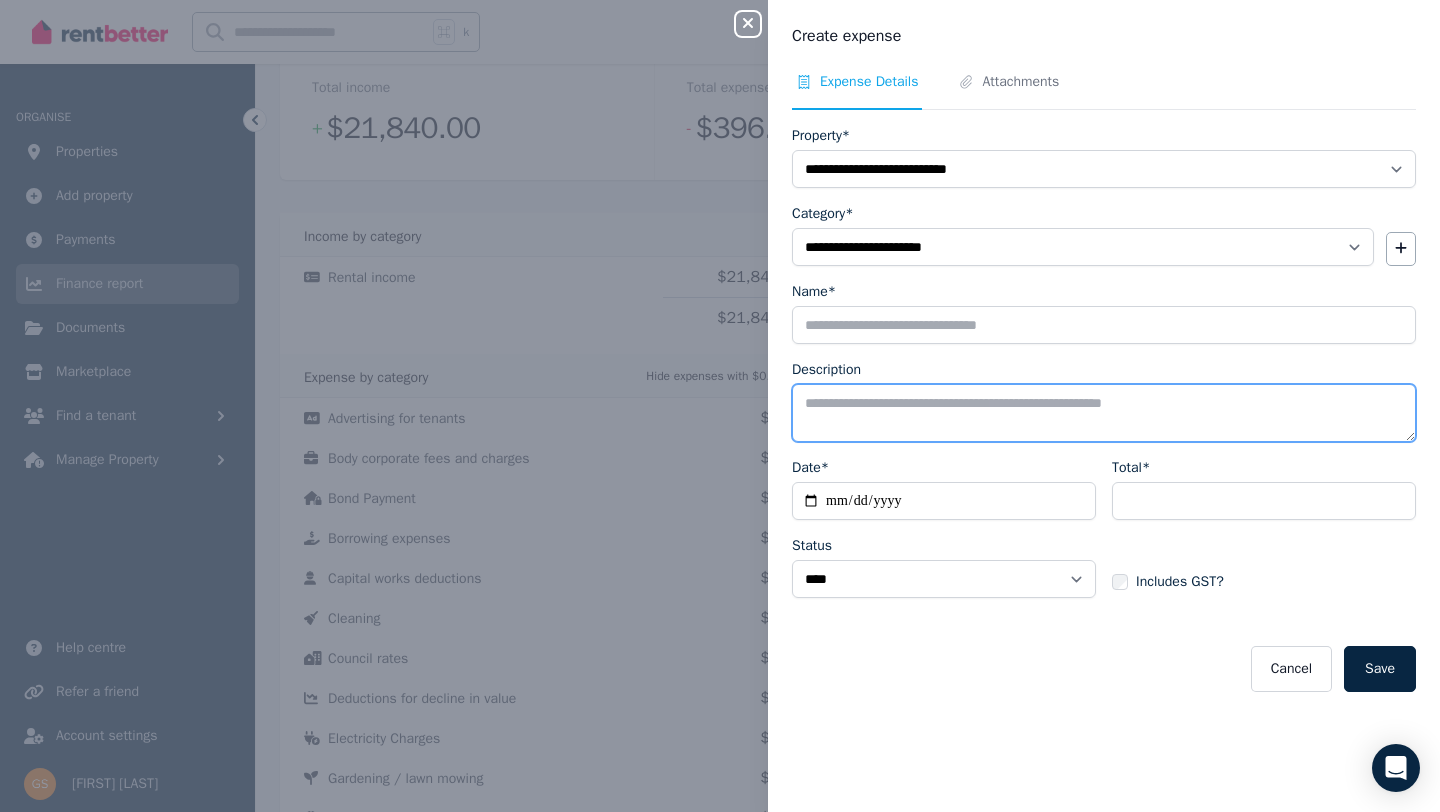 click on "Description" at bounding box center [1104, 413] 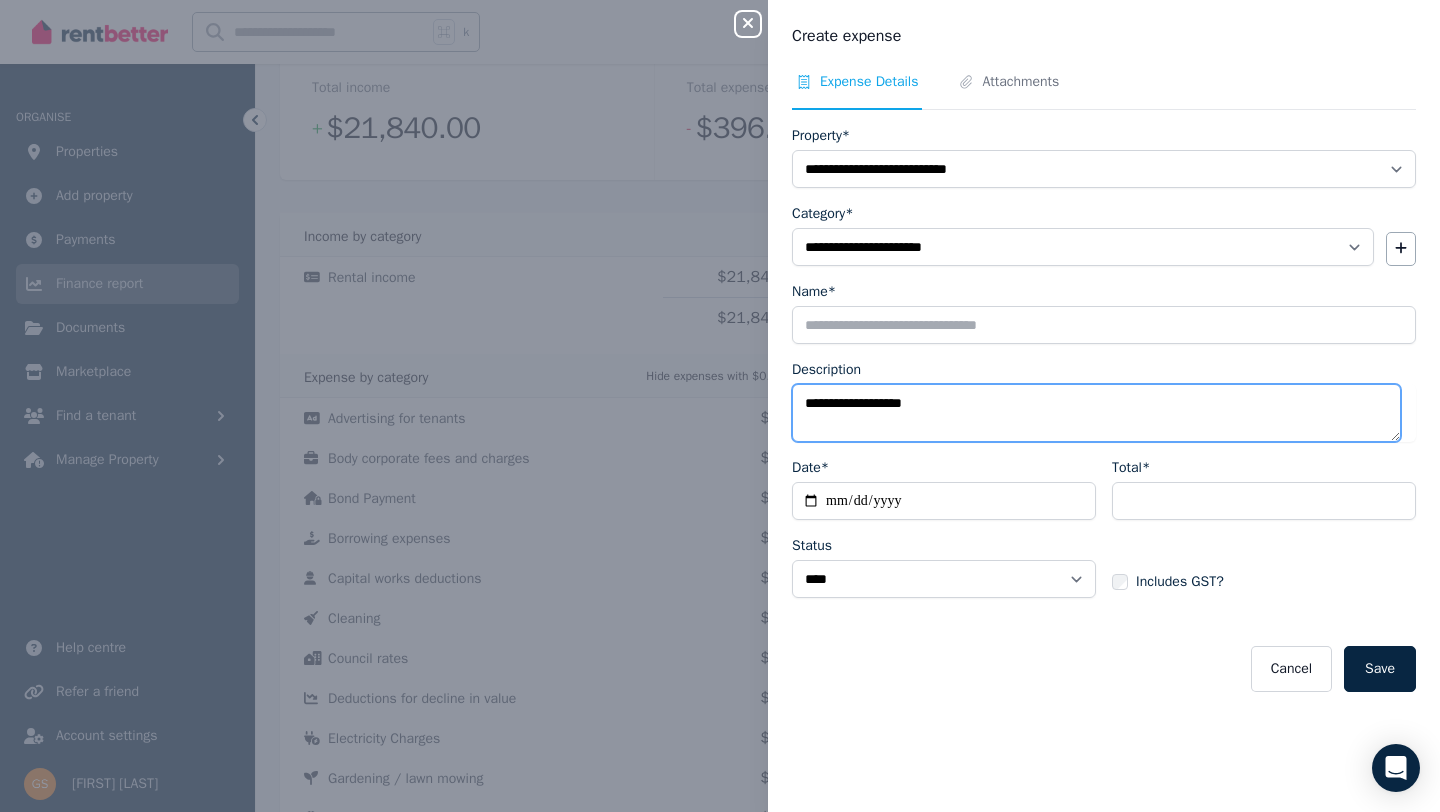type on "**********" 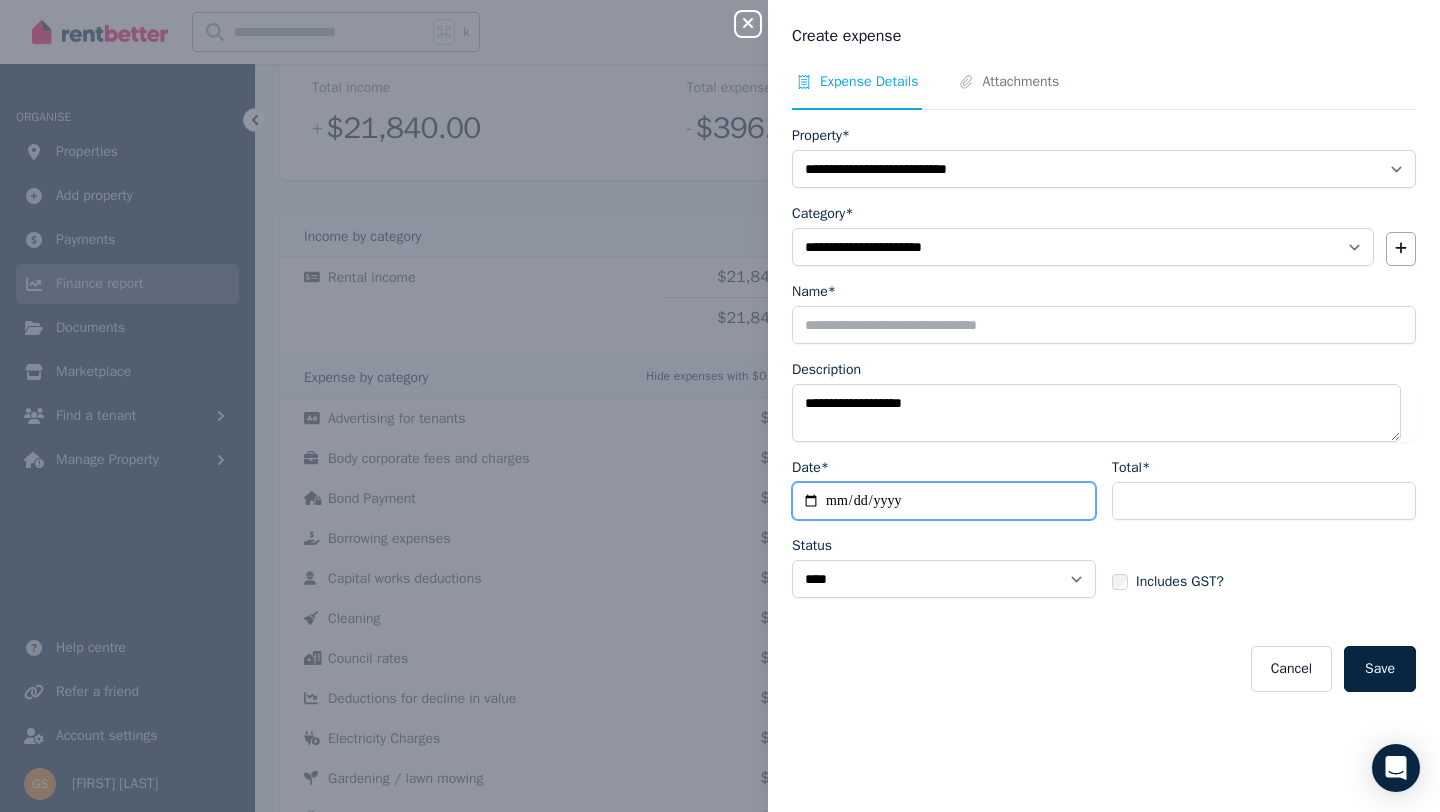 click on "Date*" at bounding box center [944, 501] 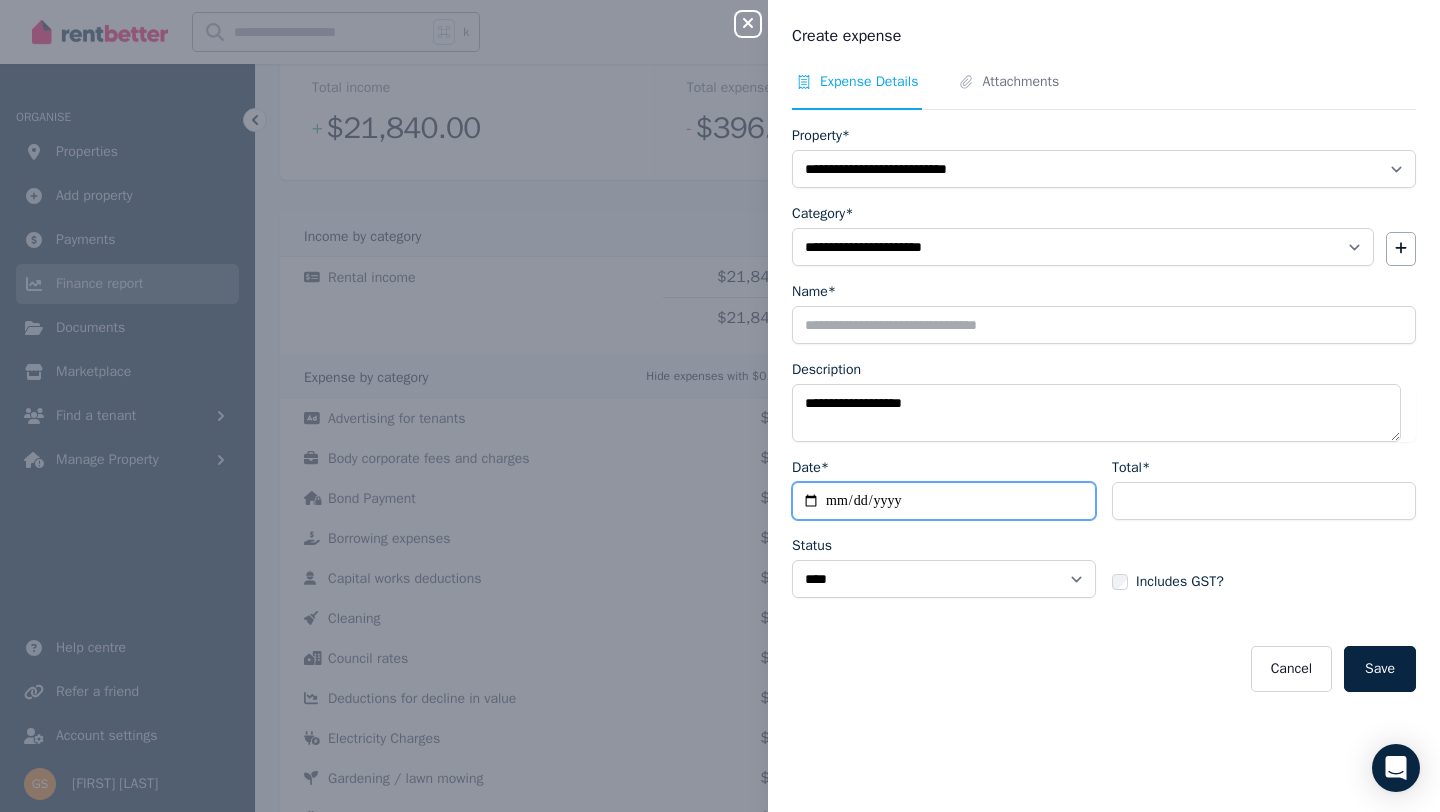 click on "Date*" at bounding box center [944, 501] 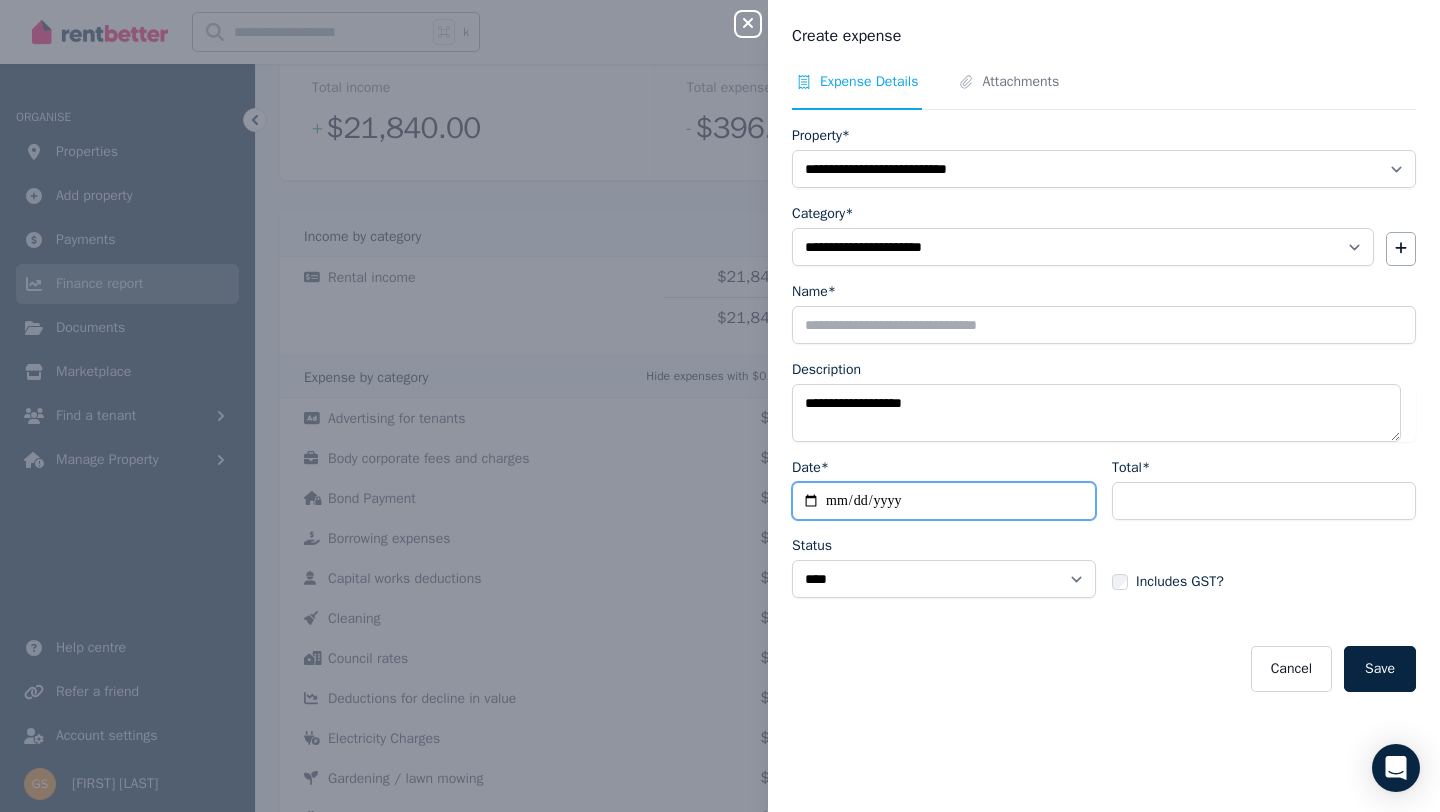type on "**********" 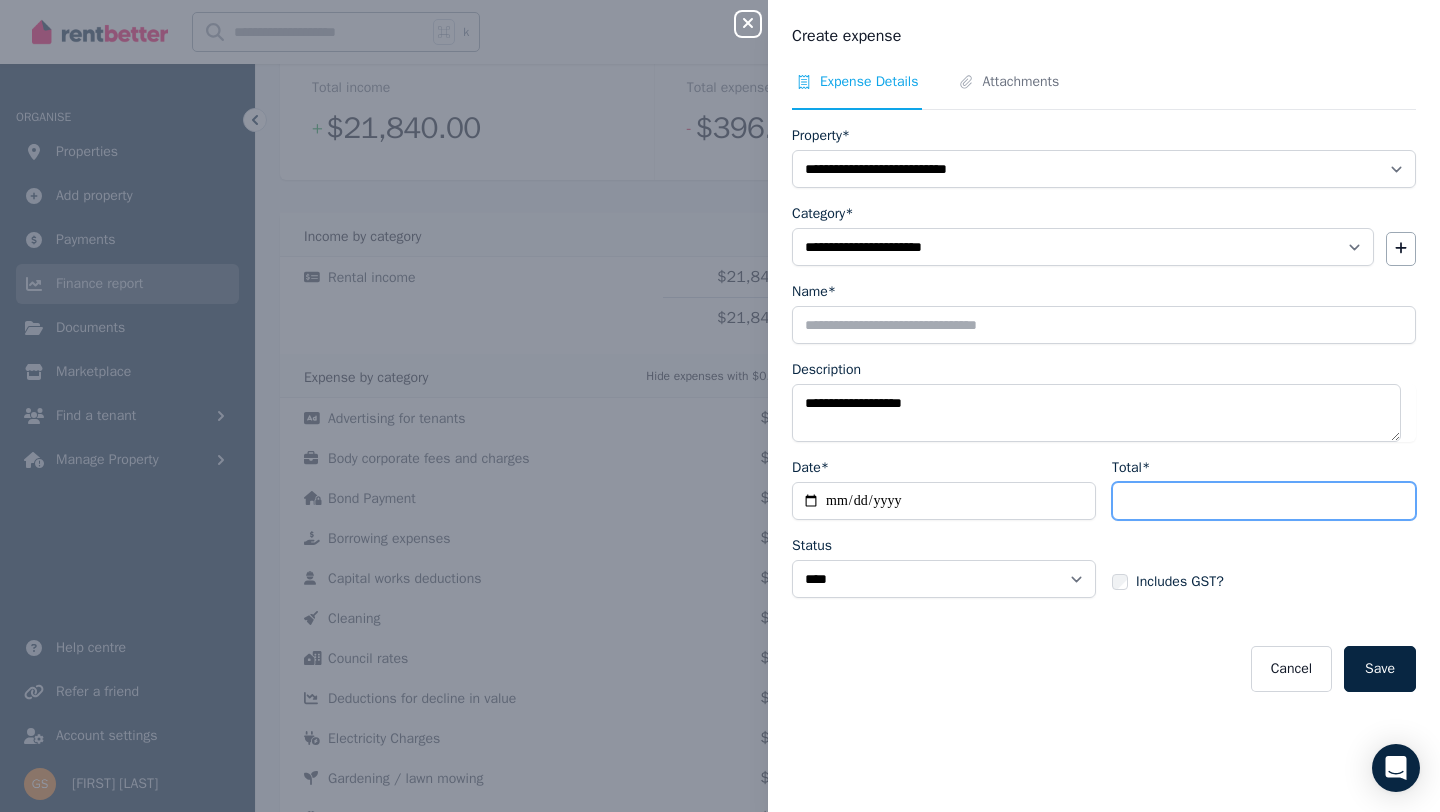 click on "Total*" at bounding box center (1264, 501) 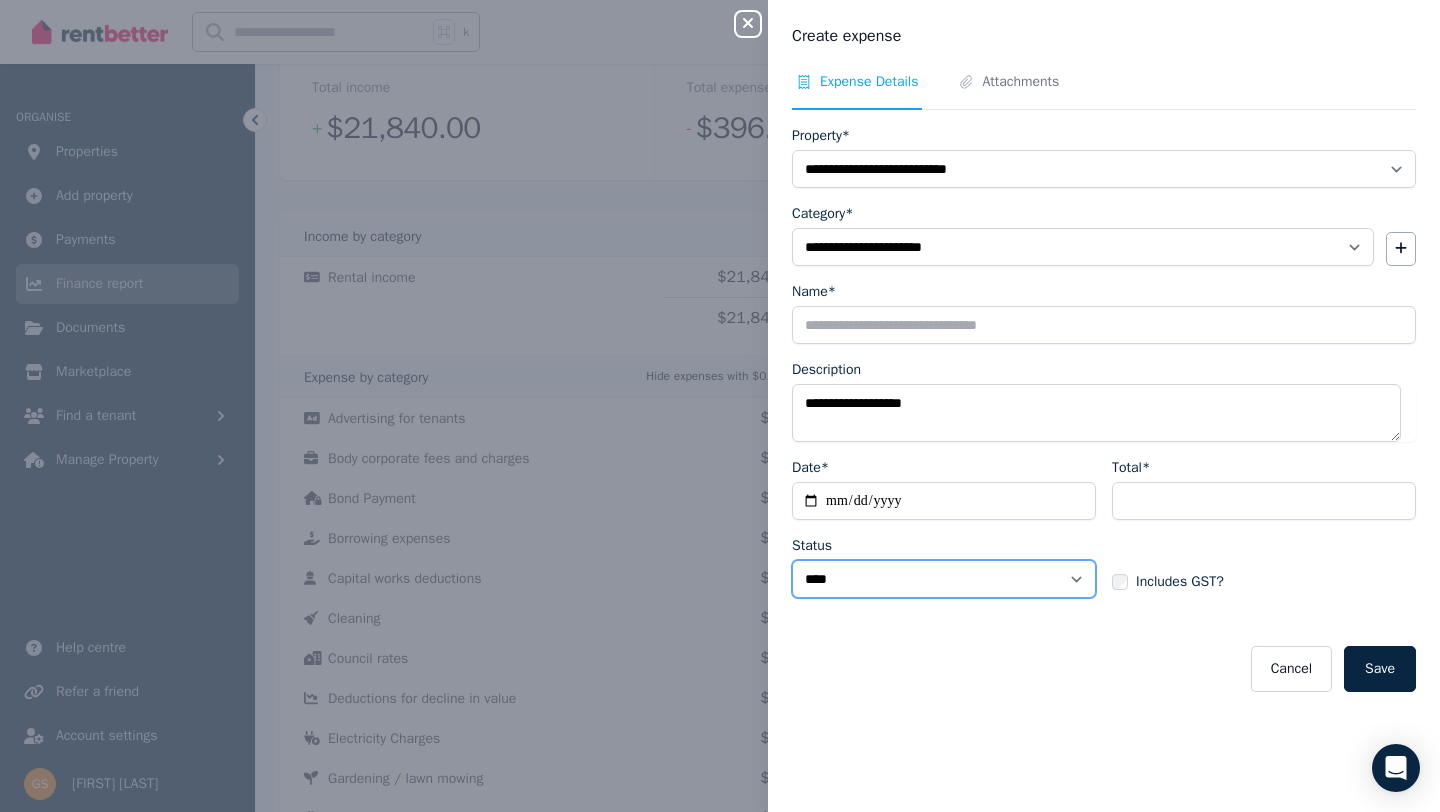 click on "****** ****" at bounding box center (944, 579) 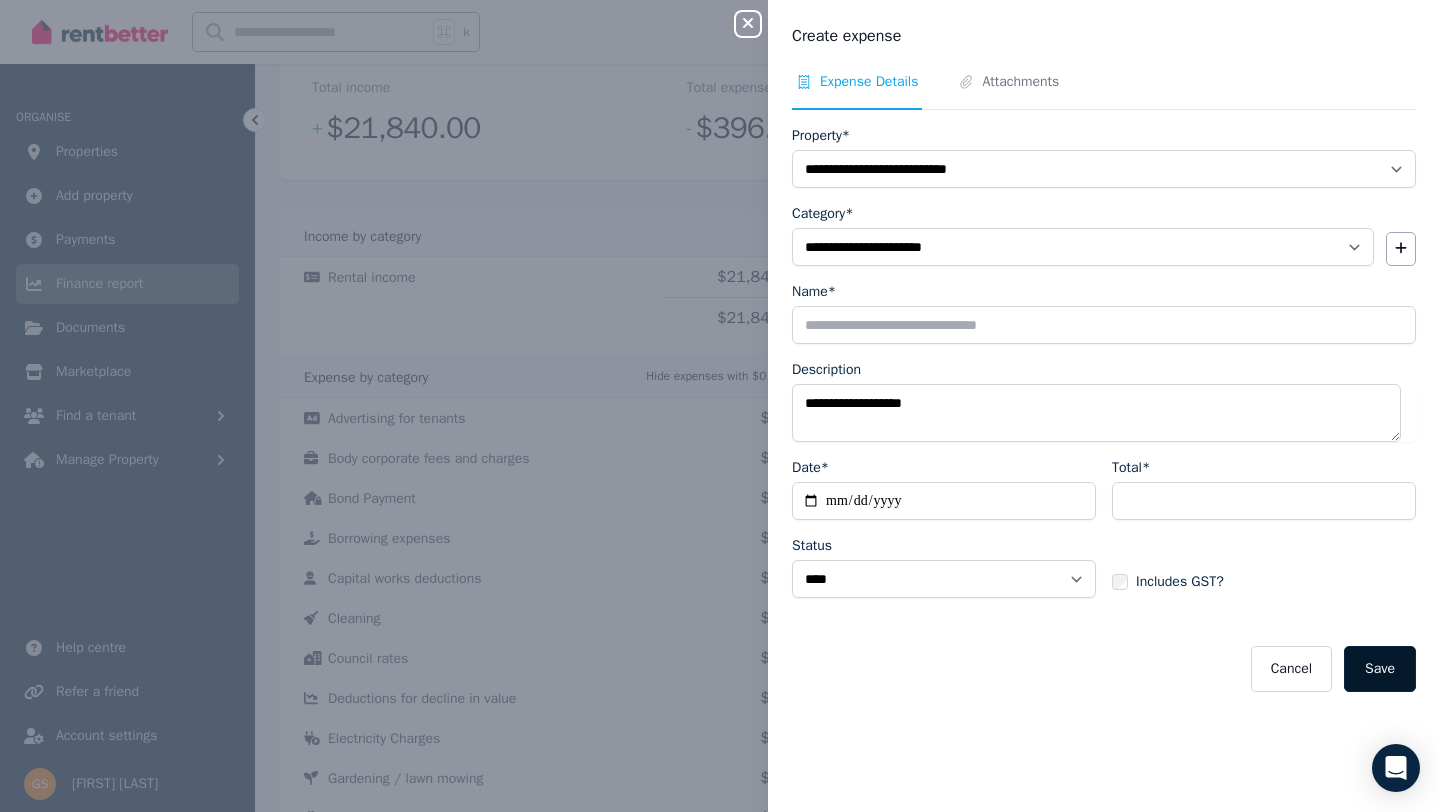 click on "Save" at bounding box center (1380, 669) 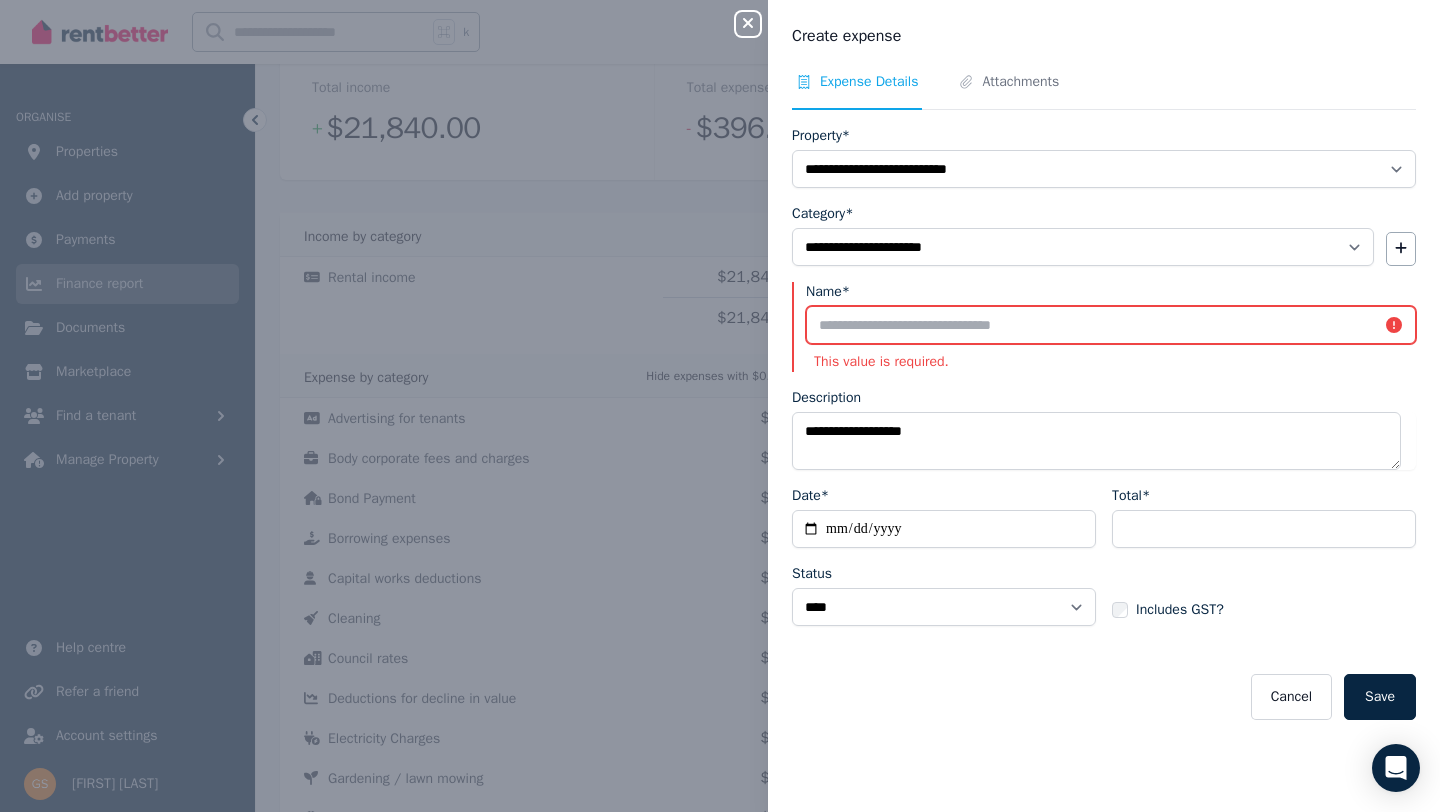 click on "Name*" at bounding box center [1111, 325] 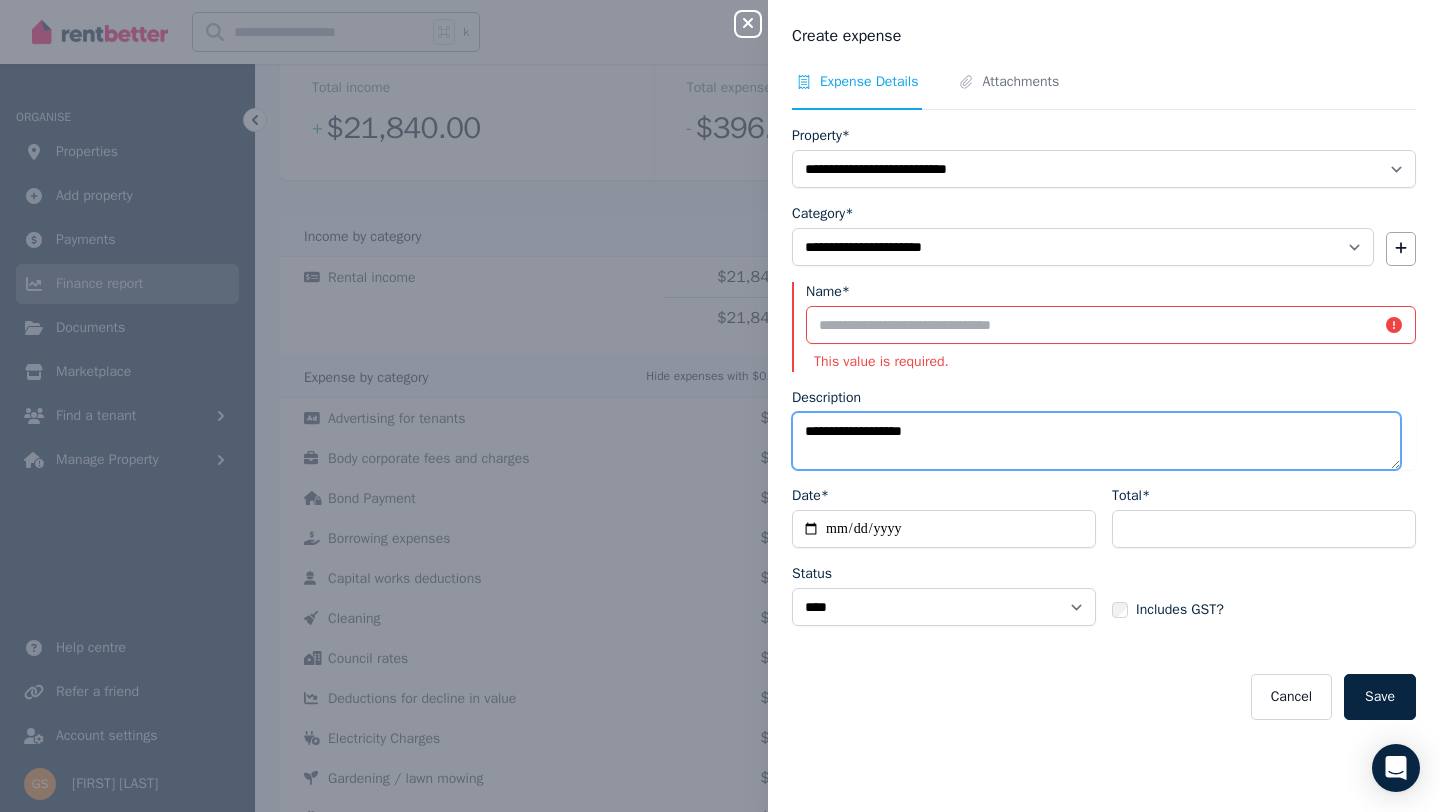 drag, startPoint x: 948, startPoint y: 431, endPoint x: 760, endPoint y: 427, distance: 188.04254 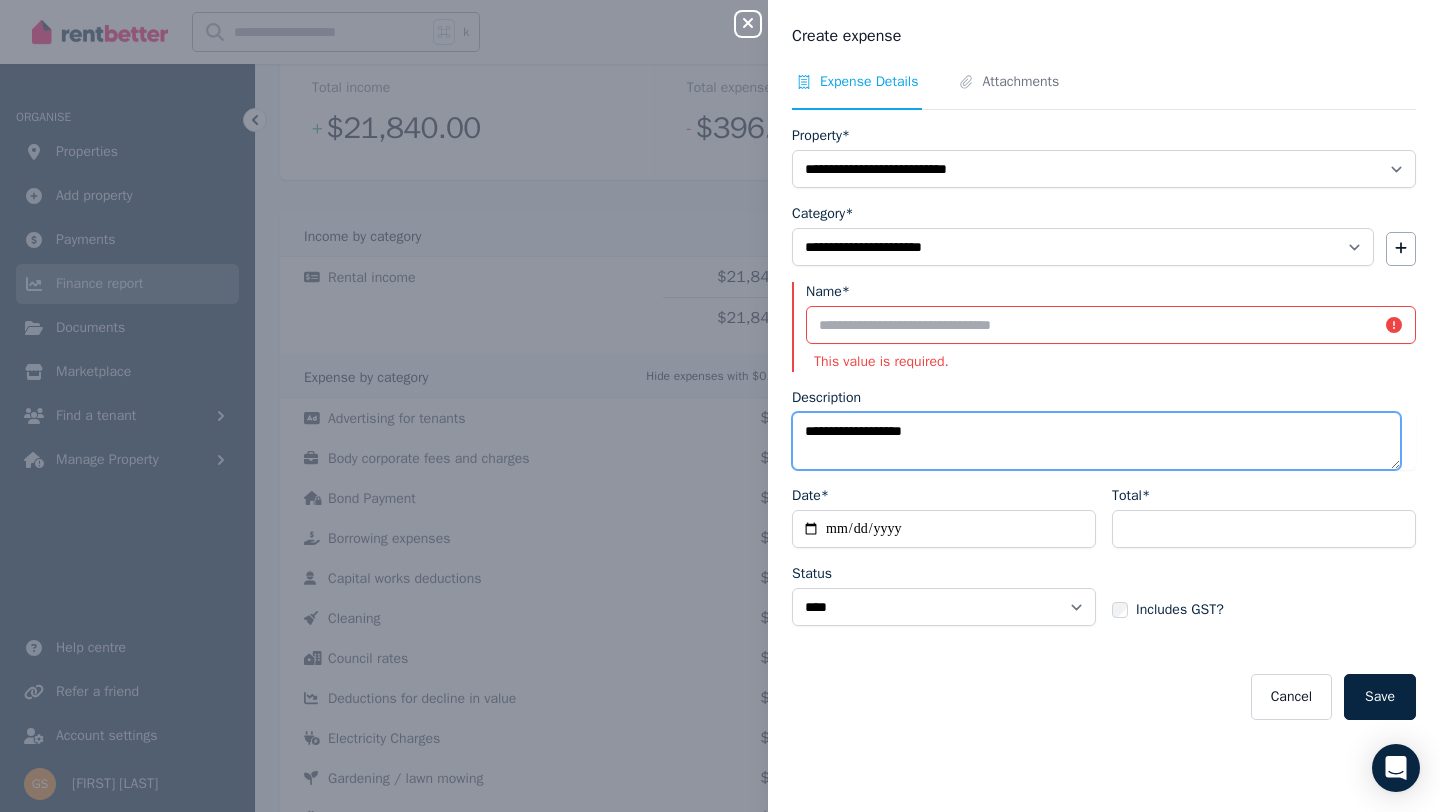 click on "**********" at bounding box center (720, 406) 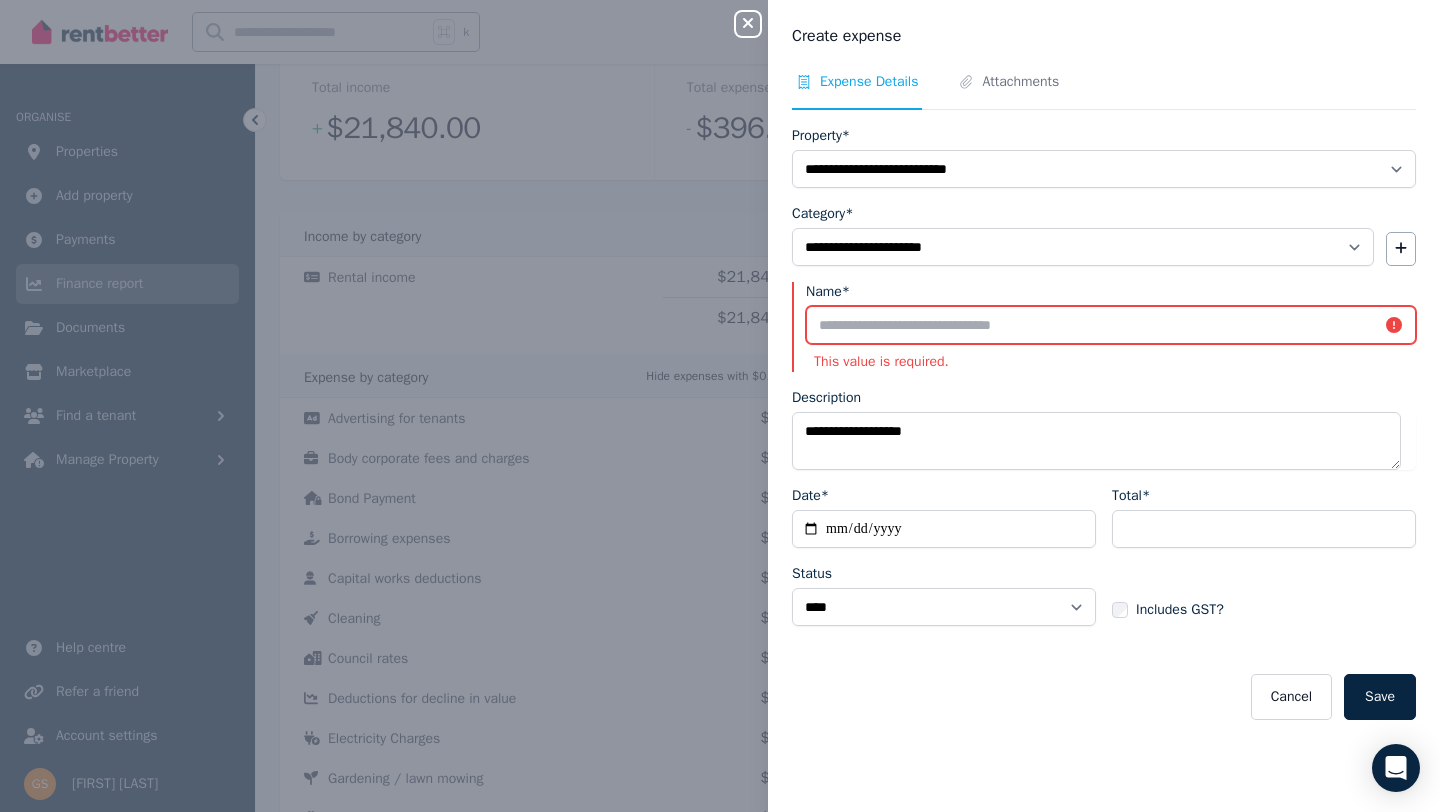 click on "Name*" at bounding box center (1111, 325) 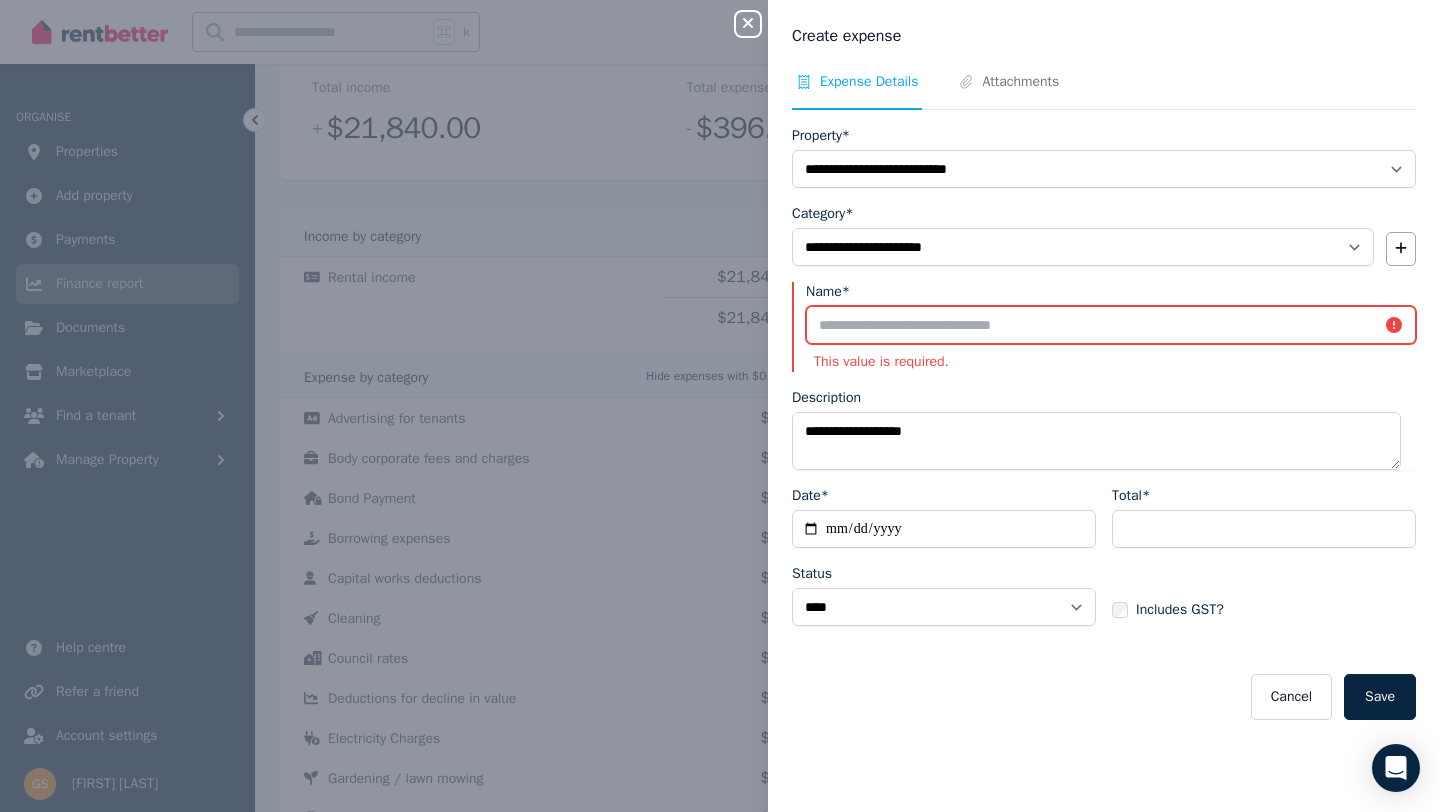 paste on "**********" 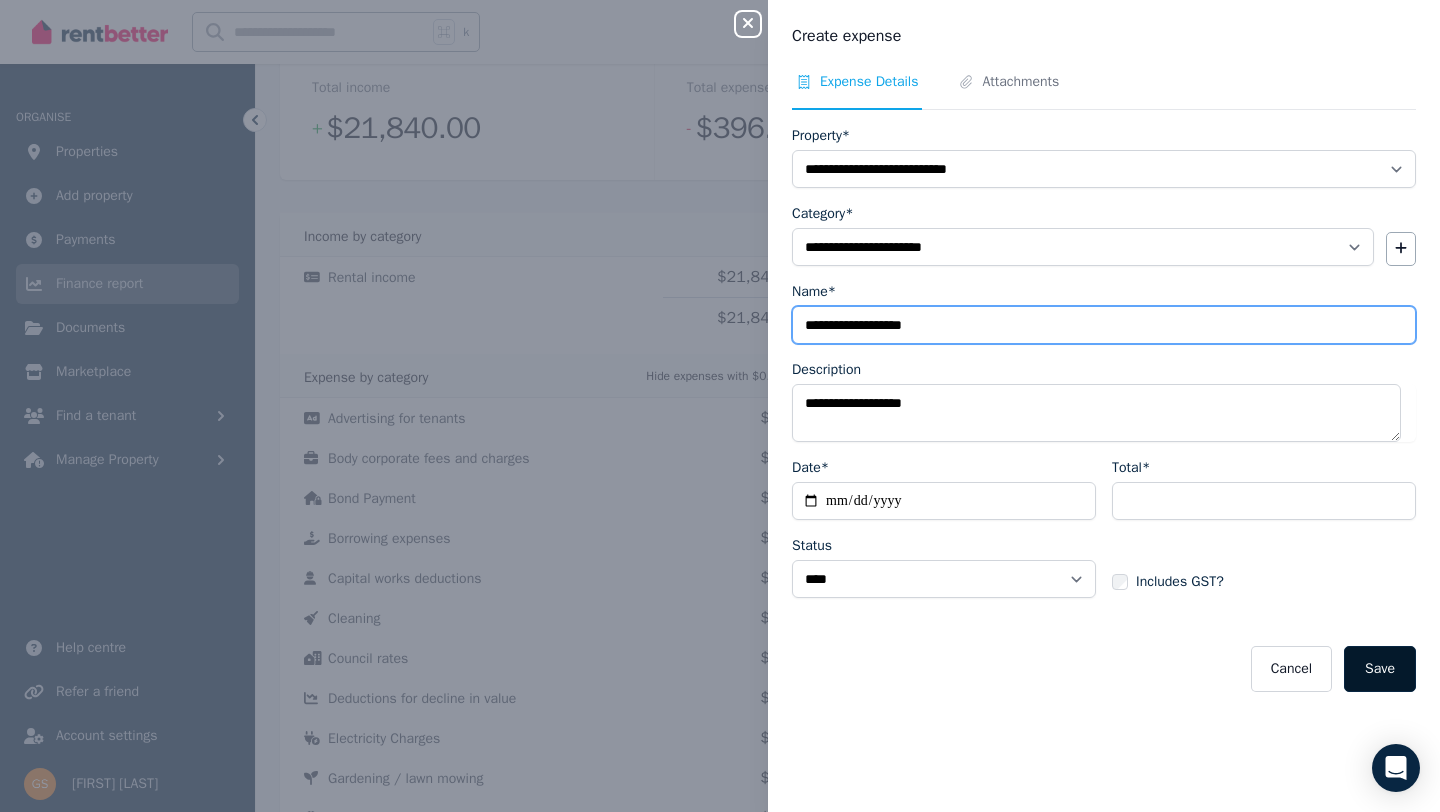 type on "**********" 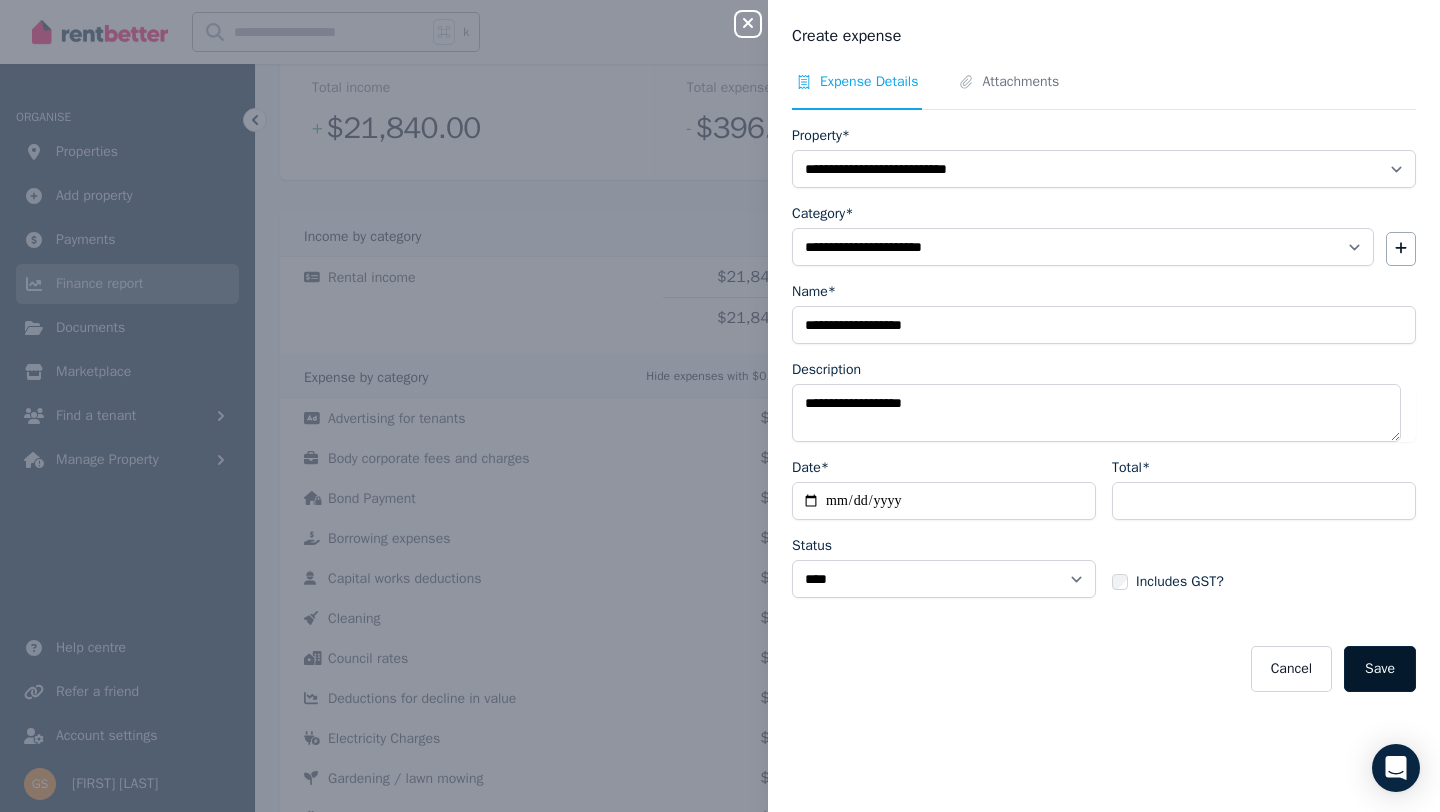 click on "Save" at bounding box center (1380, 669) 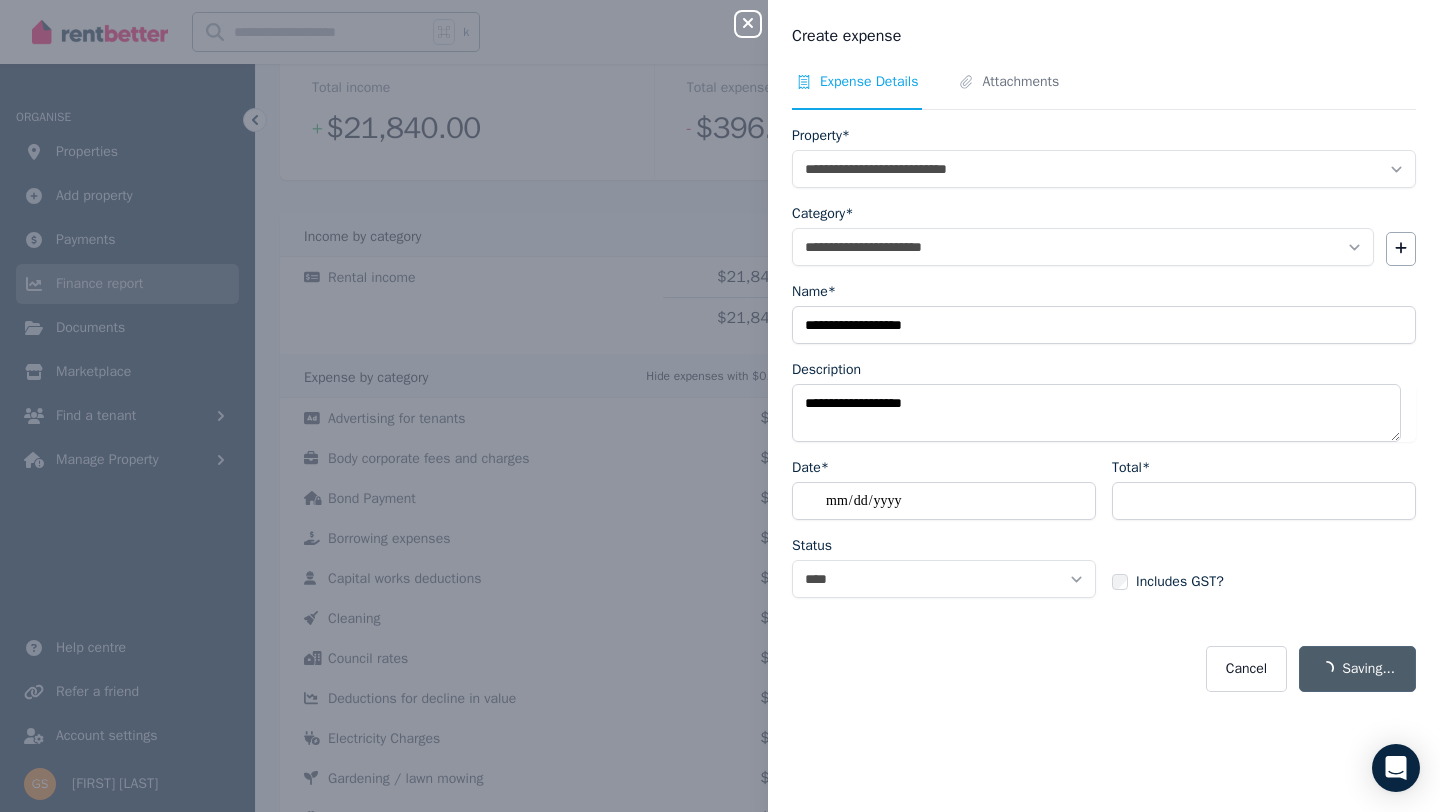 select 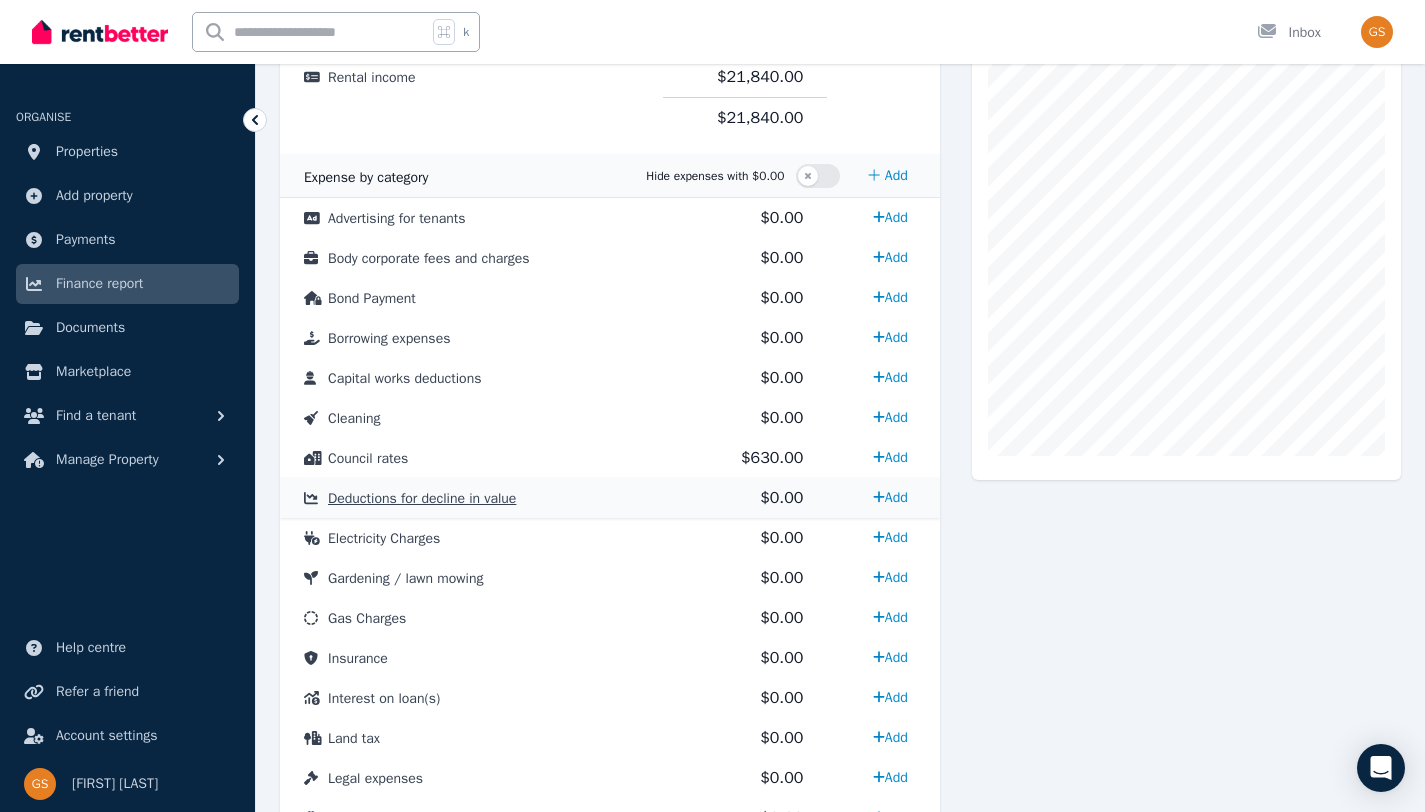 scroll, scrollTop: 502, scrollLeft: 0, axis: vertical 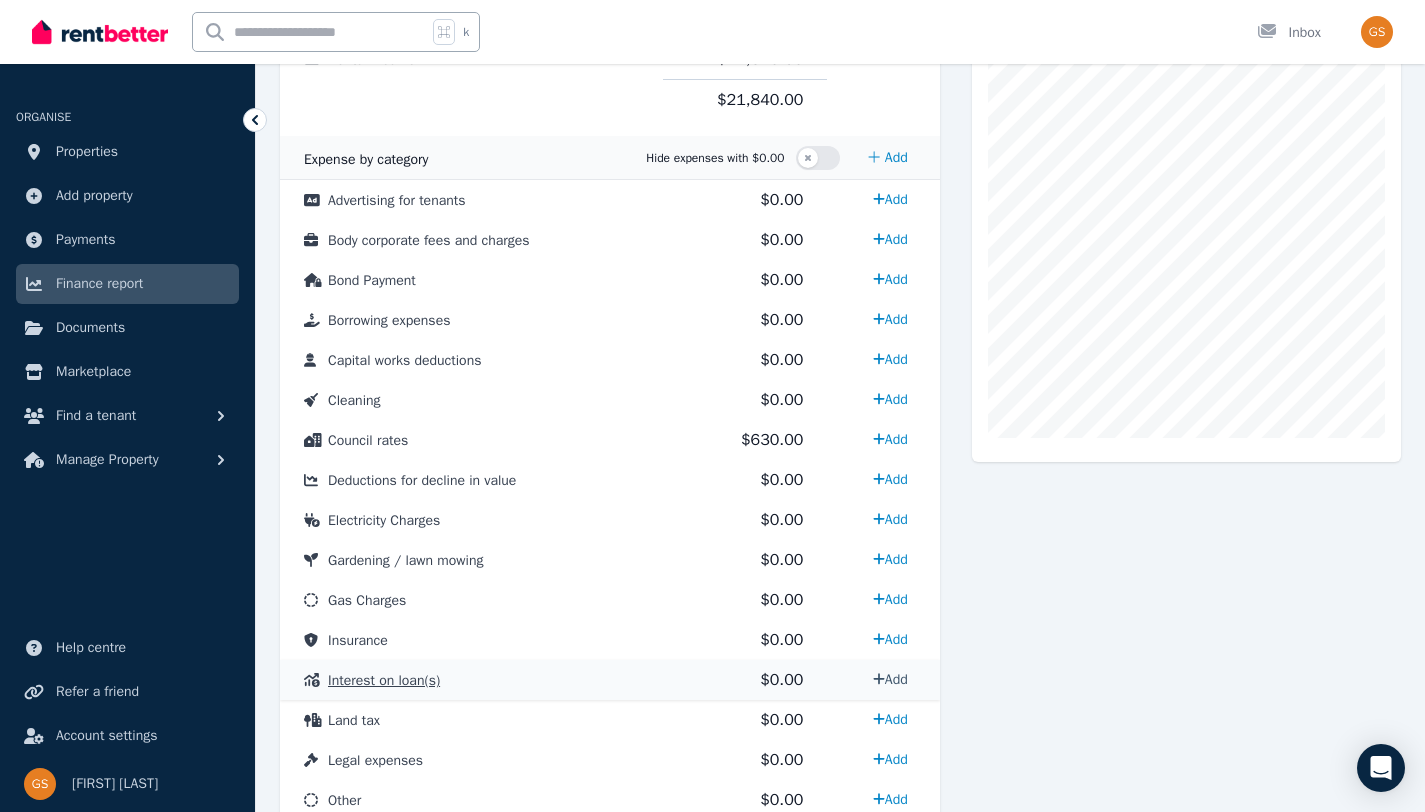 click on "Add" at bounding box center (890, 679) 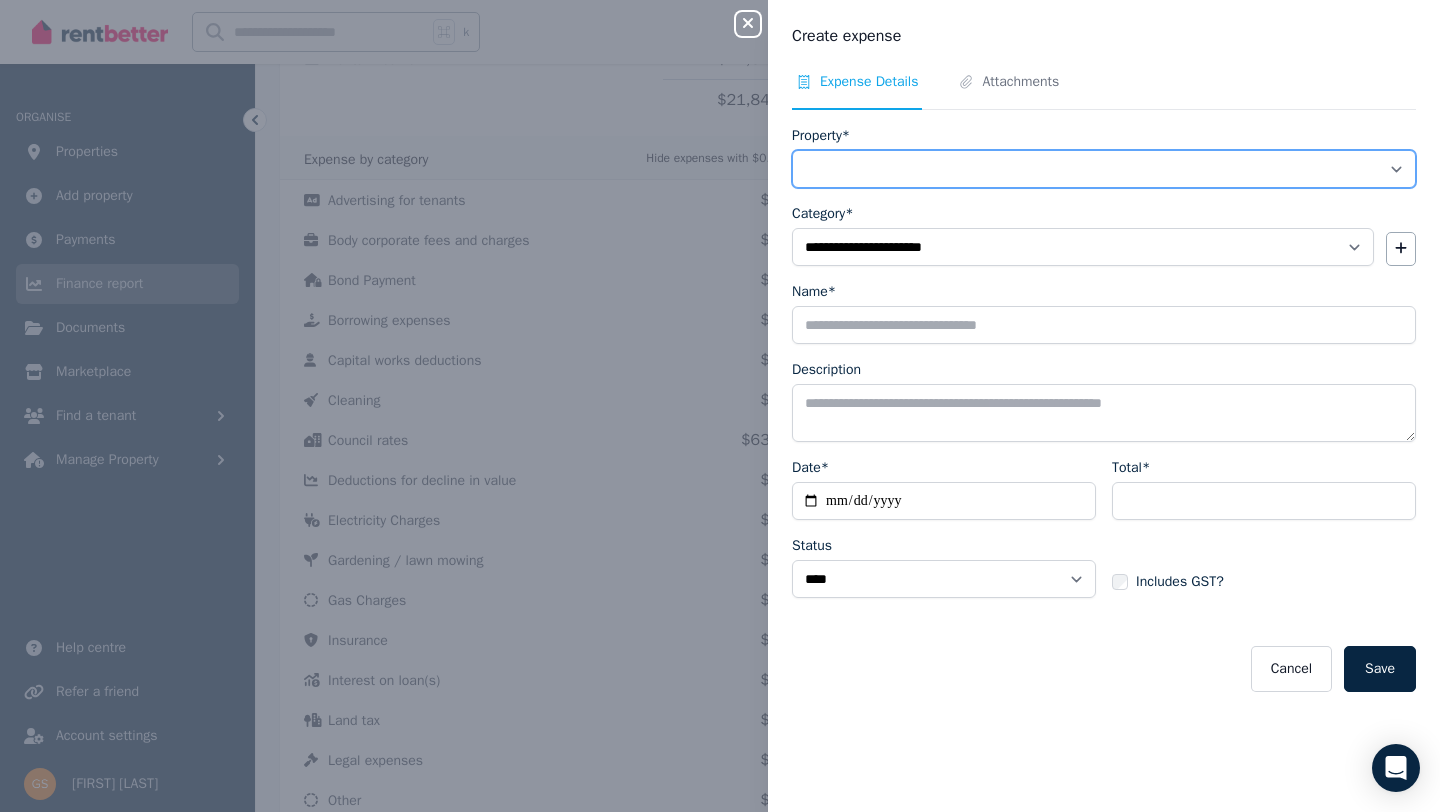 click on "**********" at bounding box center [1104, 169] 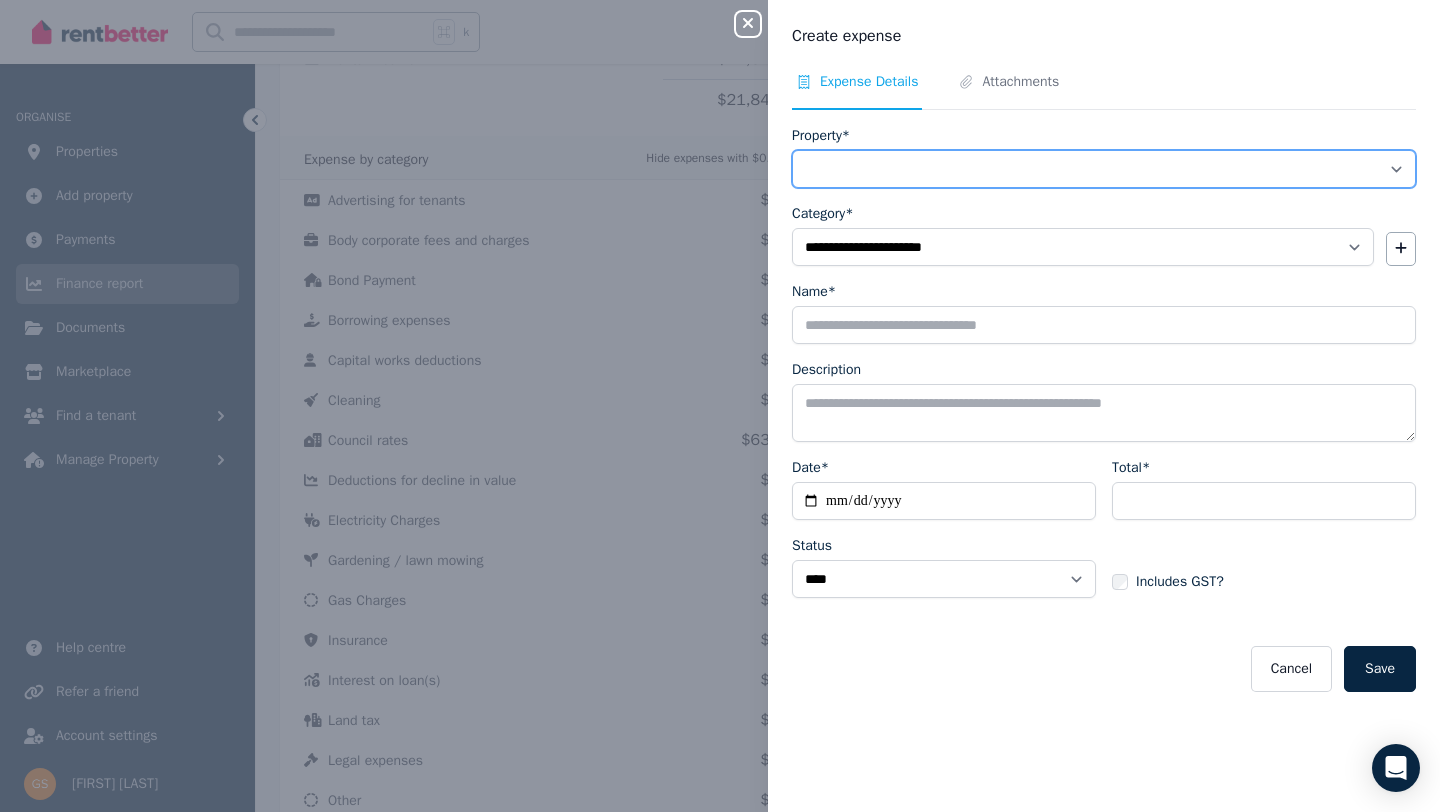 select on "**********" 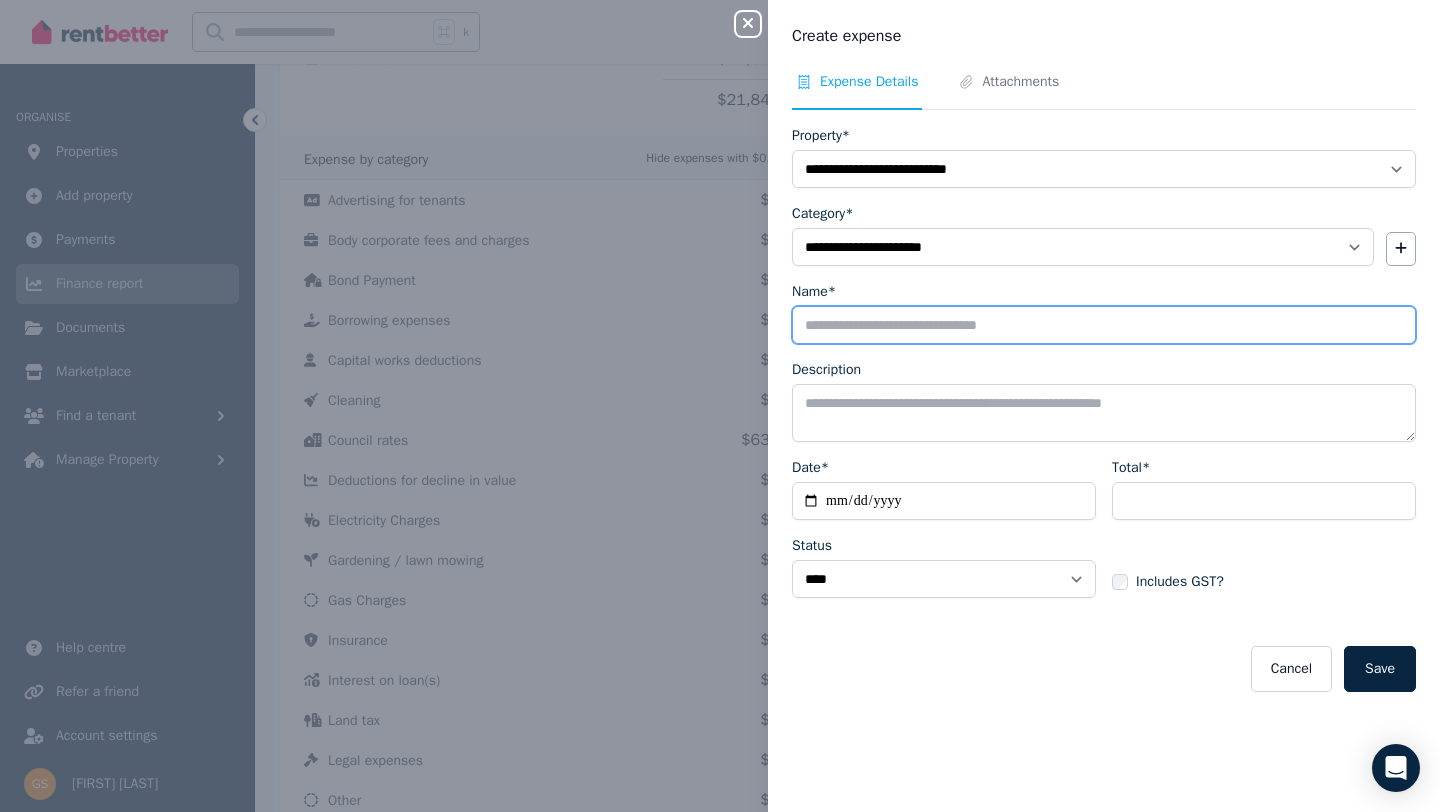 click on "Name*" at bounding box center [1104, 325] 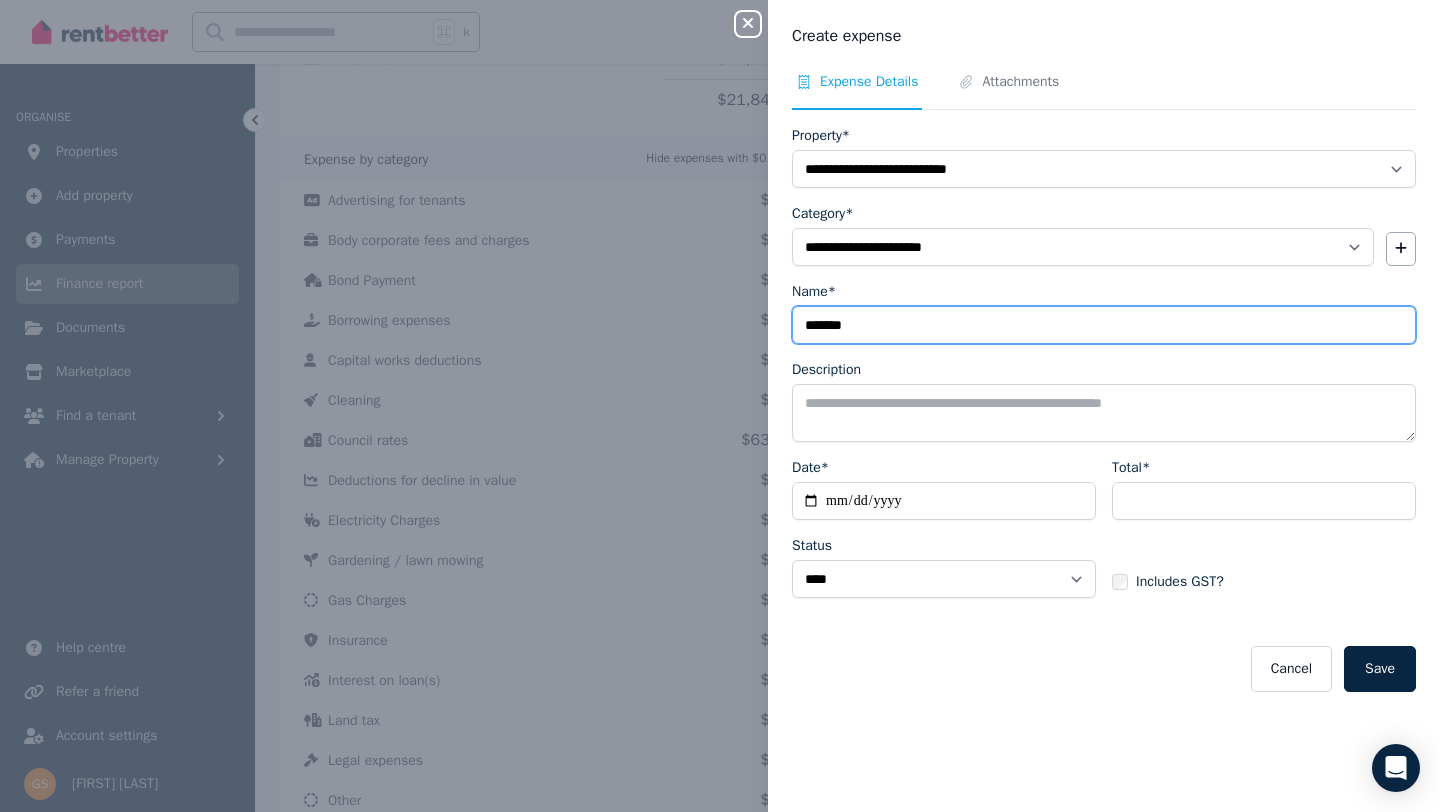 type on "*******" 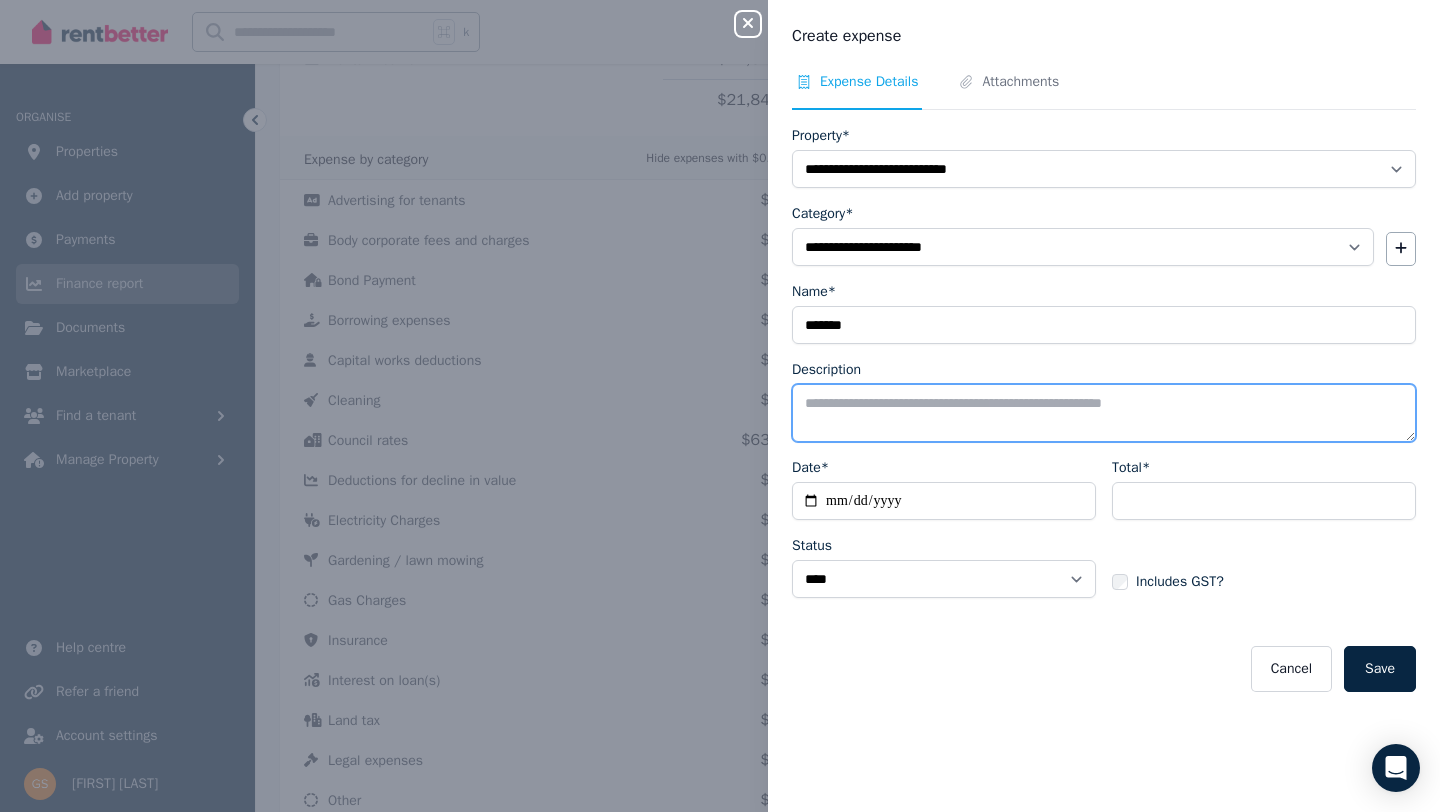 click on "Description" at bounding box center (1104, 413) 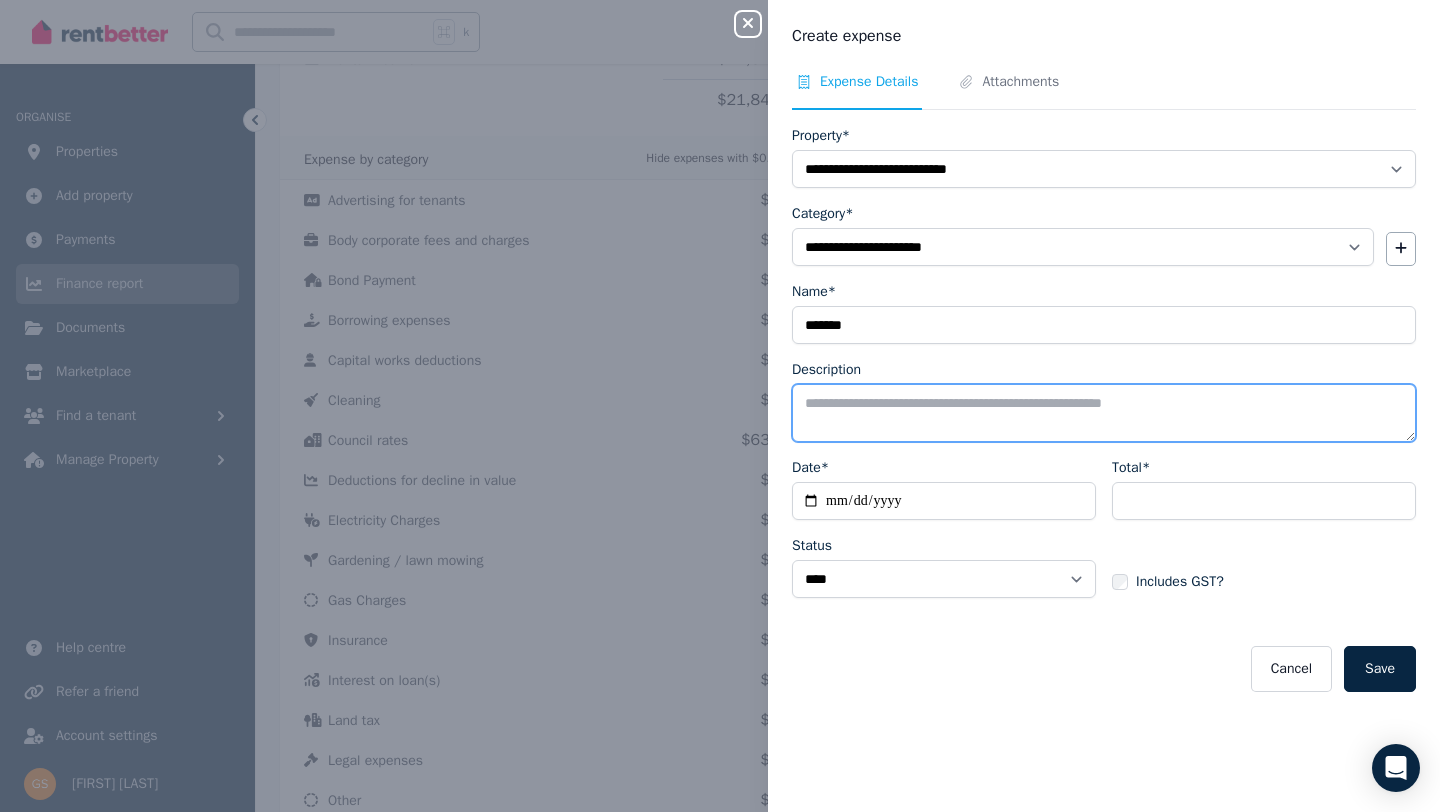 type on "*" 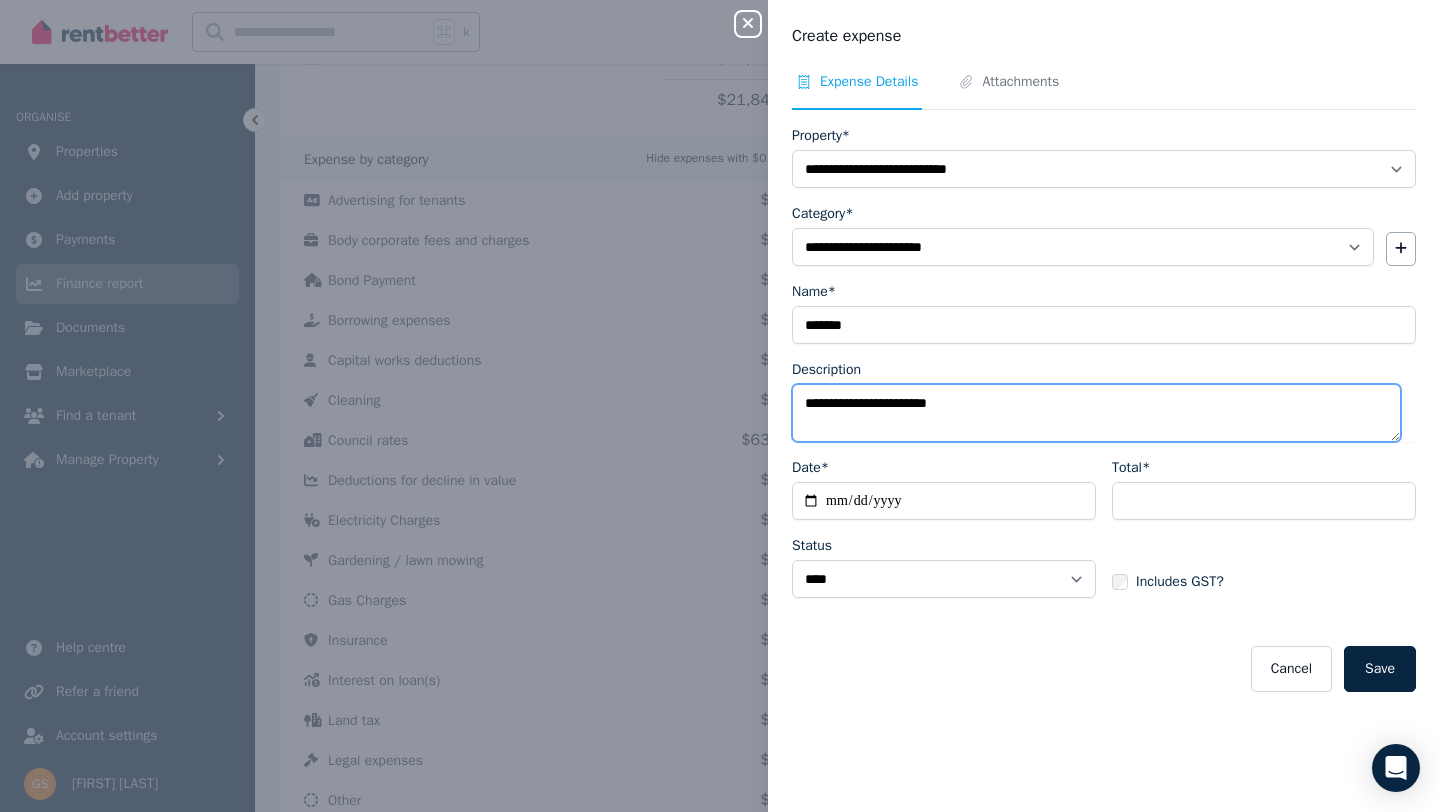 type on "**********" 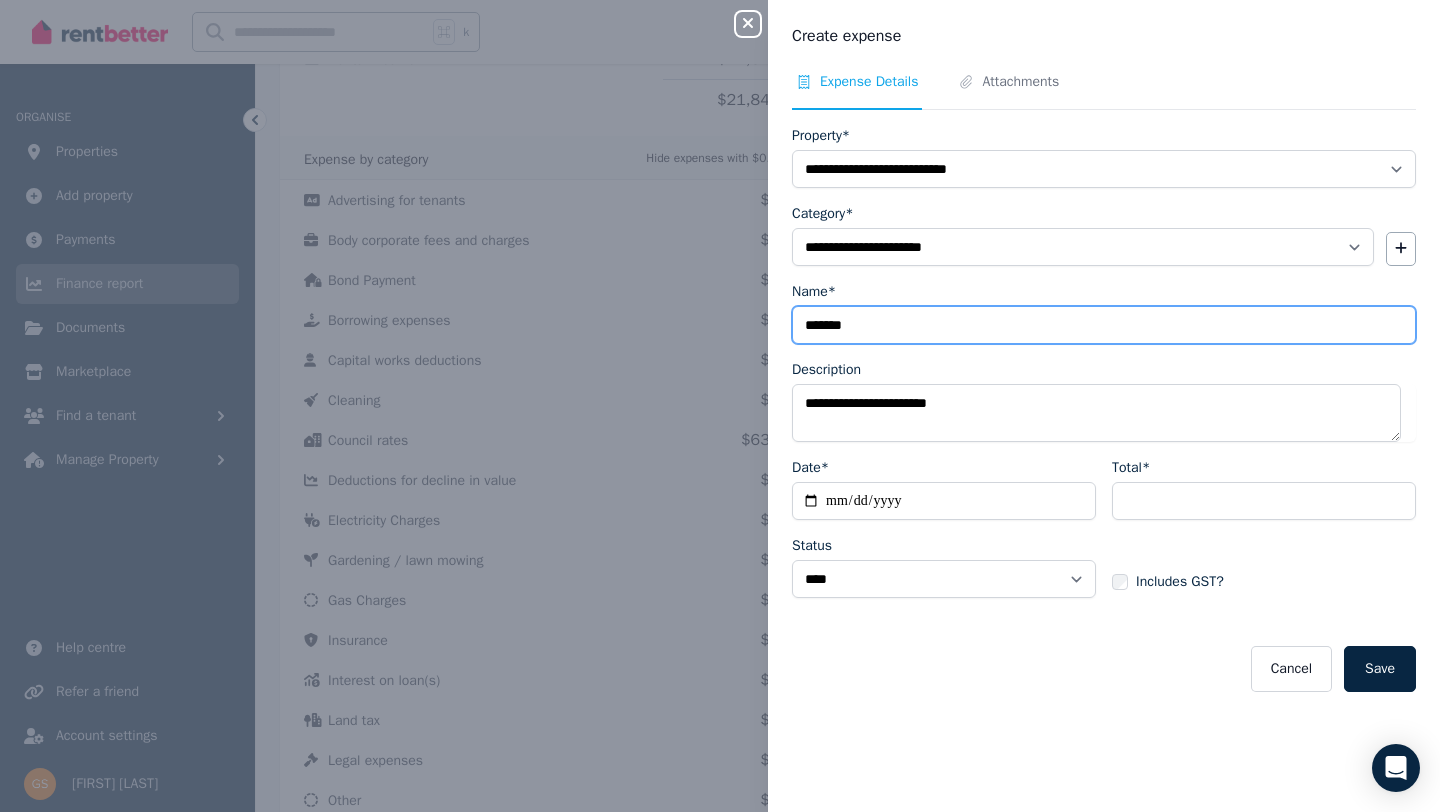 click on "*******" at bounding box center [1104, 325] 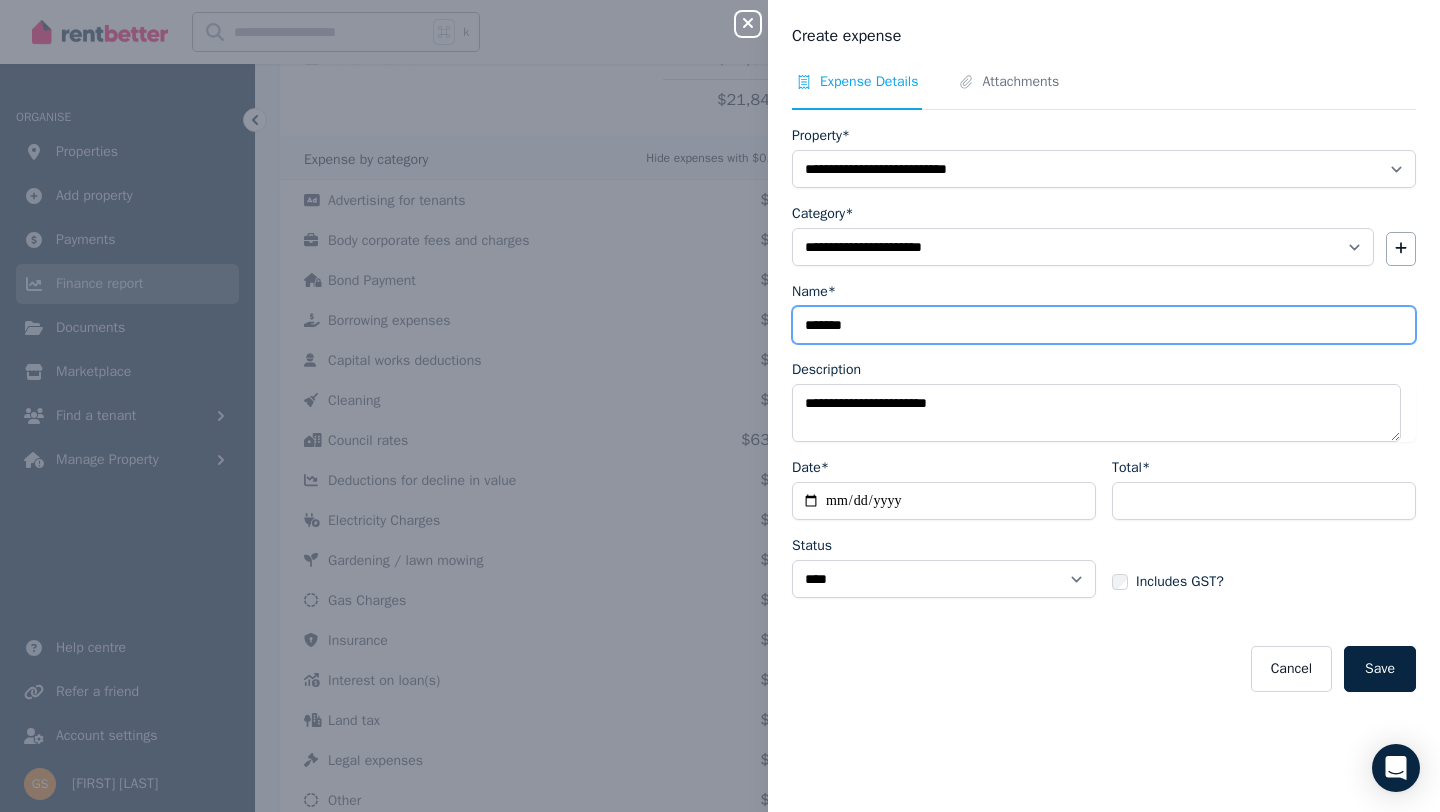 drag, startPoint x: 878, startPoint y: 326, endPoint x: 757, endPoint y: 321, distance: 121.103264 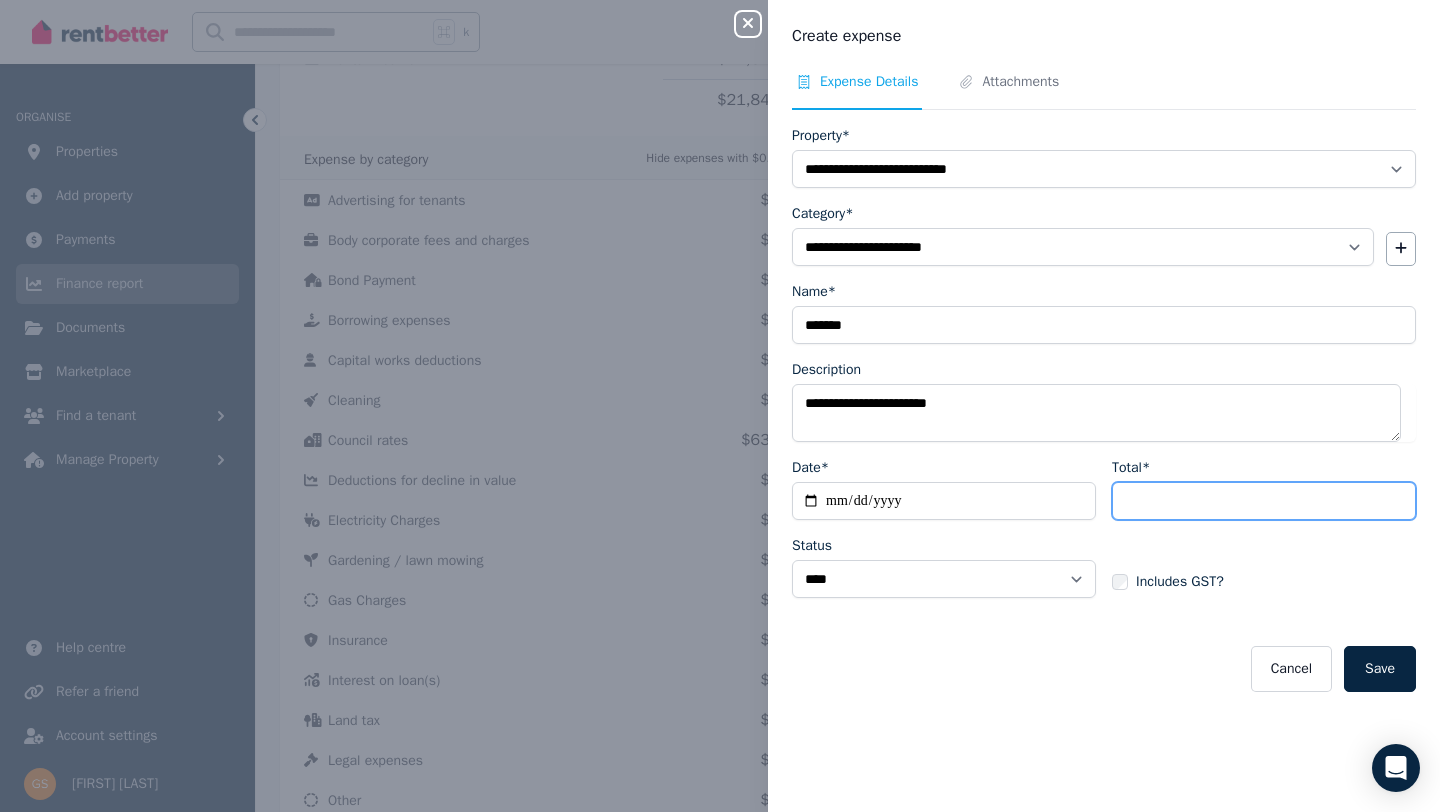 click on "Total*" at bounding box center (1264, 501) 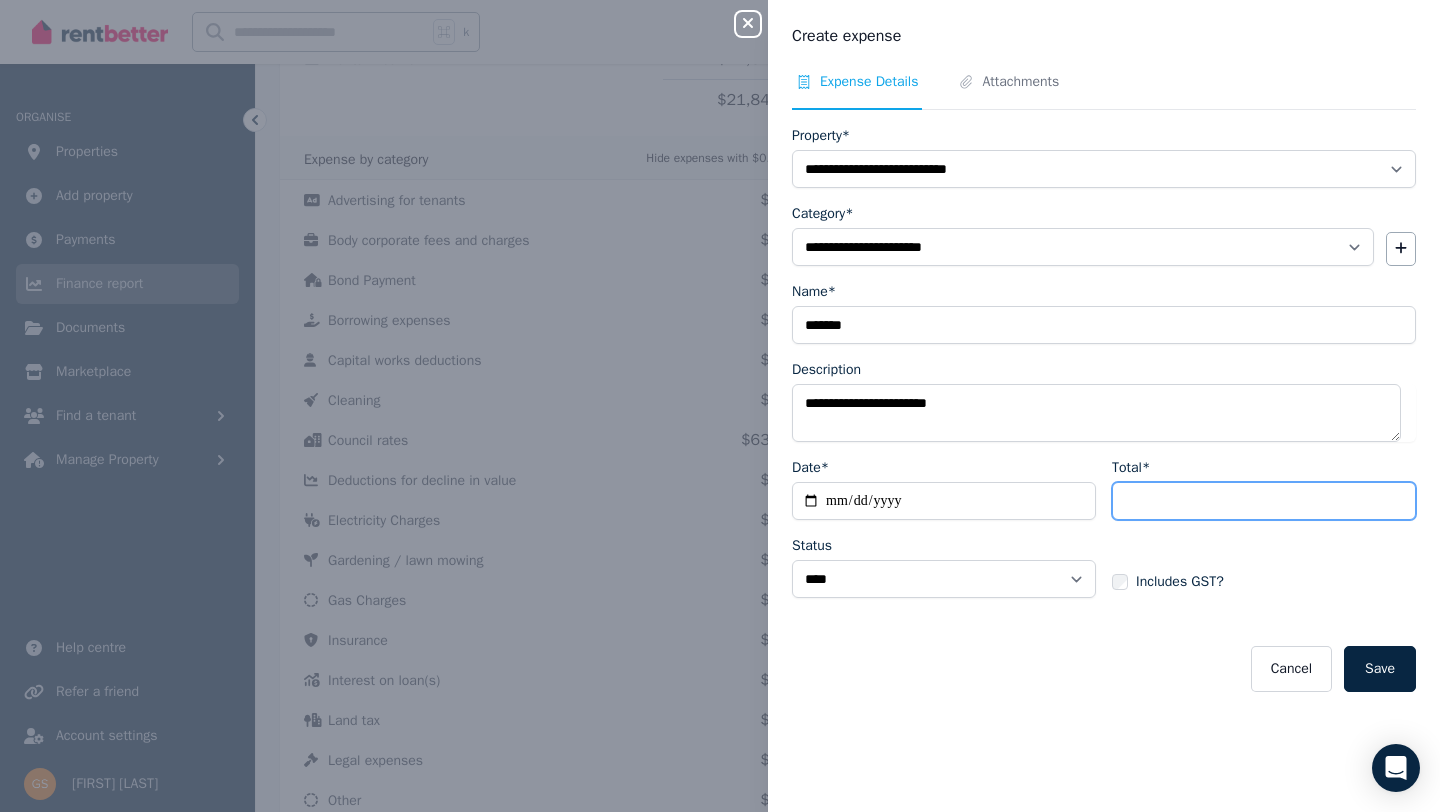 type on "*******" 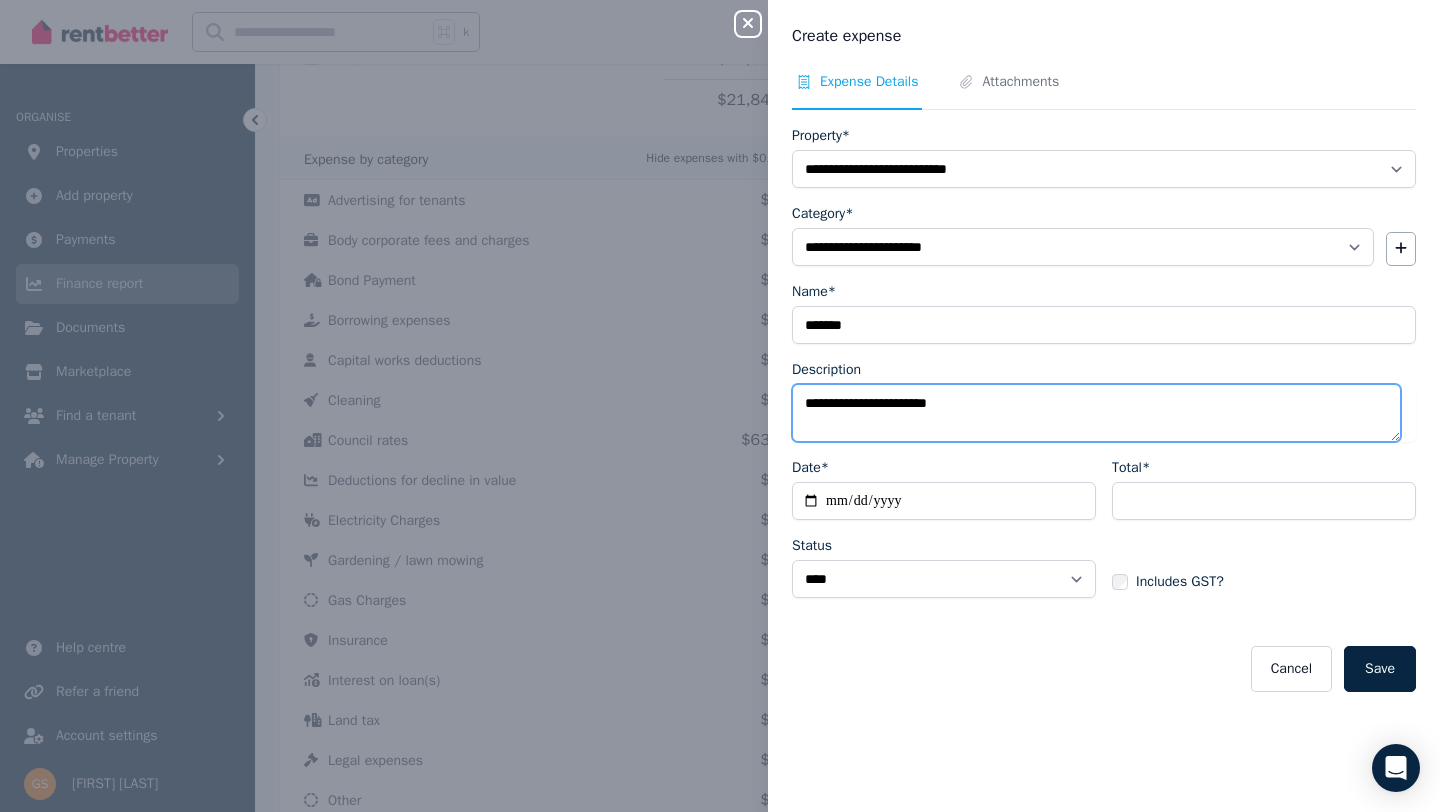 click on "**********" at bounding box center (1096, 413) 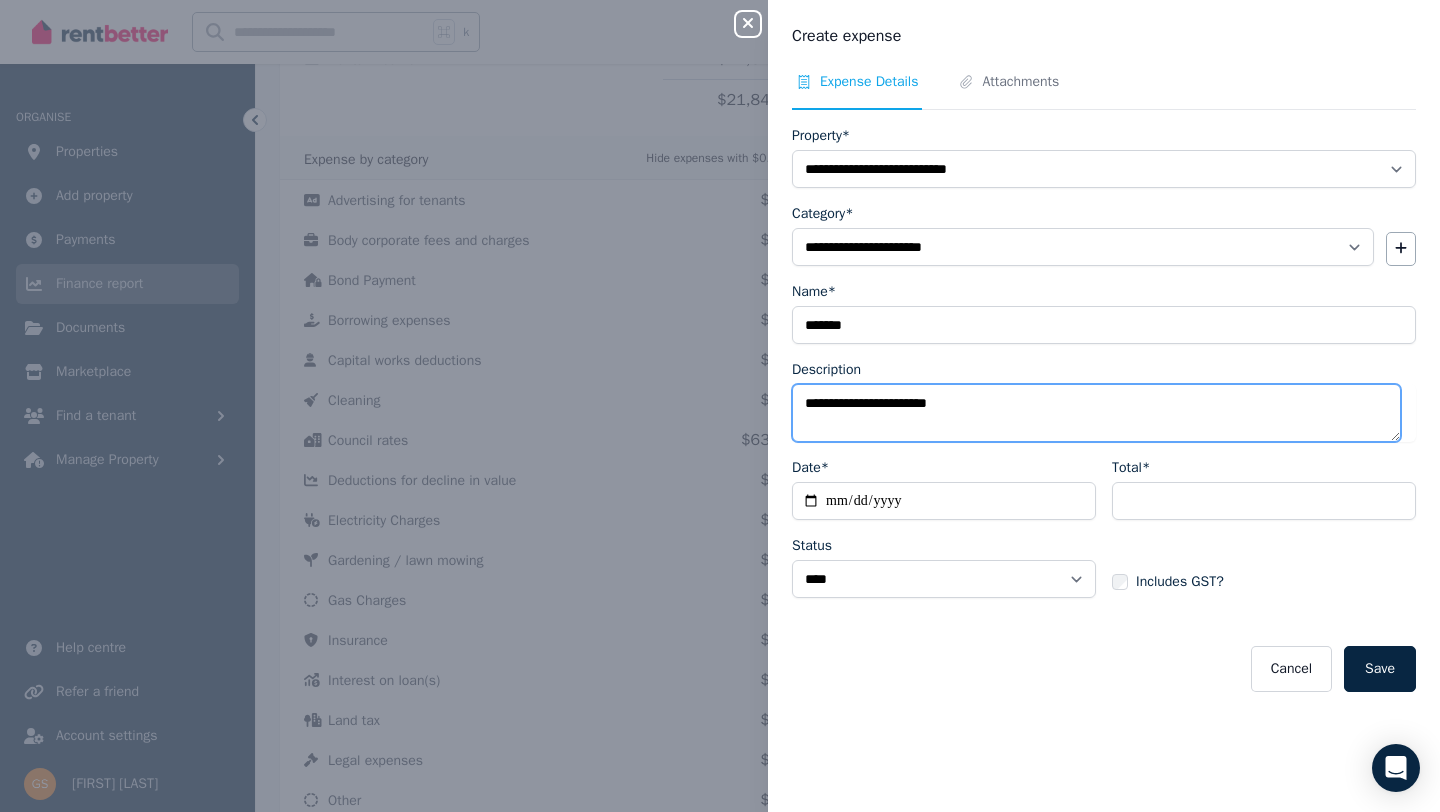 drag, startPoint x: 887, startPoint y: 404, endPoint x: 763, endPoint y: 404, distance: 124 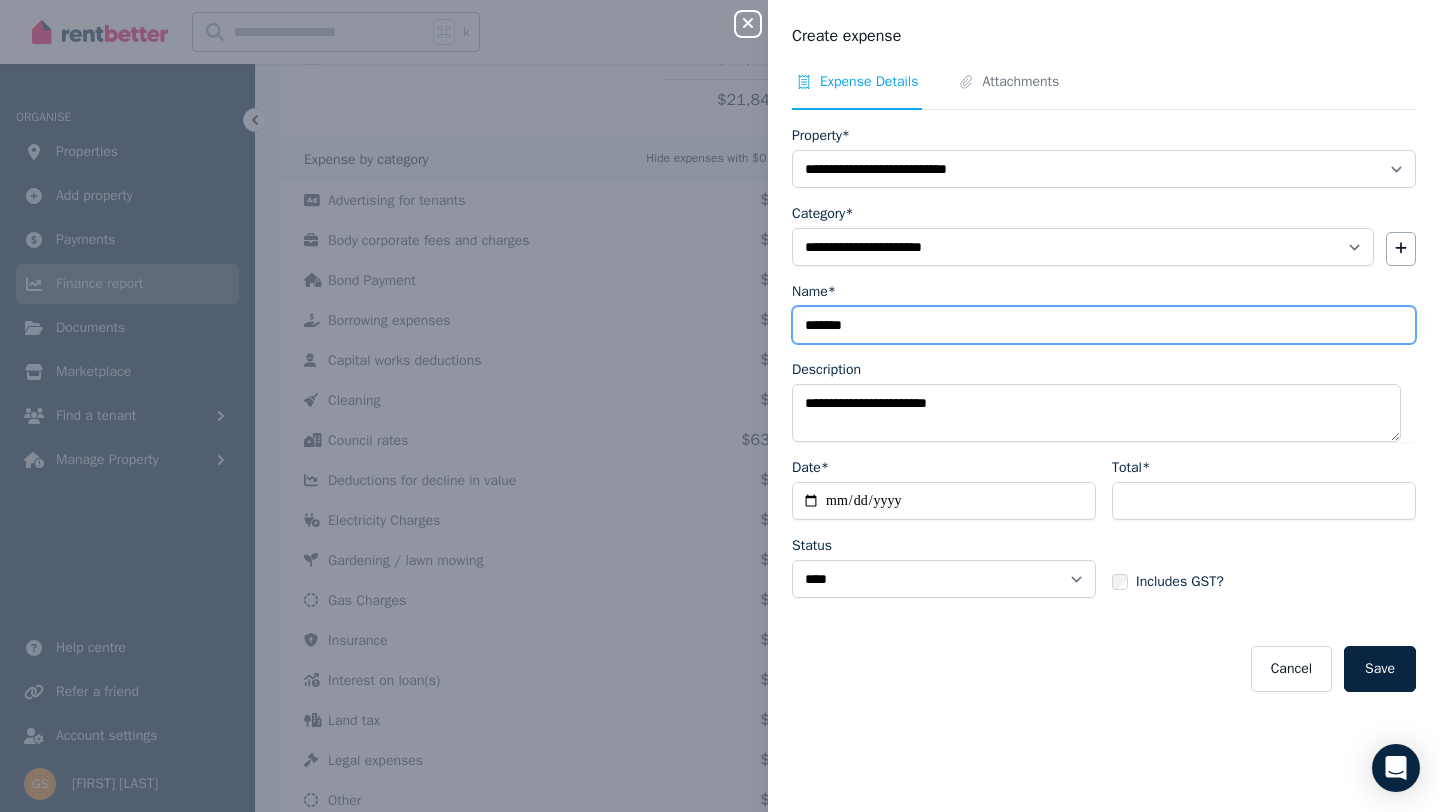 drag, startPoint x: 872, startPoint y: 327, endPoint x: 772, endPoint y: 330, distance: 100.04499 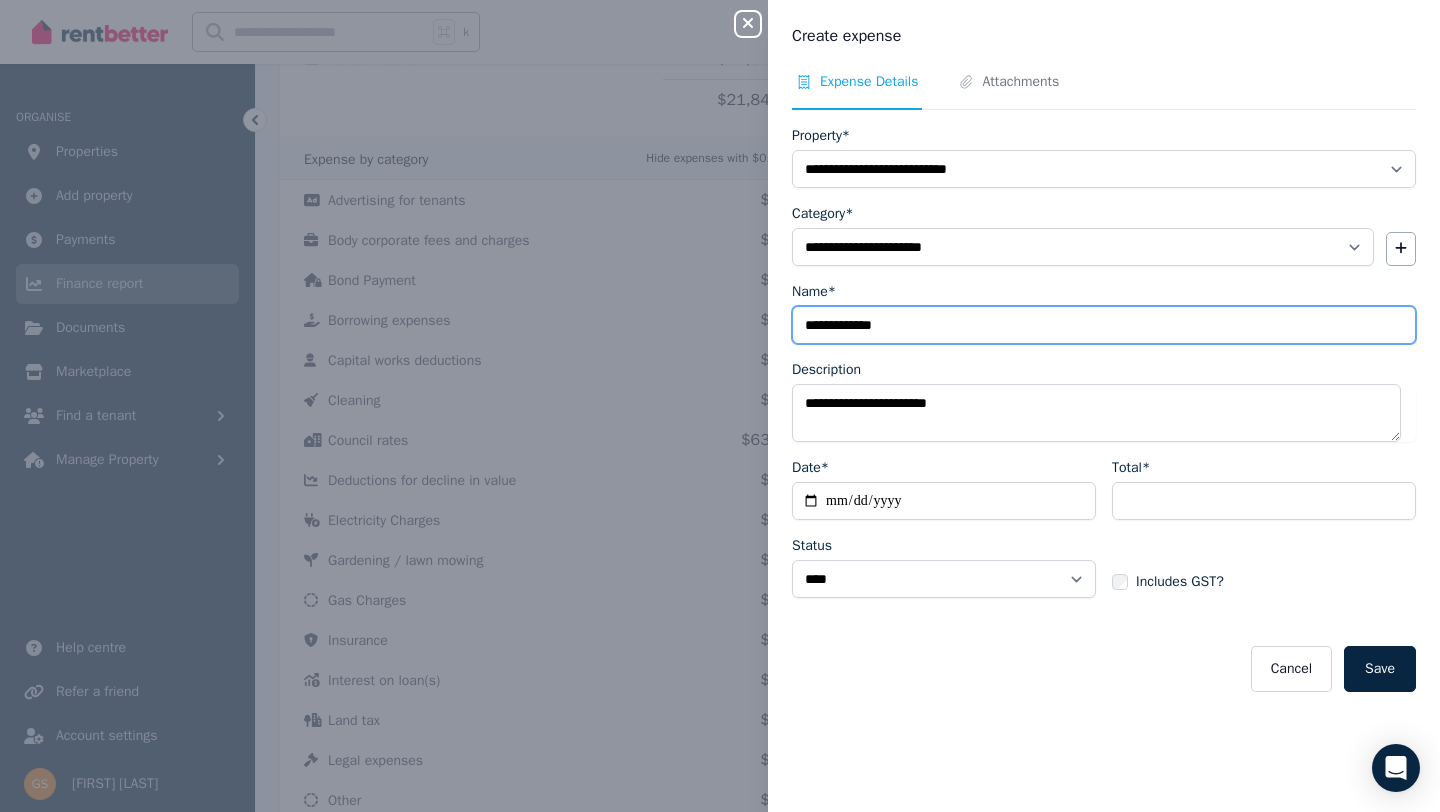 type on "**********" 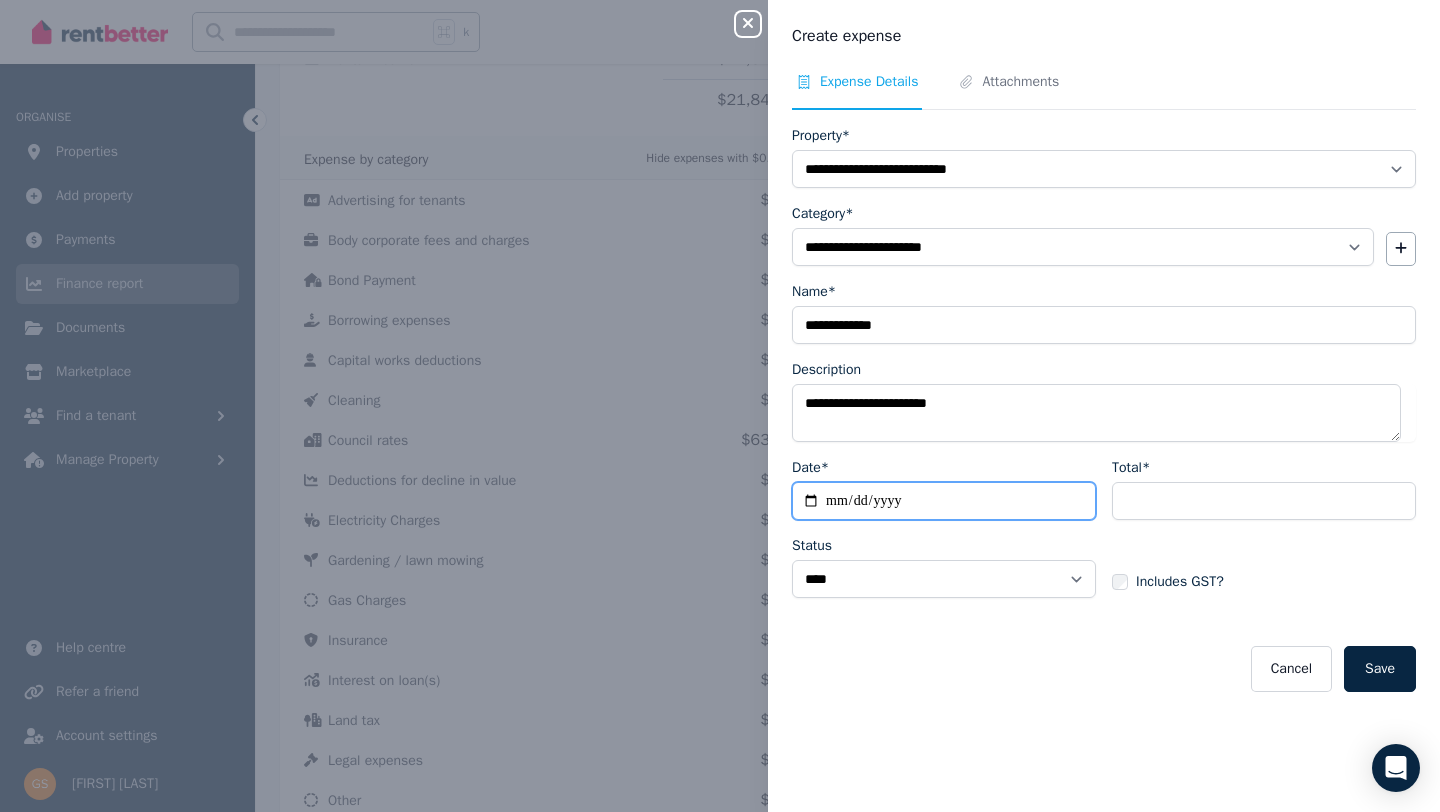 click on "Date*" at bounding box center [944, 501] 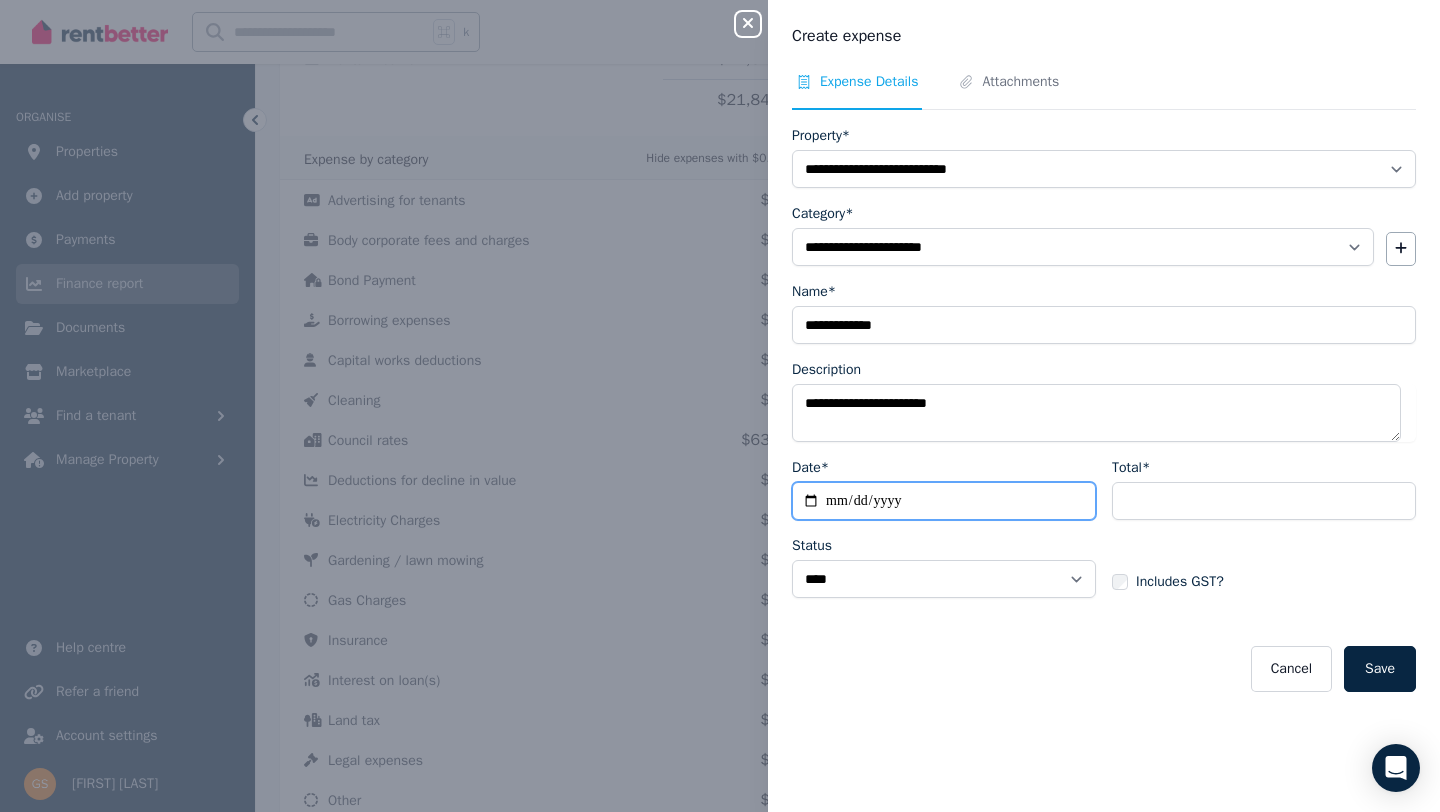 type on "**********" 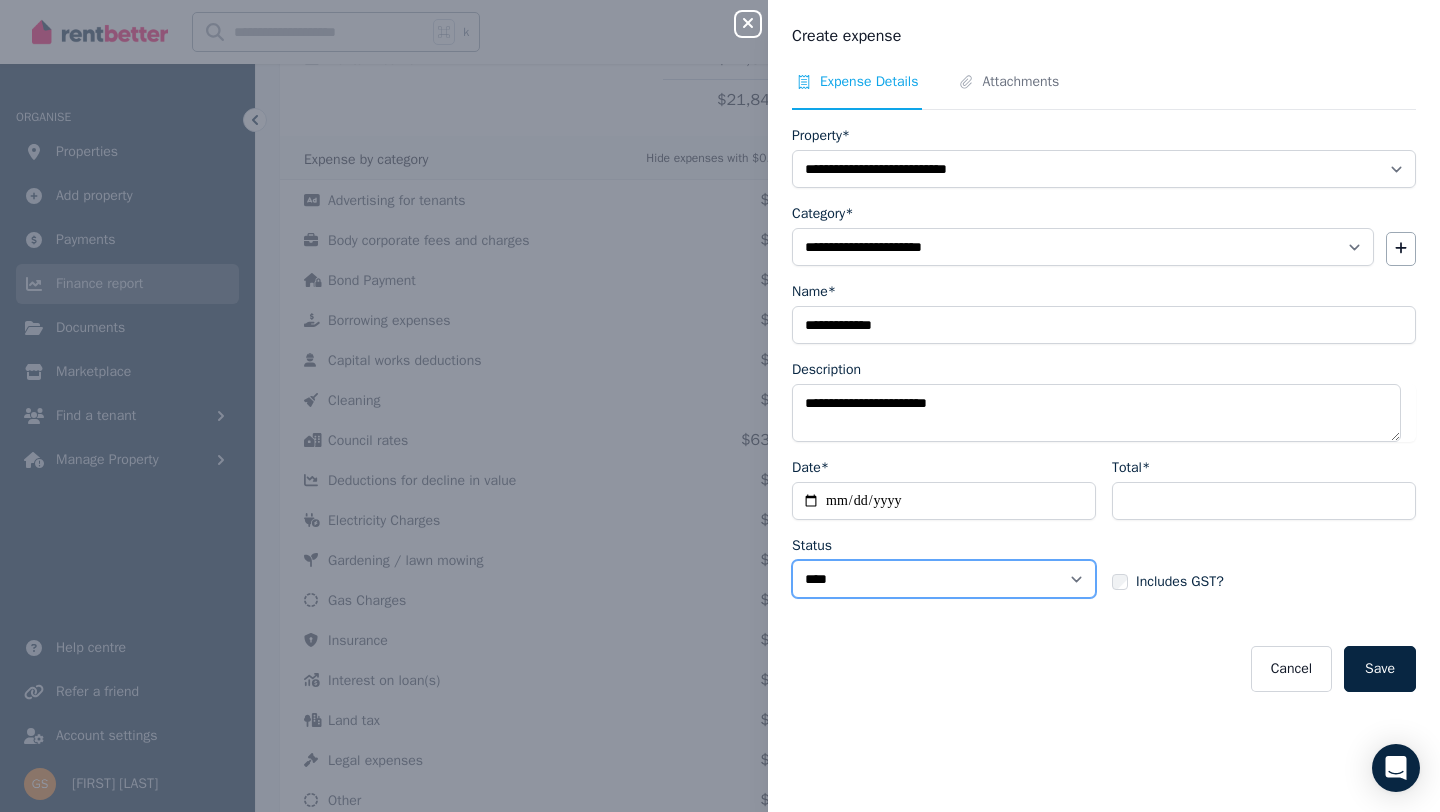click on "****** ****" at bounding box center [944, 579] 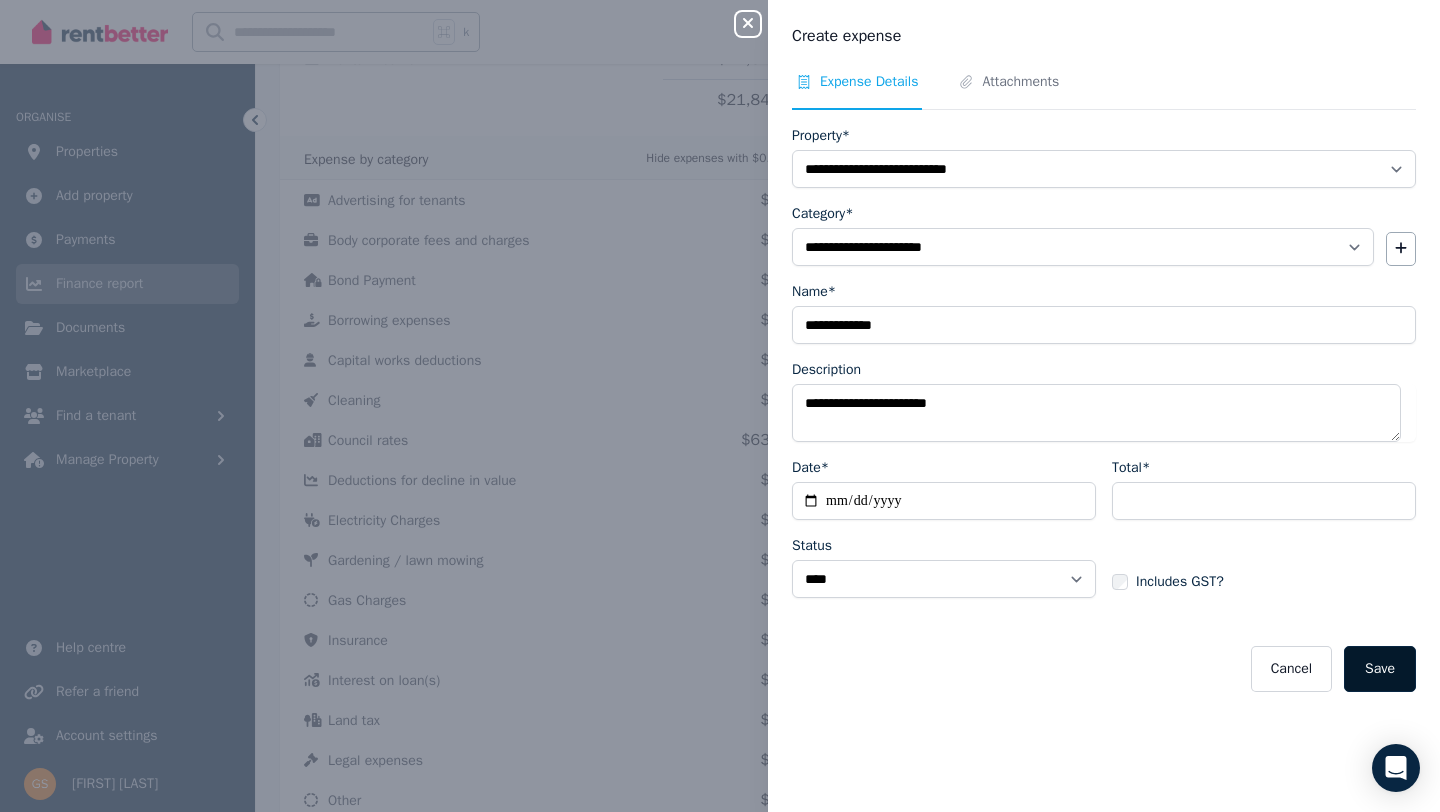 click on "Save" at bounding box center (1380, 669) 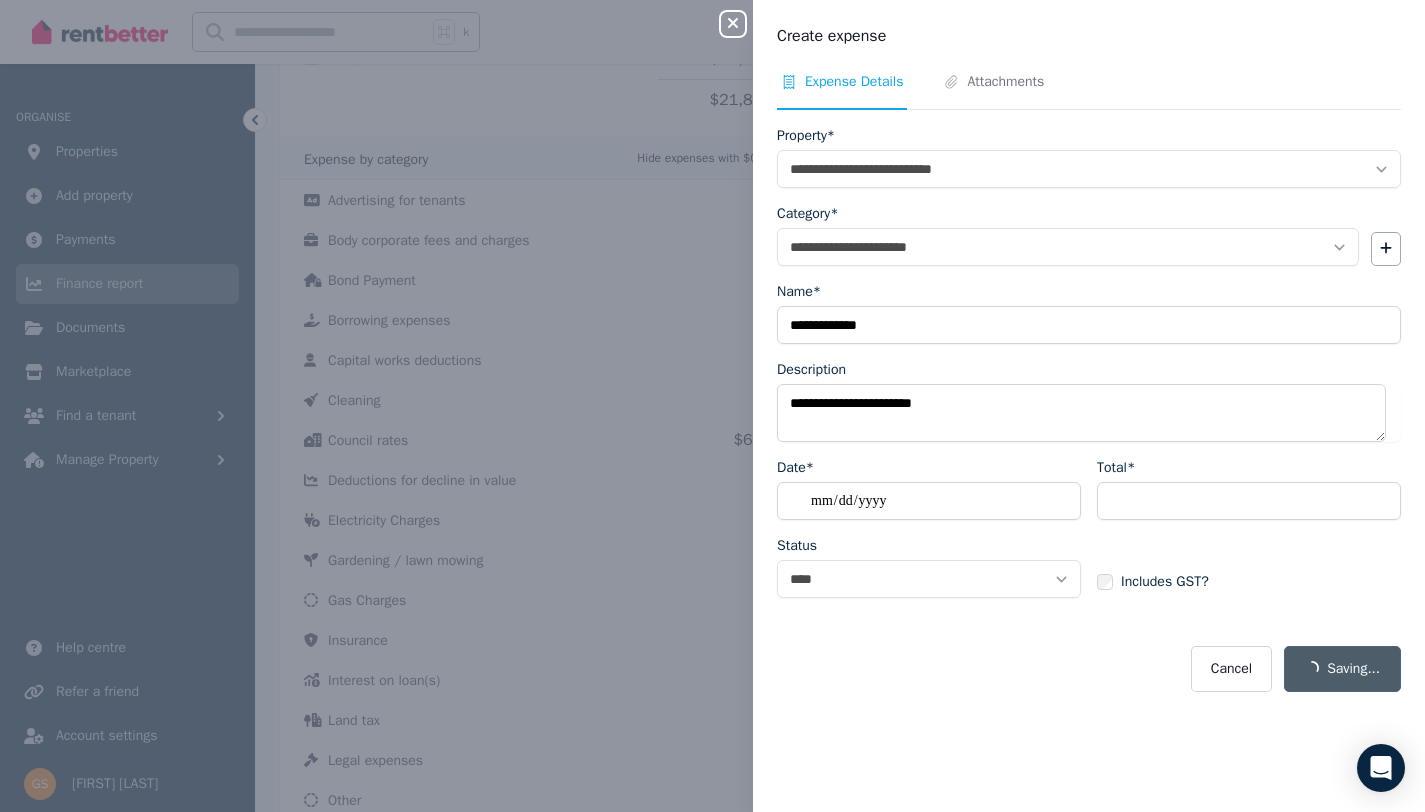 select 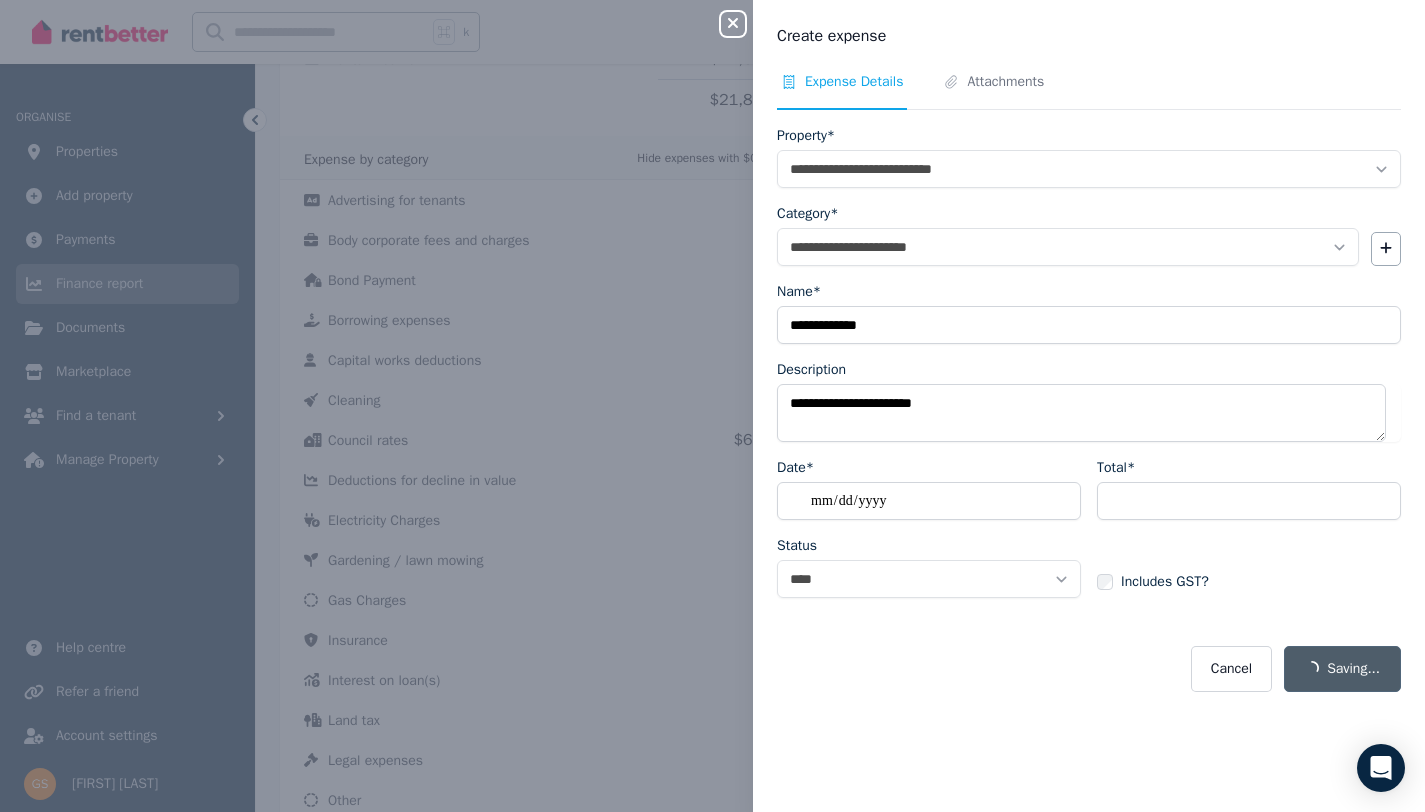 select 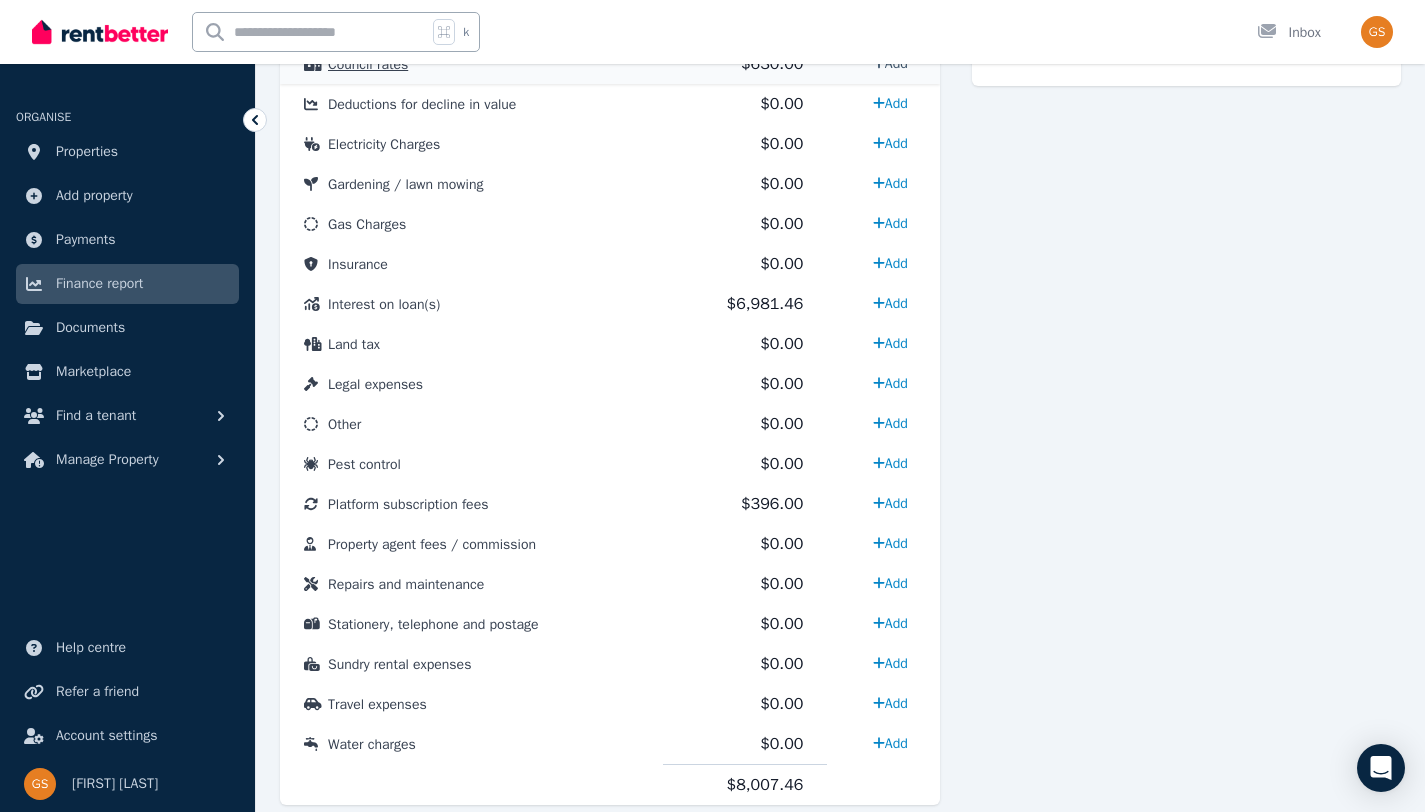 scroll, scrollTop: 881, scrollLeft: 0, axis: vertical 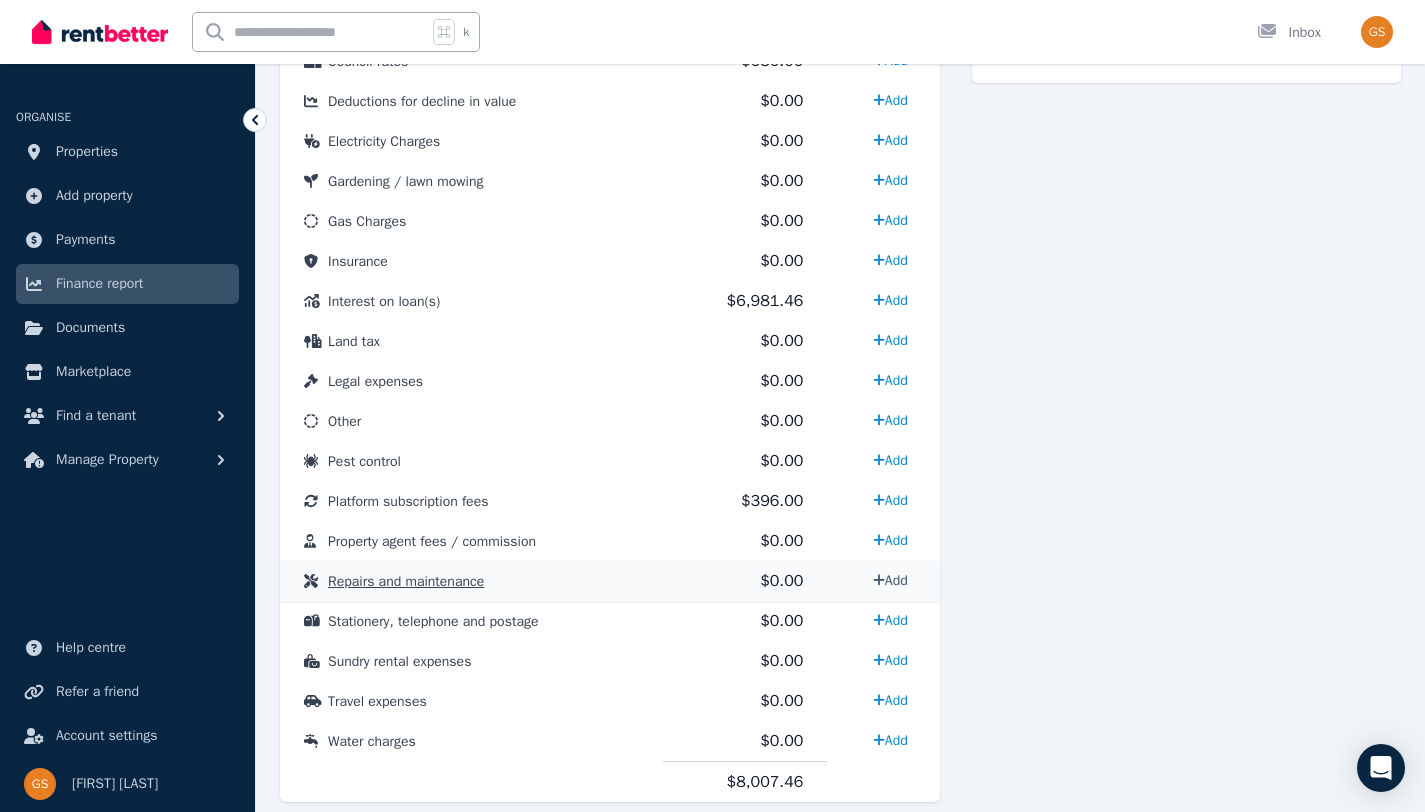 click on "Add" at bounding box center (890, 580) 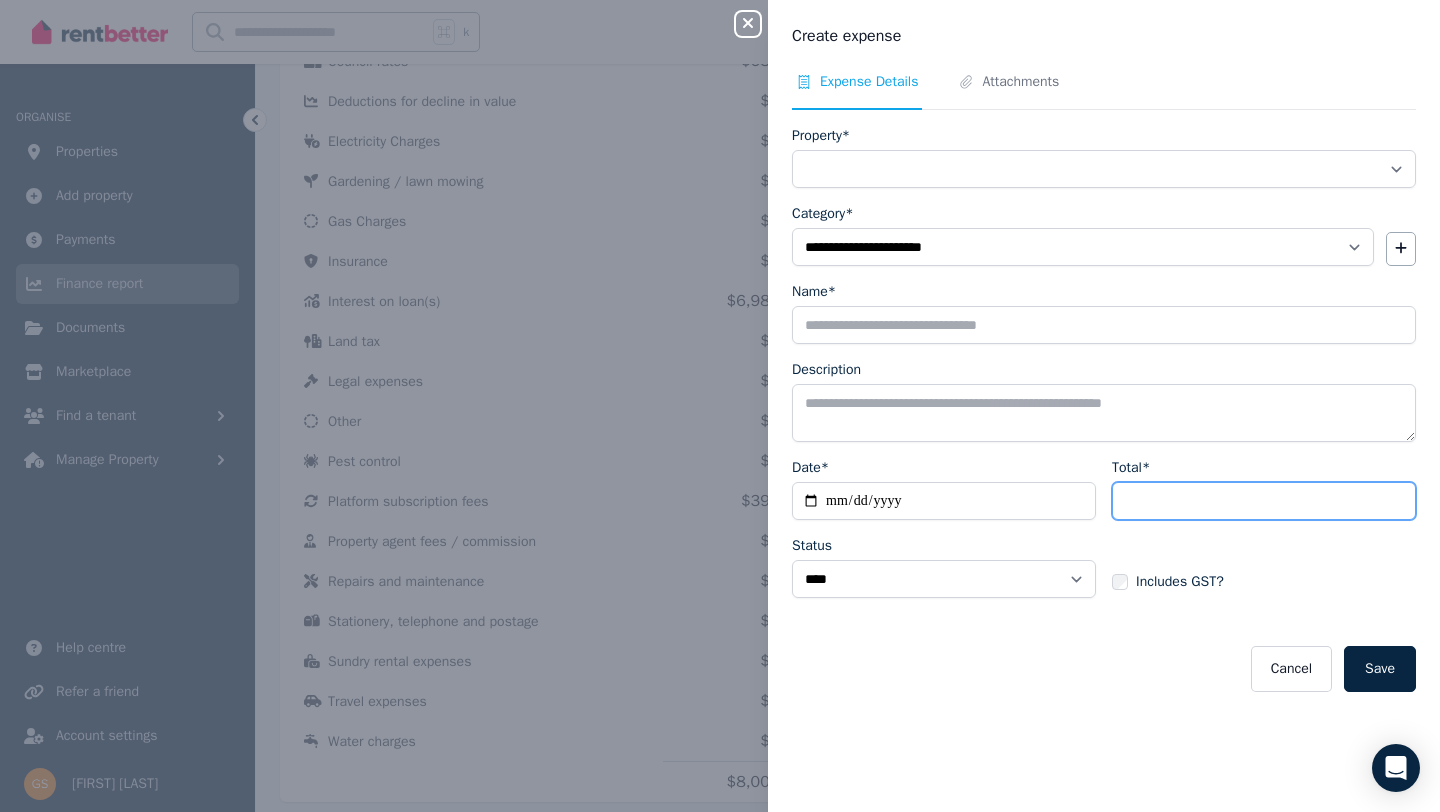 click on "Total*" at bounding box center [1264, 501] 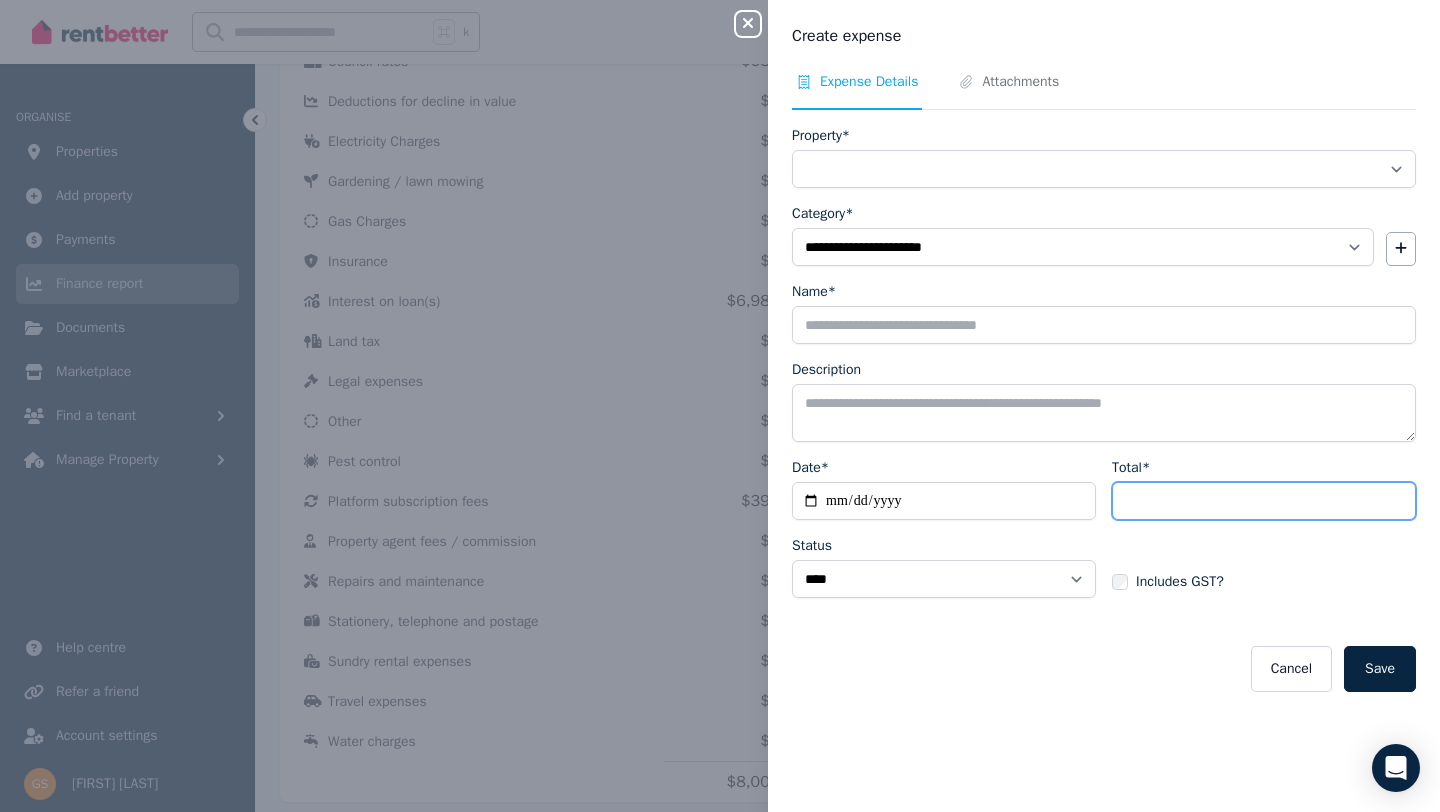 type on "****" 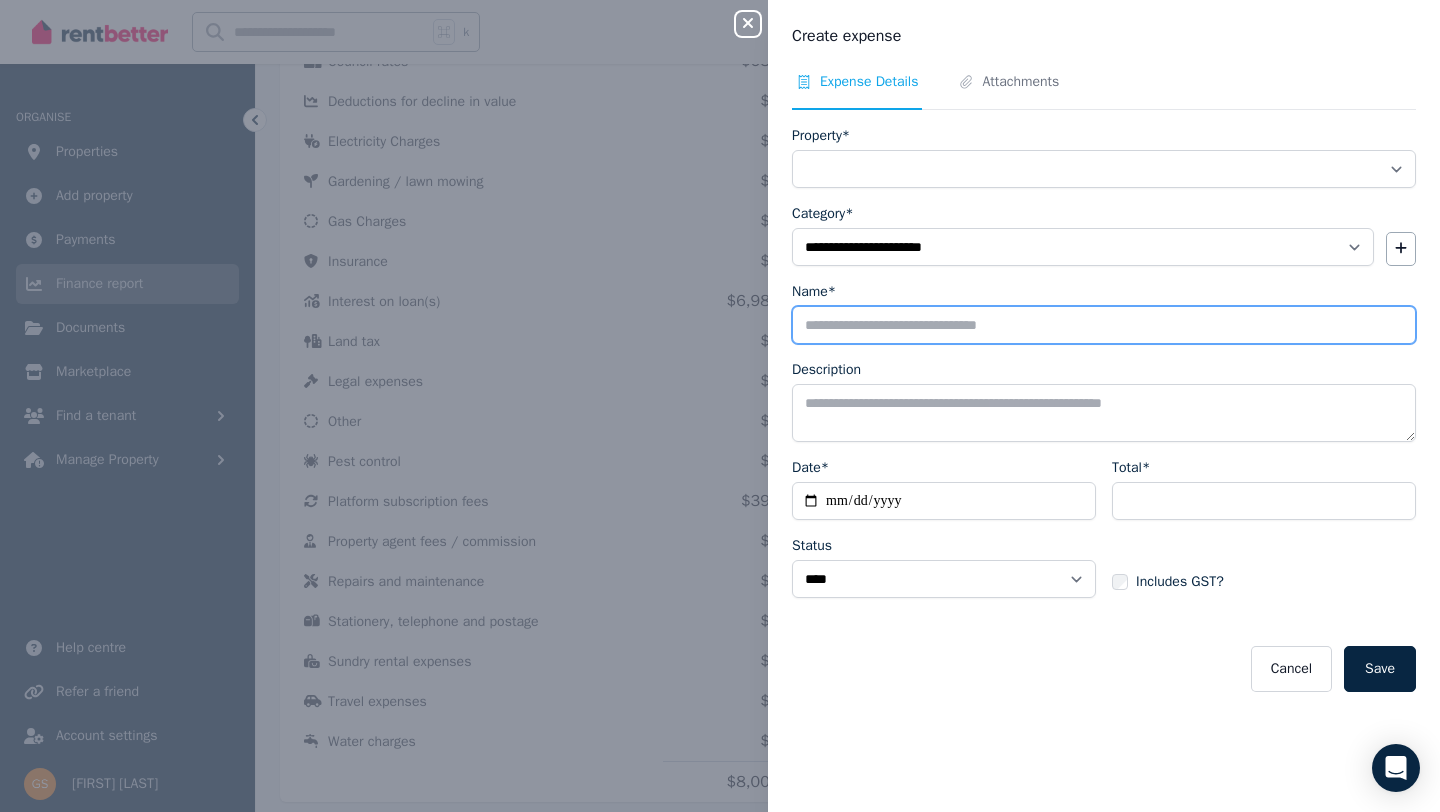 click on "Name*" at bounding box center (1104, 325) 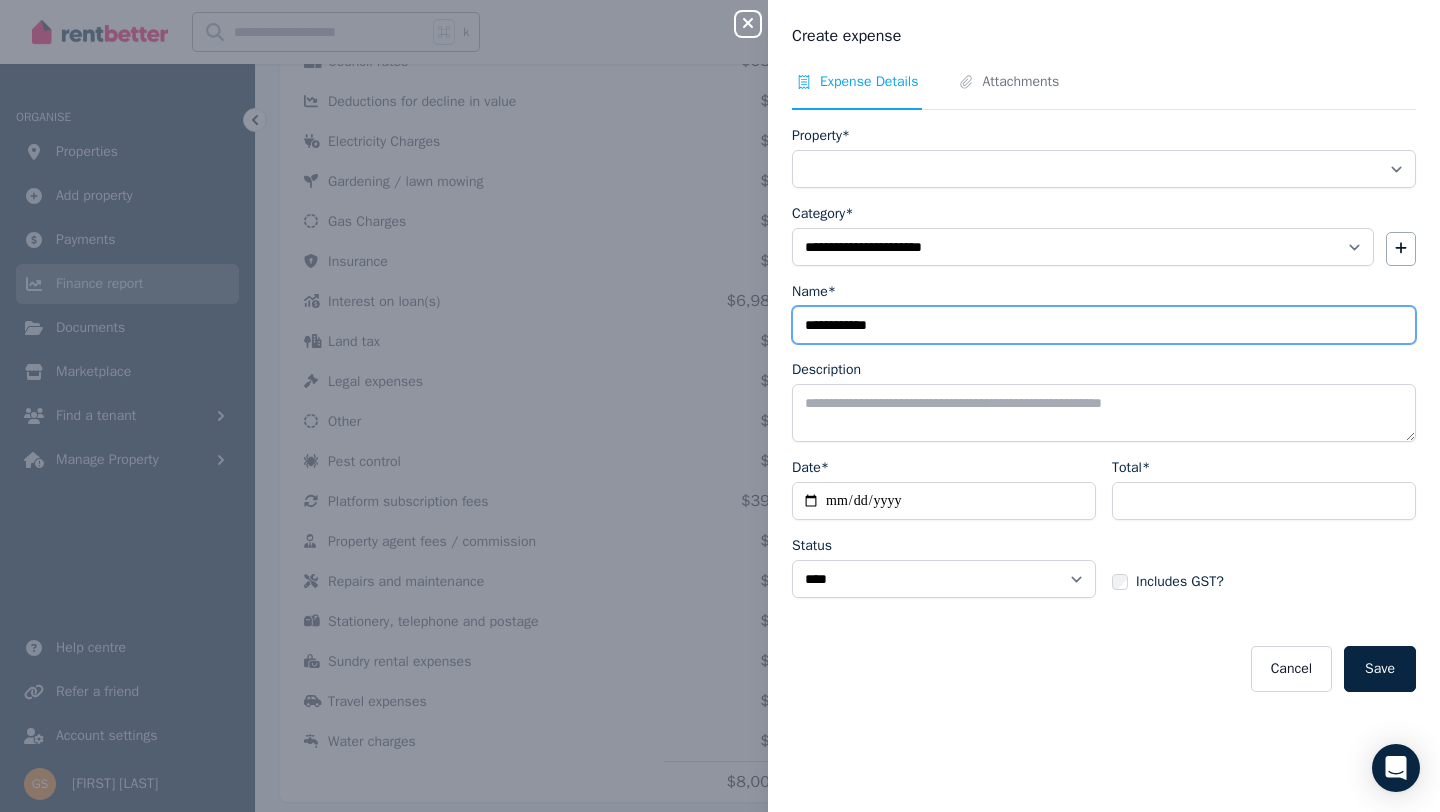 type on "**********" 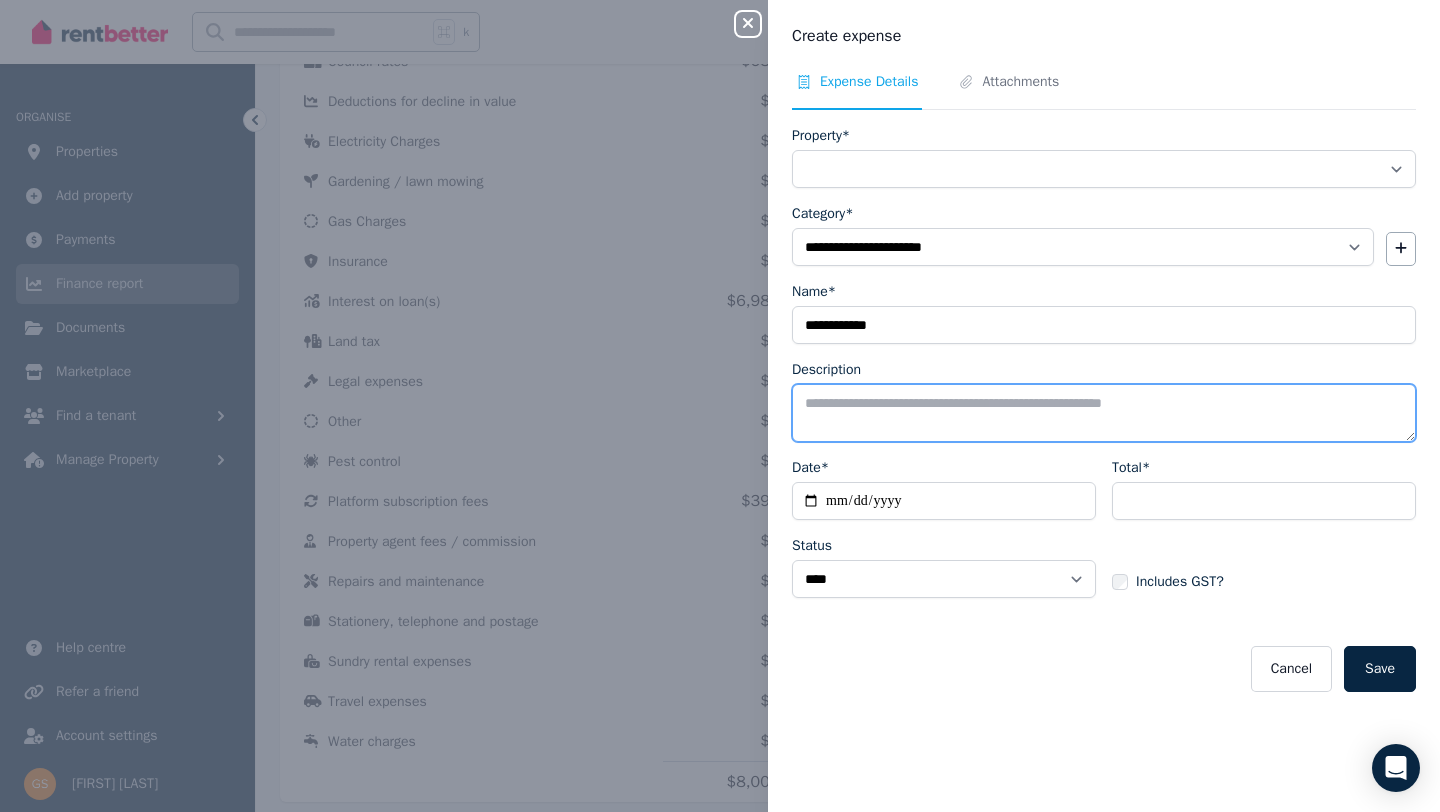 click on "Description" at bounding box center [1104, 413] 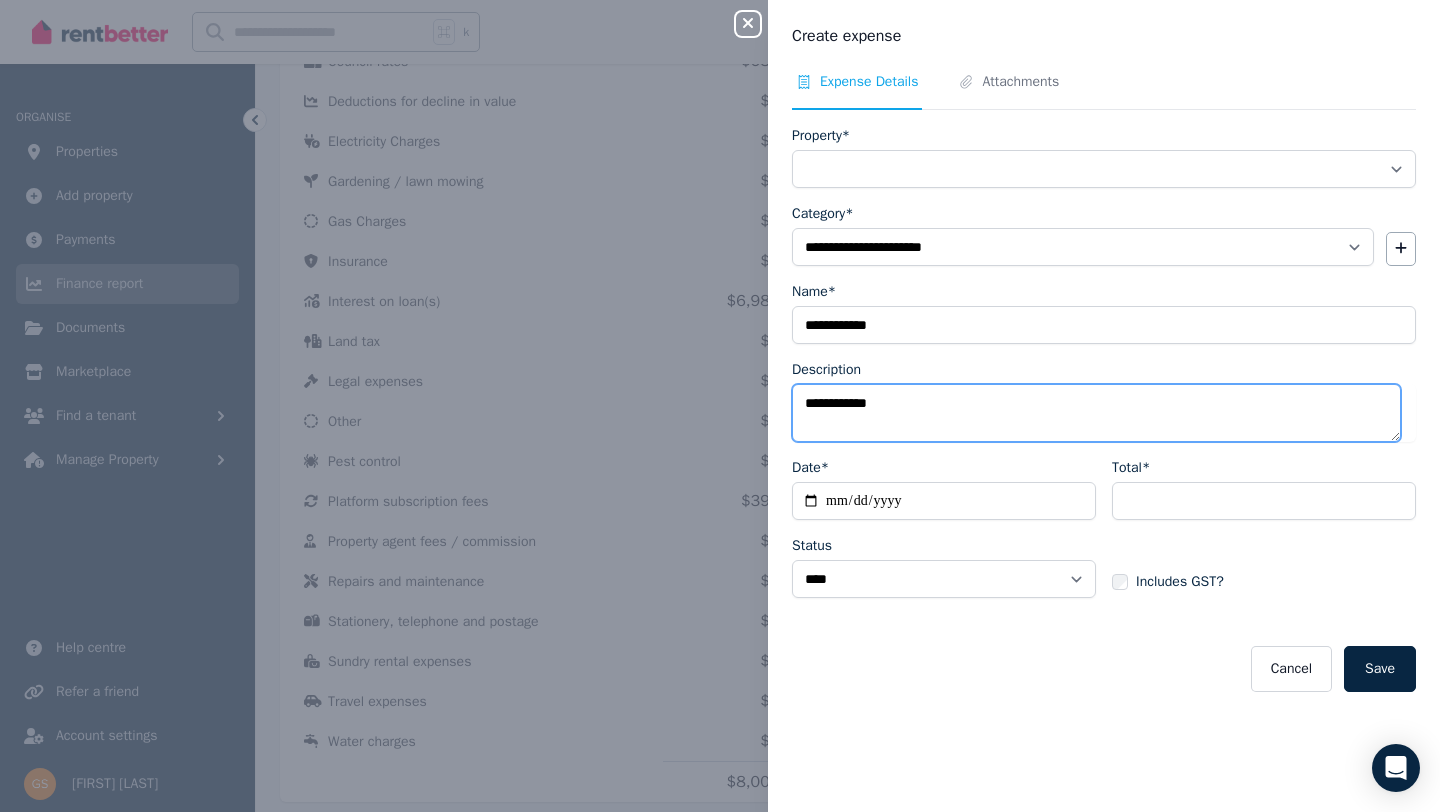type on "**********" 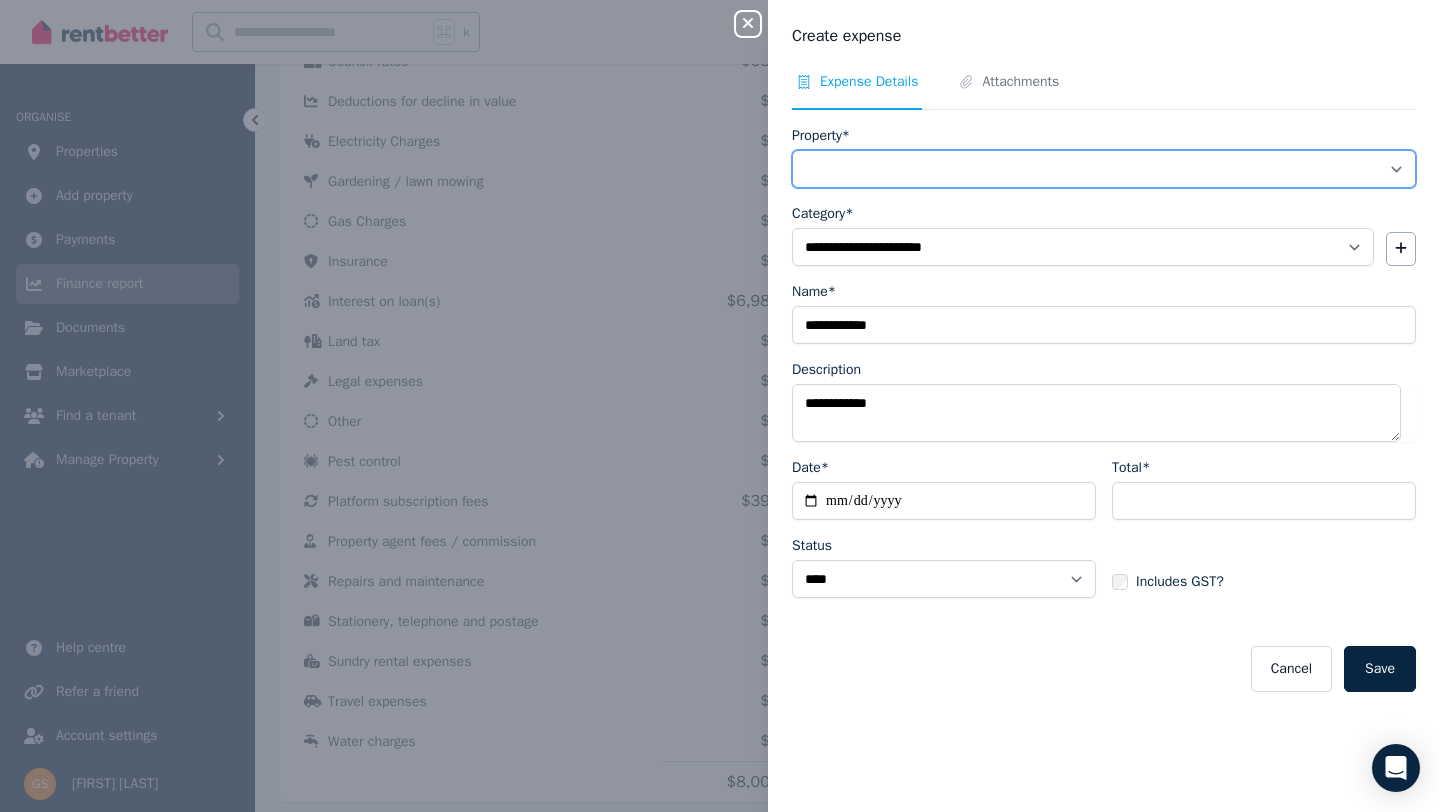 click on "**********" at bounding box center [1104, 169] 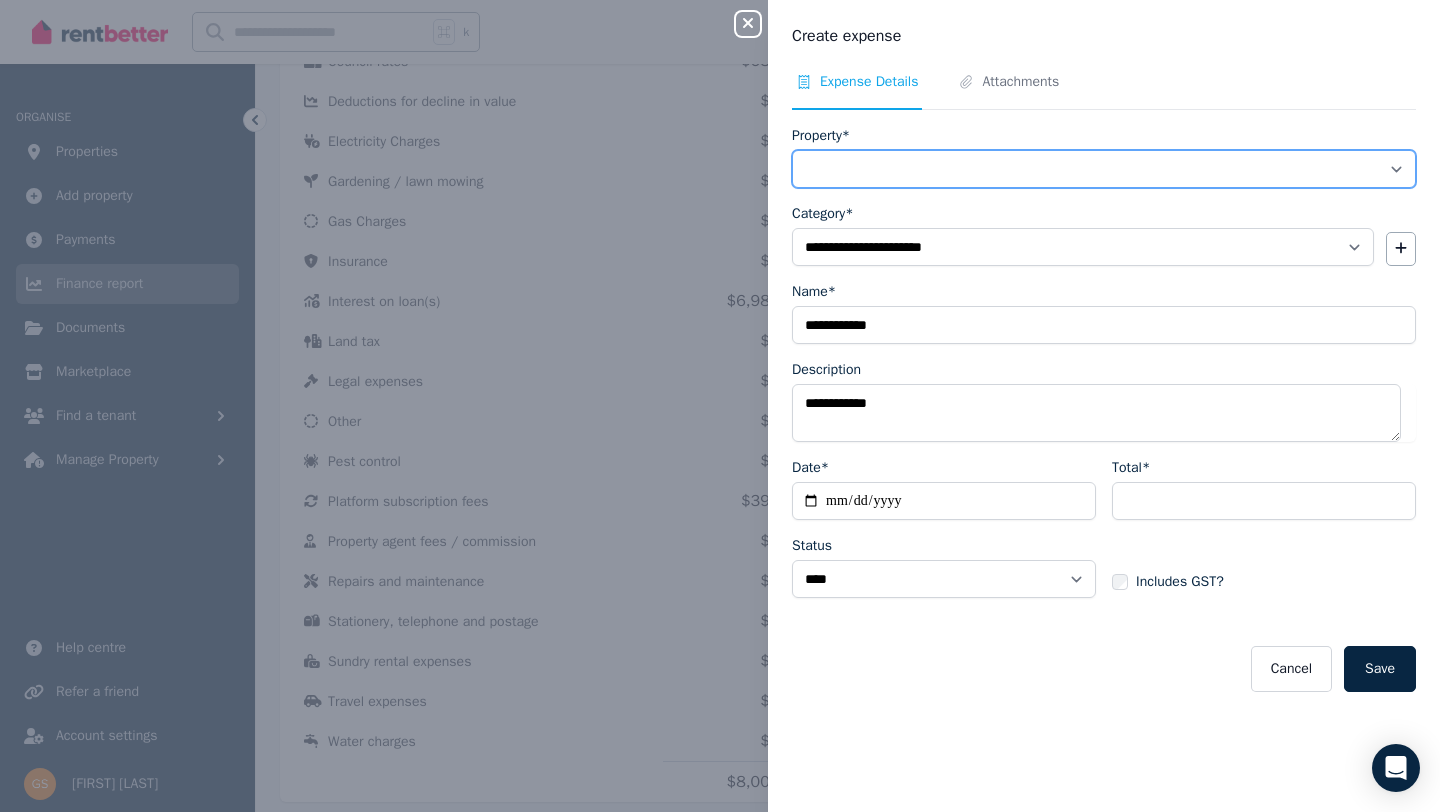 select on "**********" 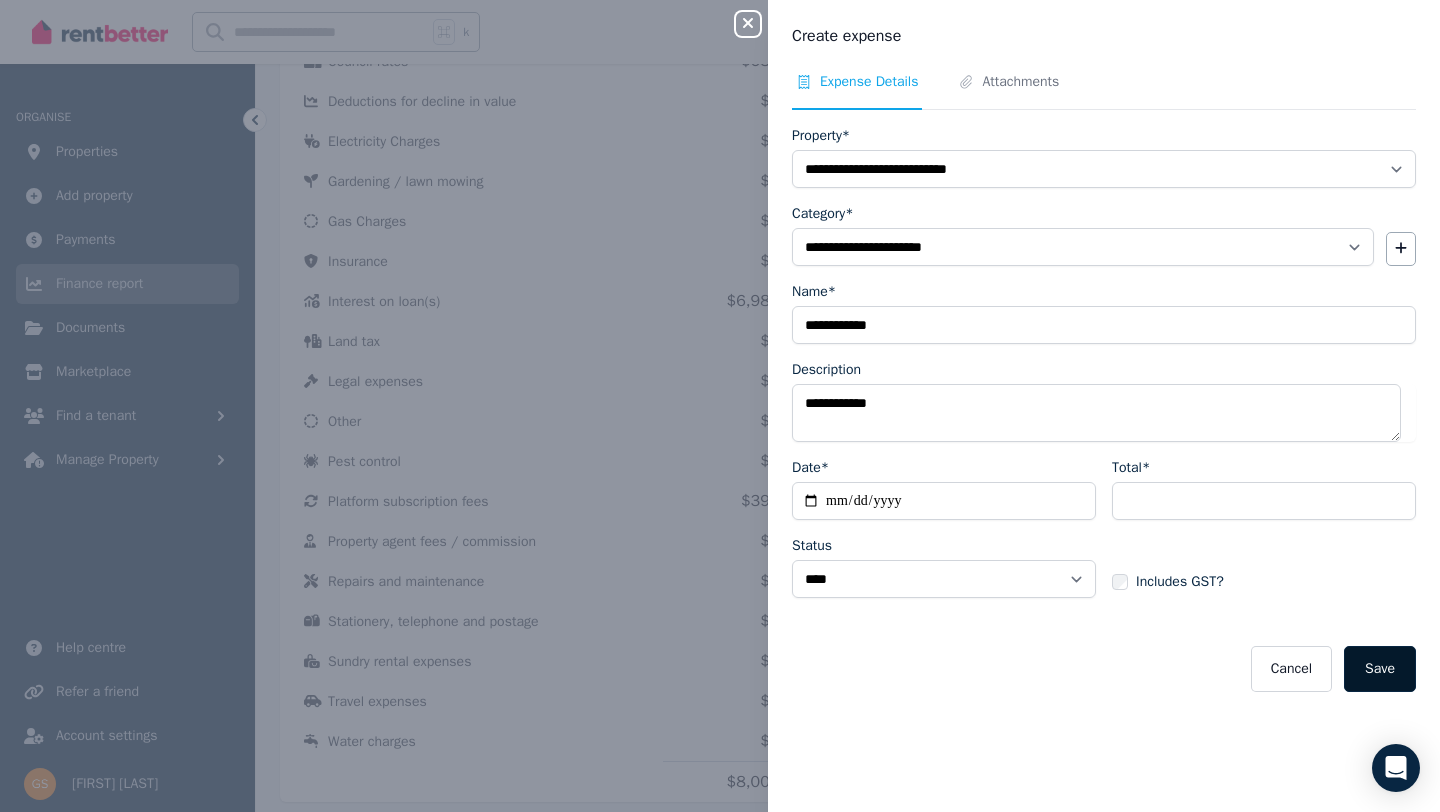 click on "Save" at bounding box center [1380, 669] 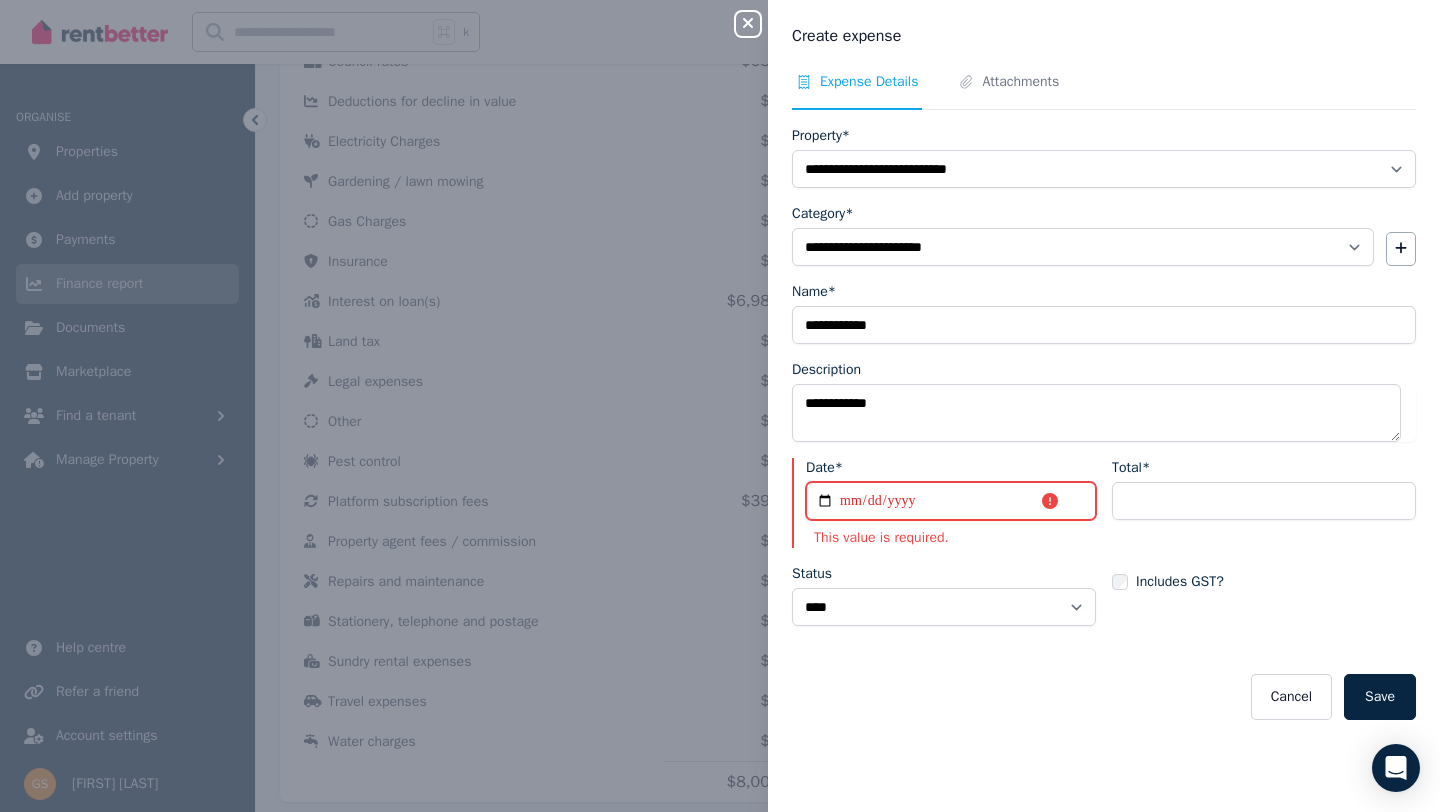 click on "Date*" at bounding box center [951, 501] 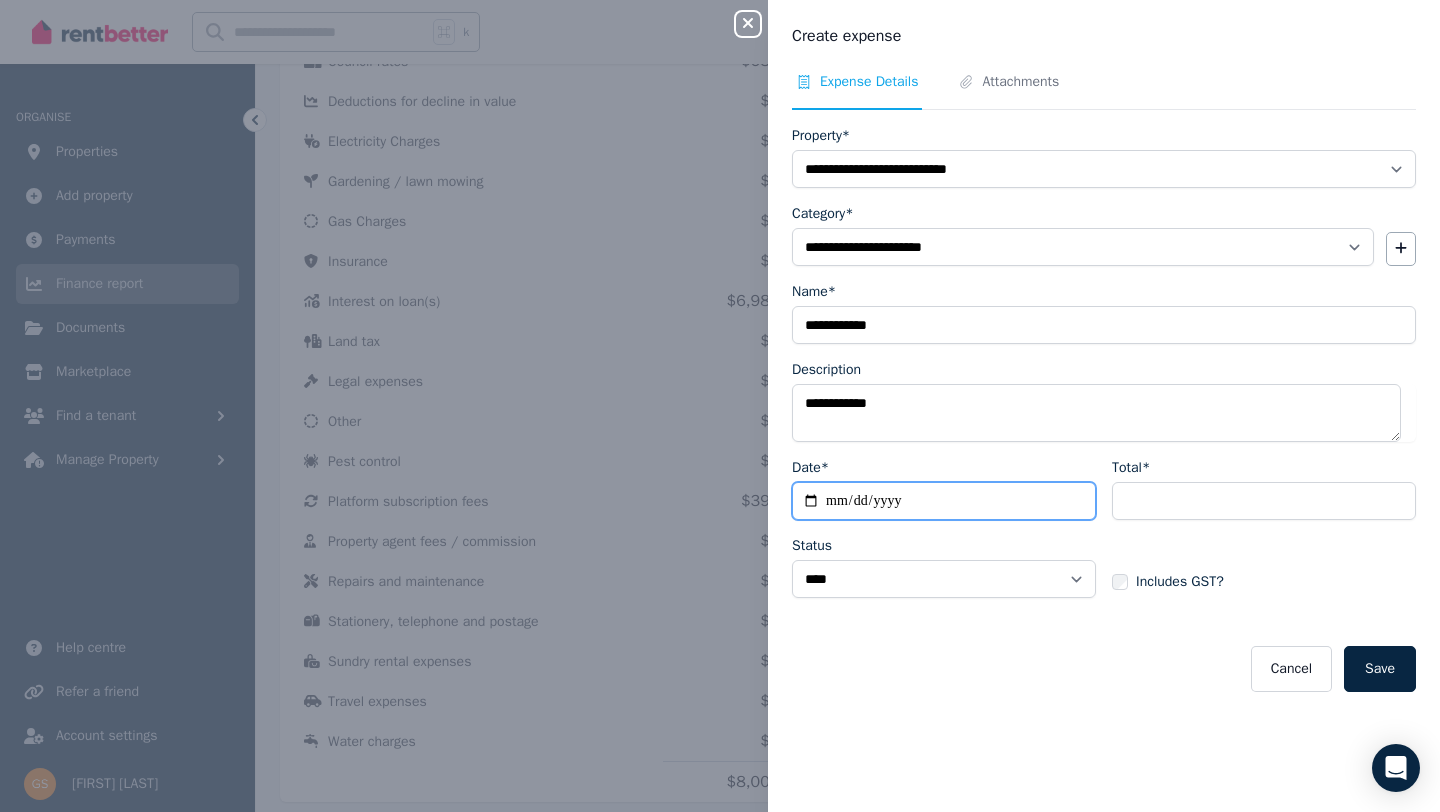 type on "**********" 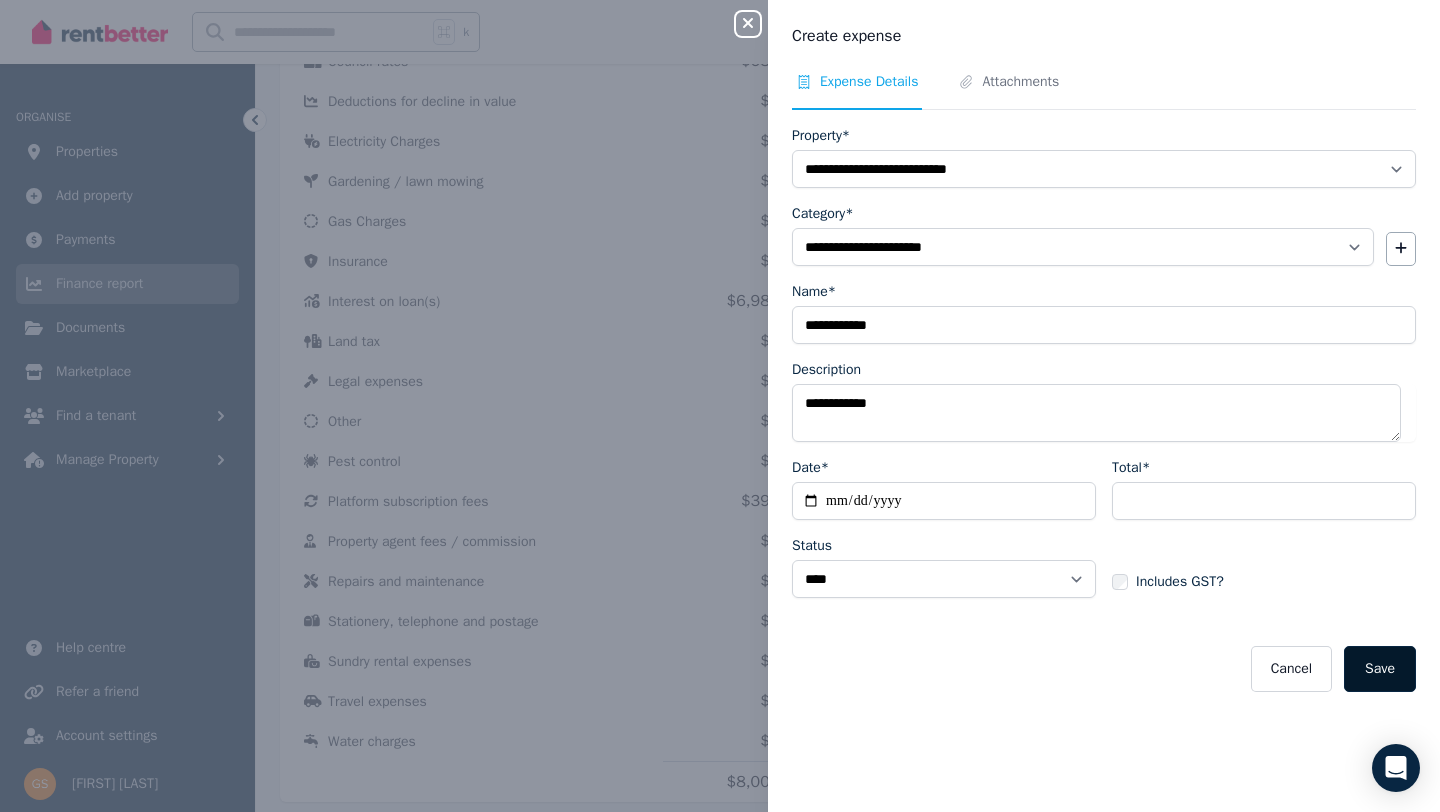 click on "Save" at bounding box center (1380, 669) 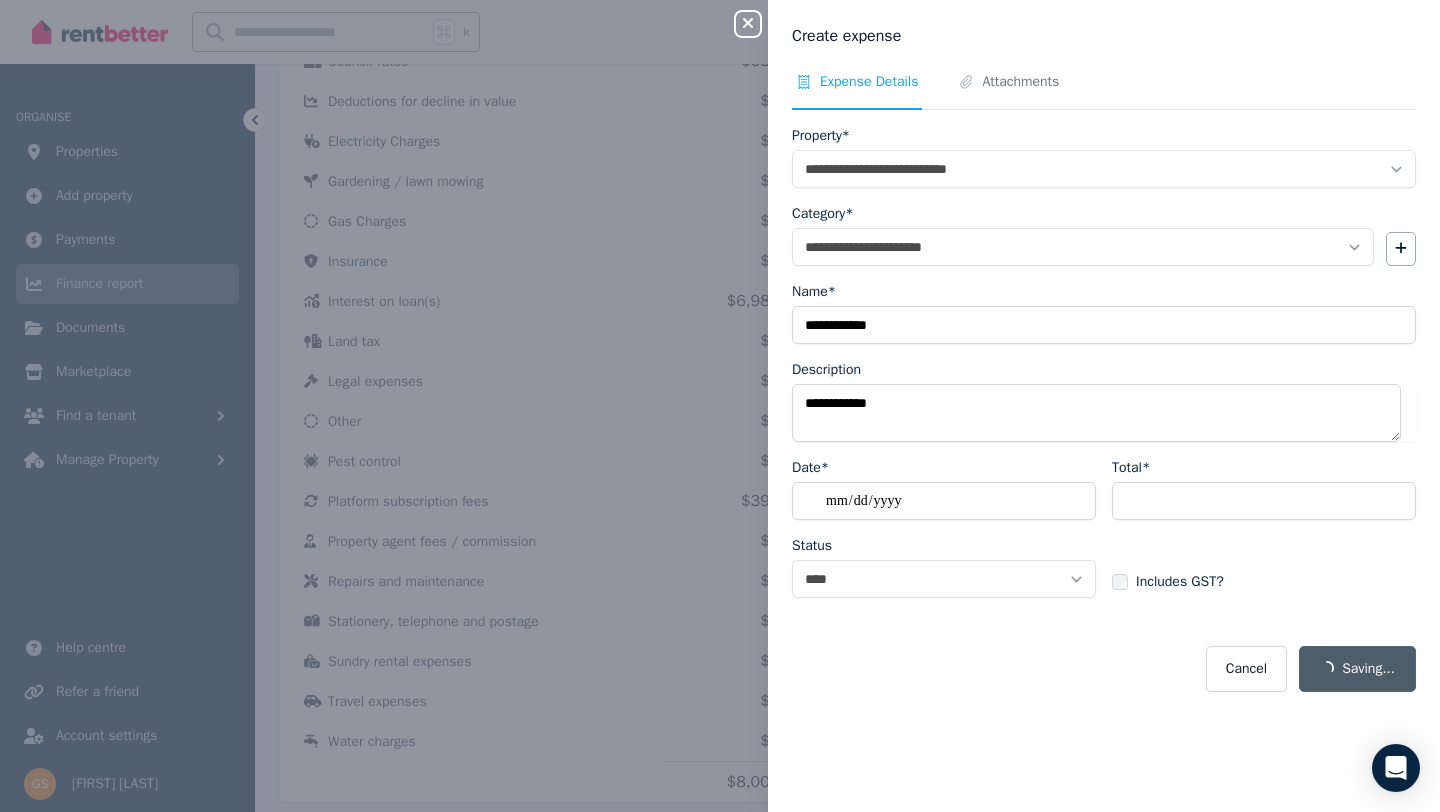 select 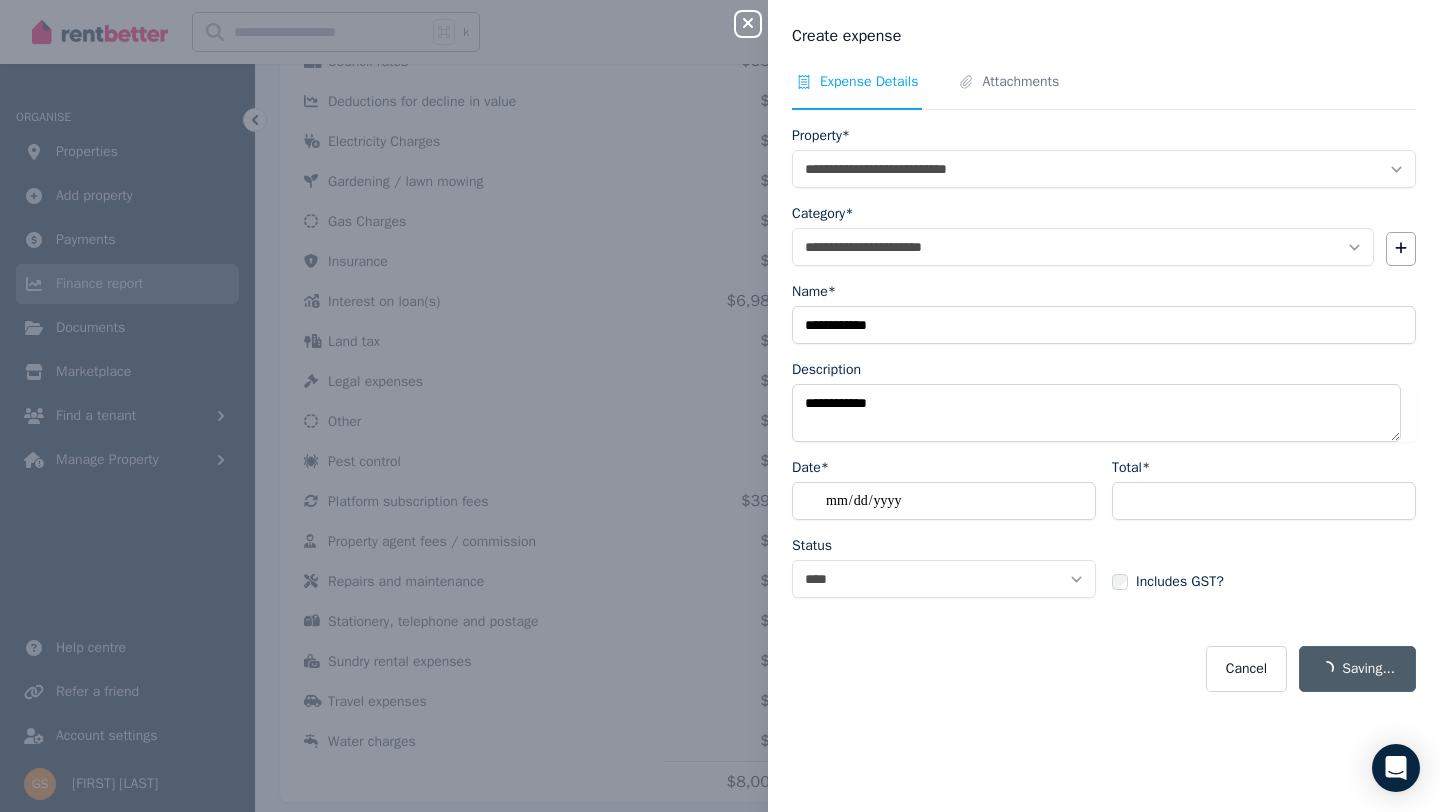 select 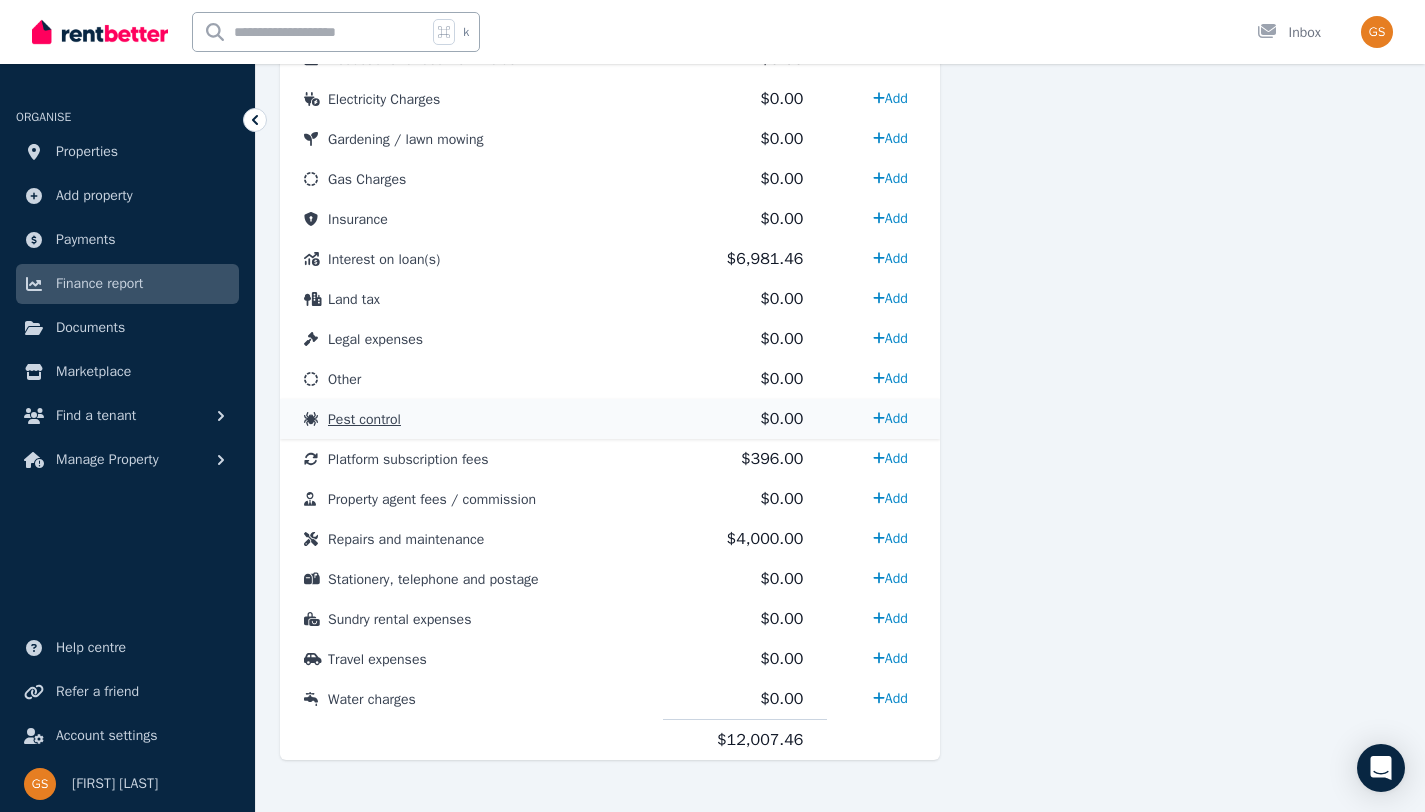 scroll, scrollTop: 939, scrollLeft: 0, axis: vertical 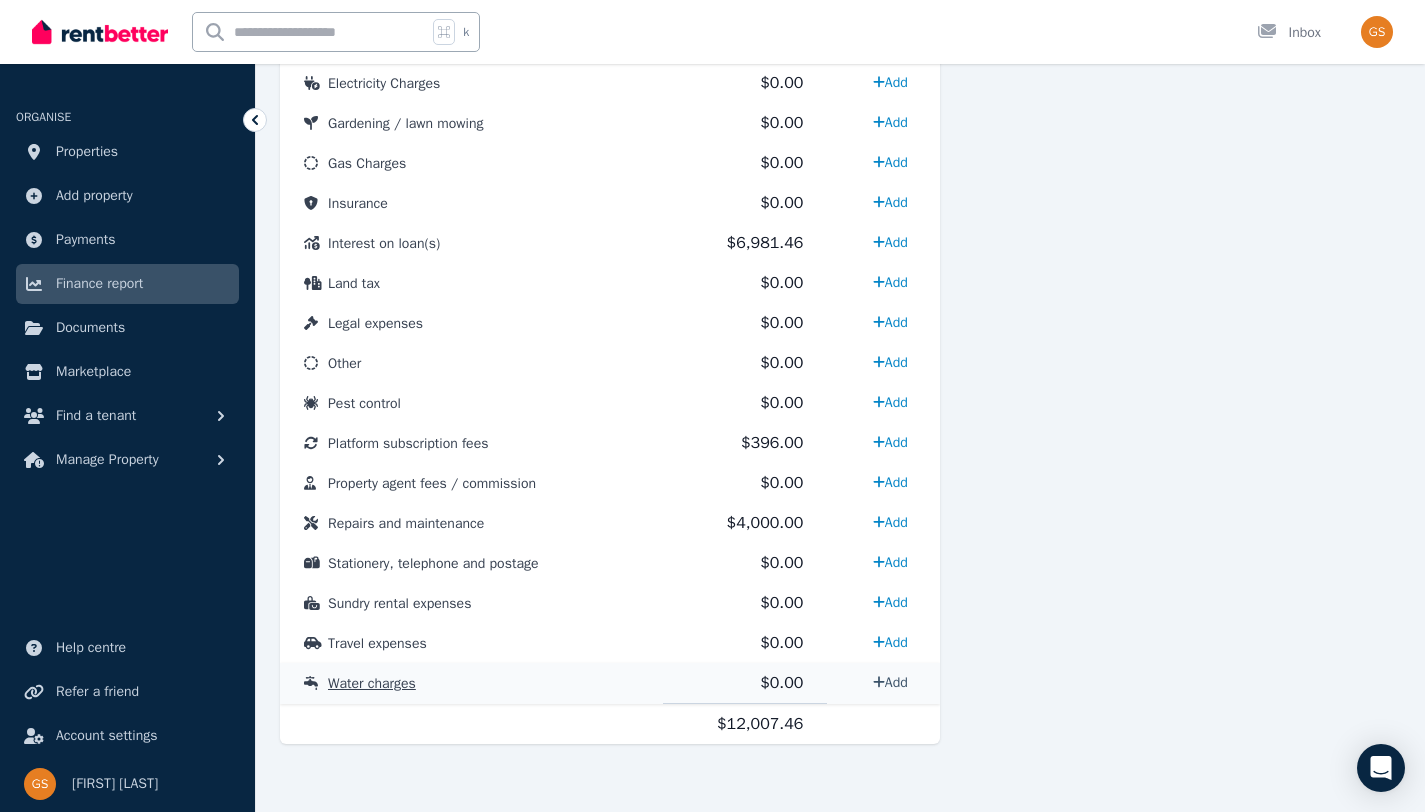 click on "Add" at bounding box center [890, 682] 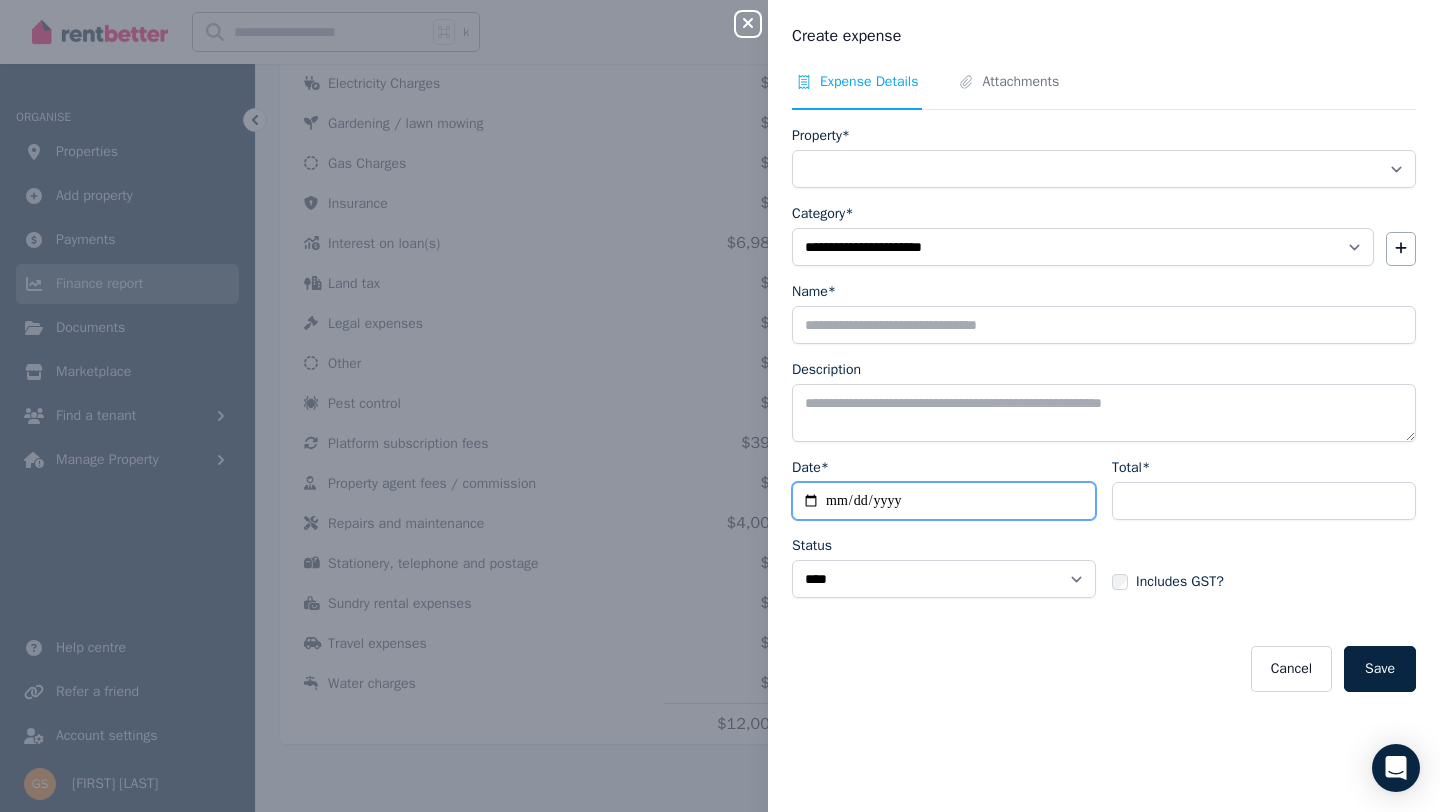 click on "Date*" at bounding box center (944, 501) 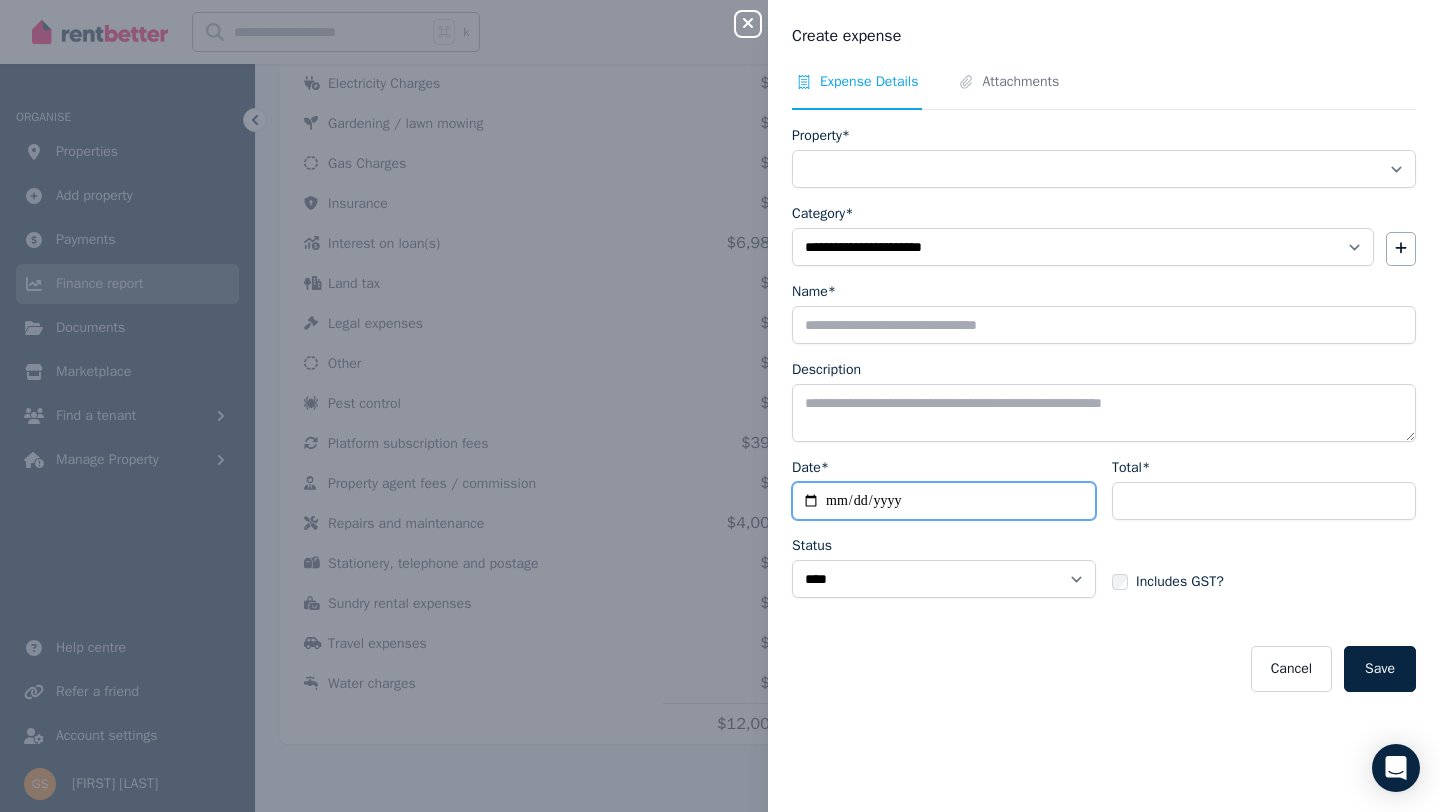 click on "Date*" at bounding box center (944, 501) 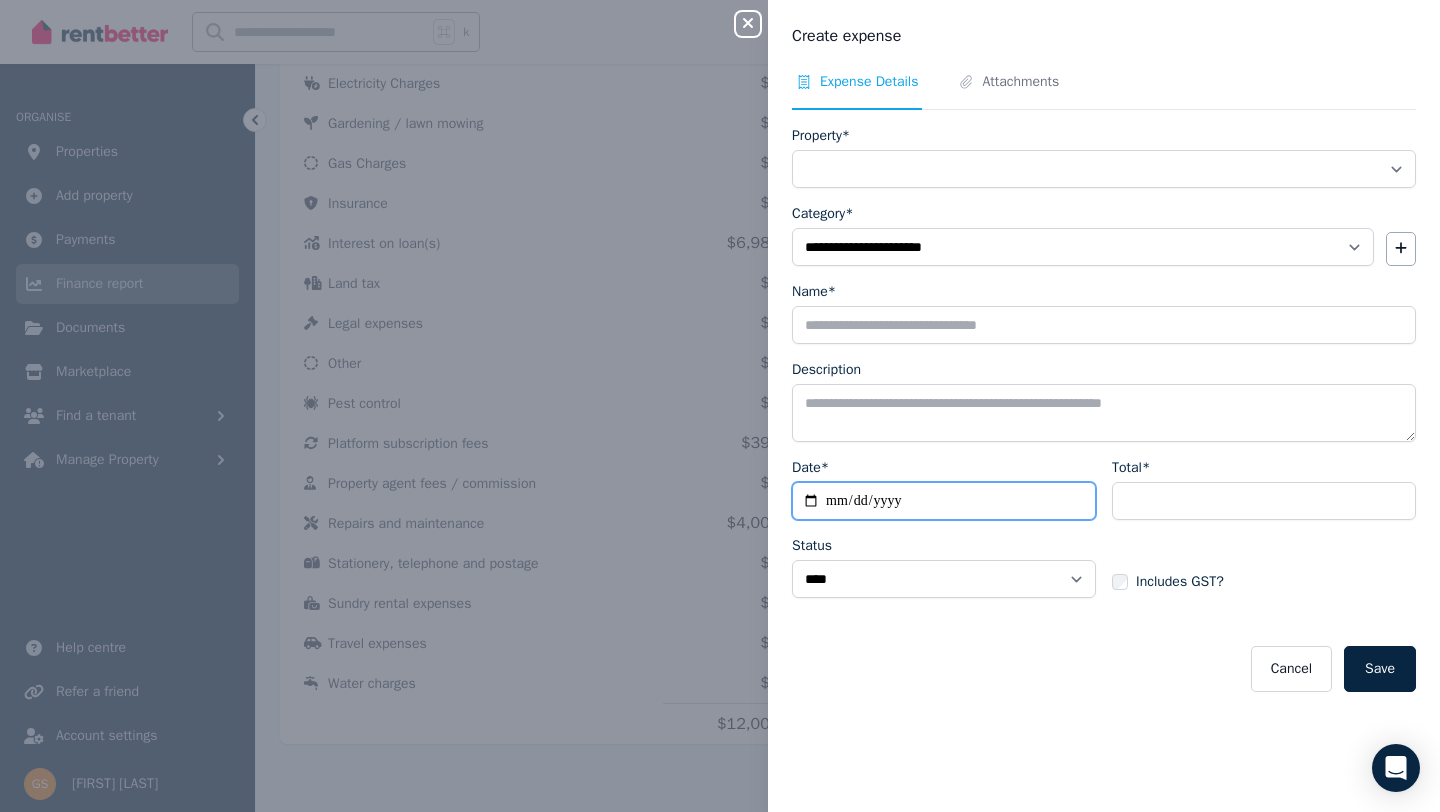 type on "**********" 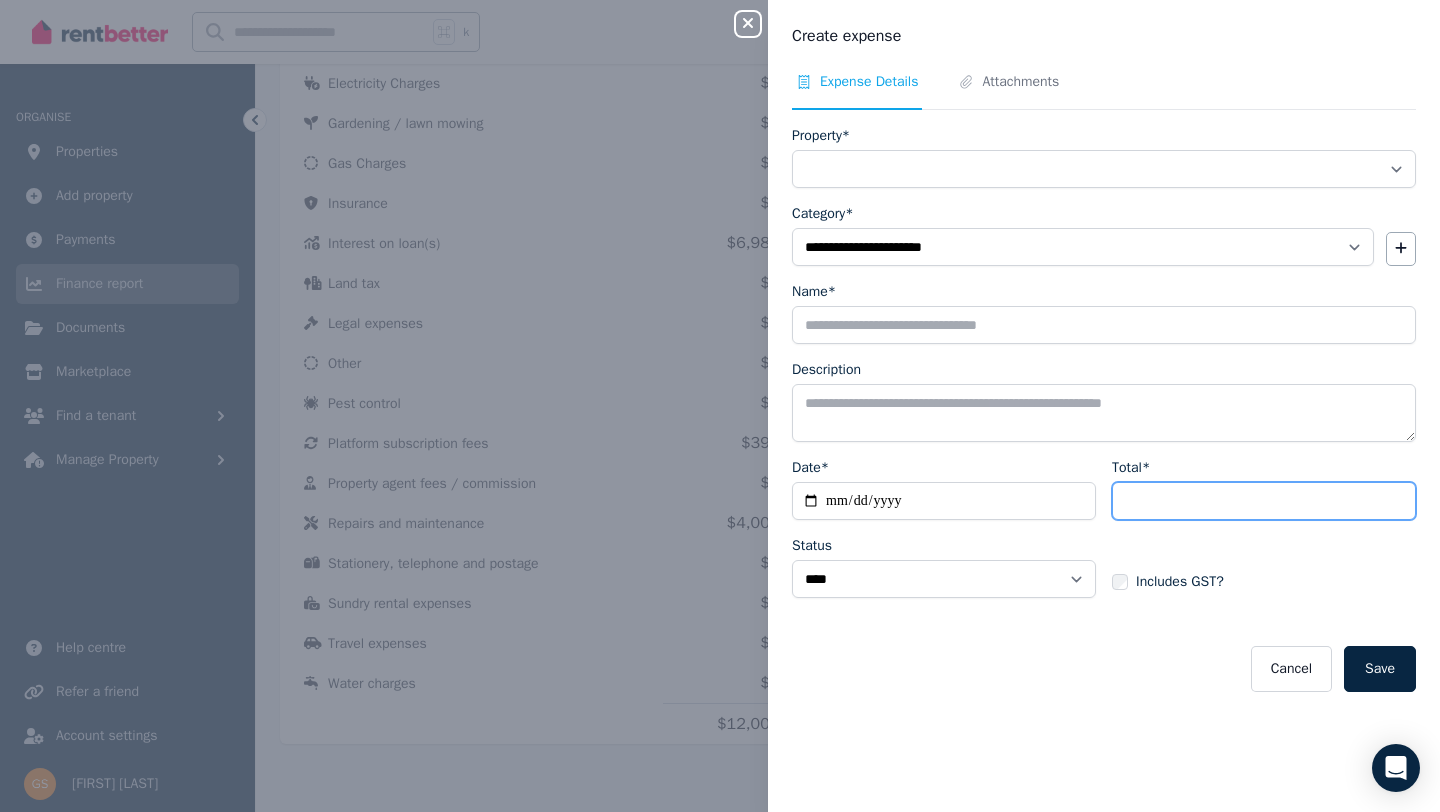 click on "Total*" at bounding box center [1264, 501] 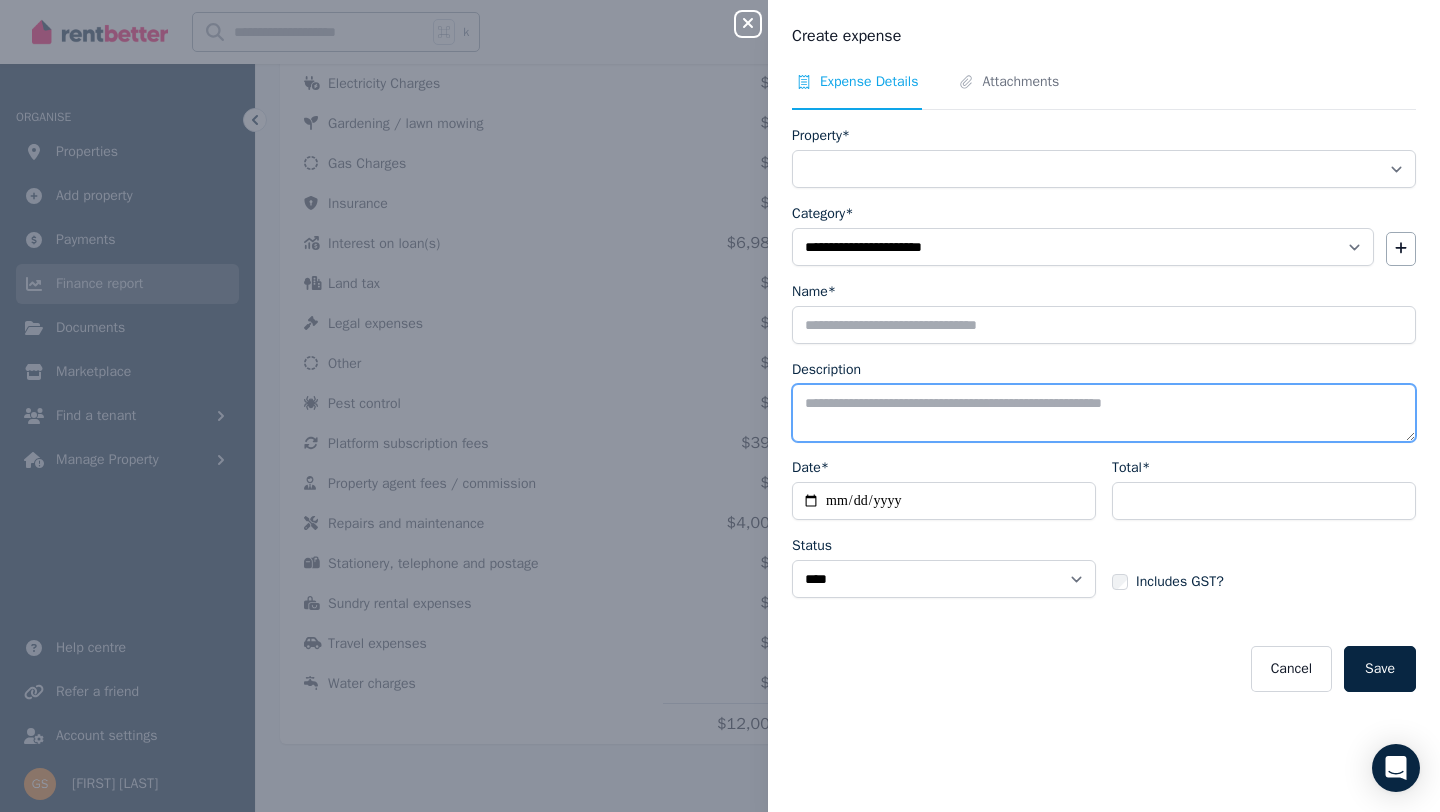 click on "Description" at bounding box center (1104, 413) 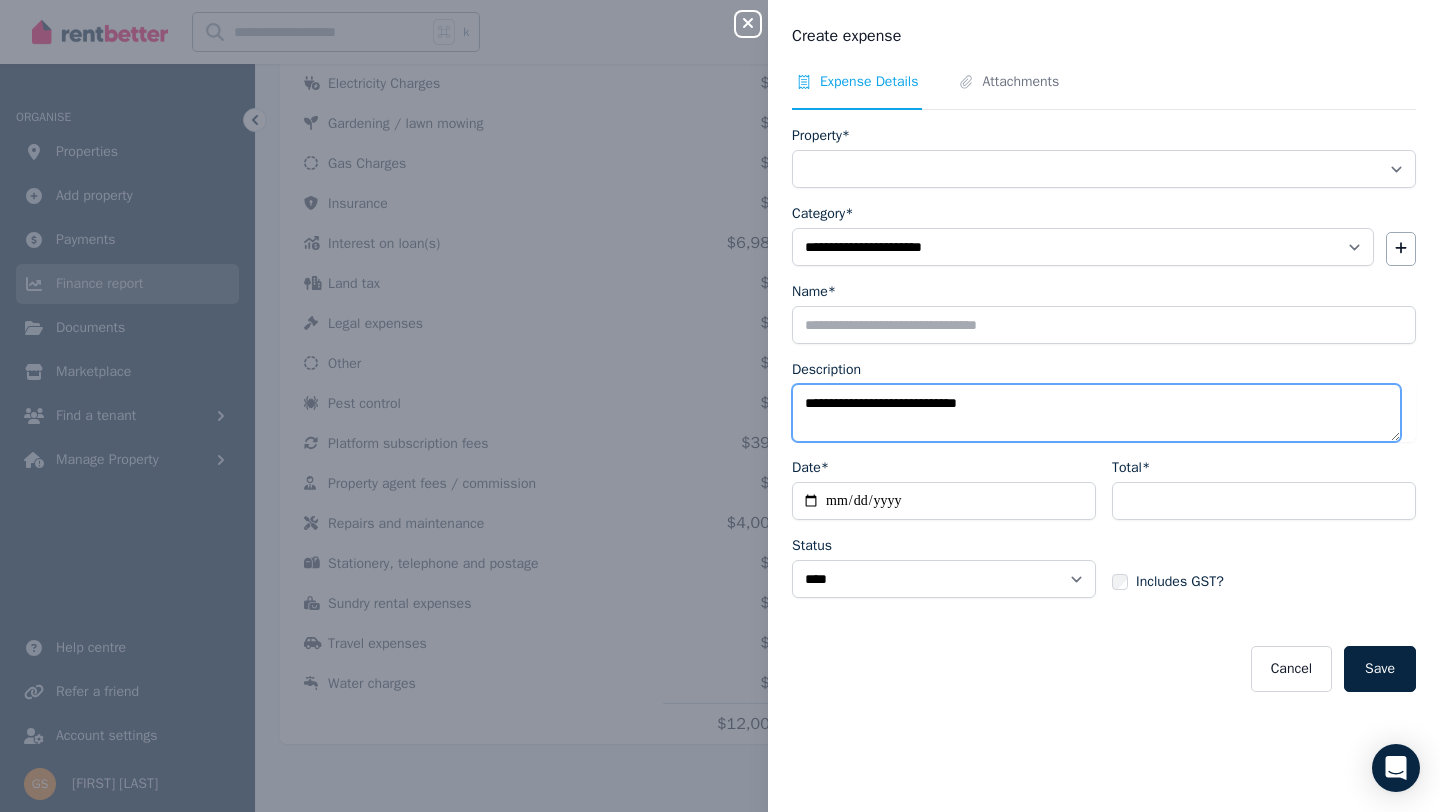 drag, startPoint x: 807, startPoint y: 403, endPoint x: 1021, endPoint y: 410, distance: 214.11446 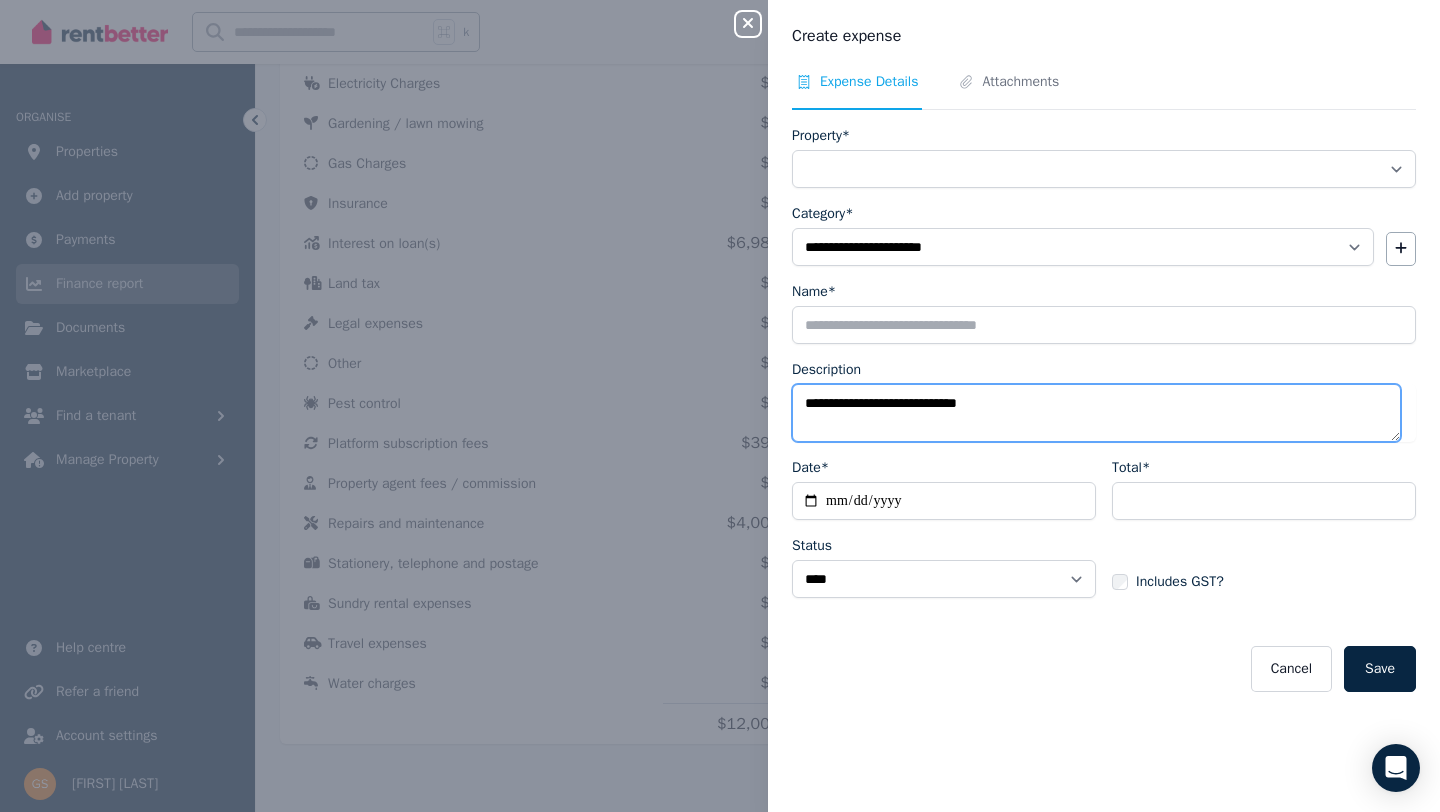 click on "**********" at bounding box center [1096, 413] 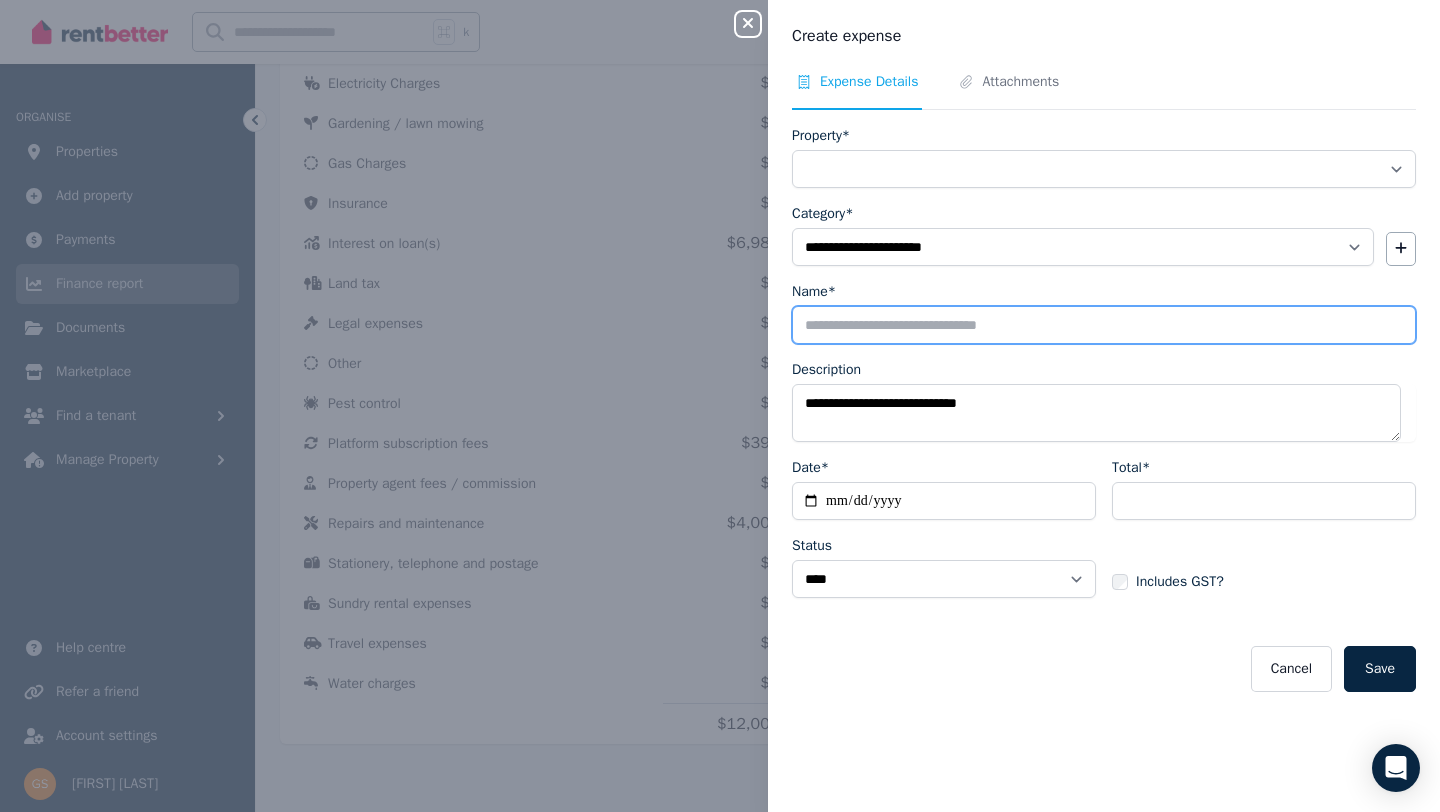 click on "Name*" at bounding box center (1104, 325) 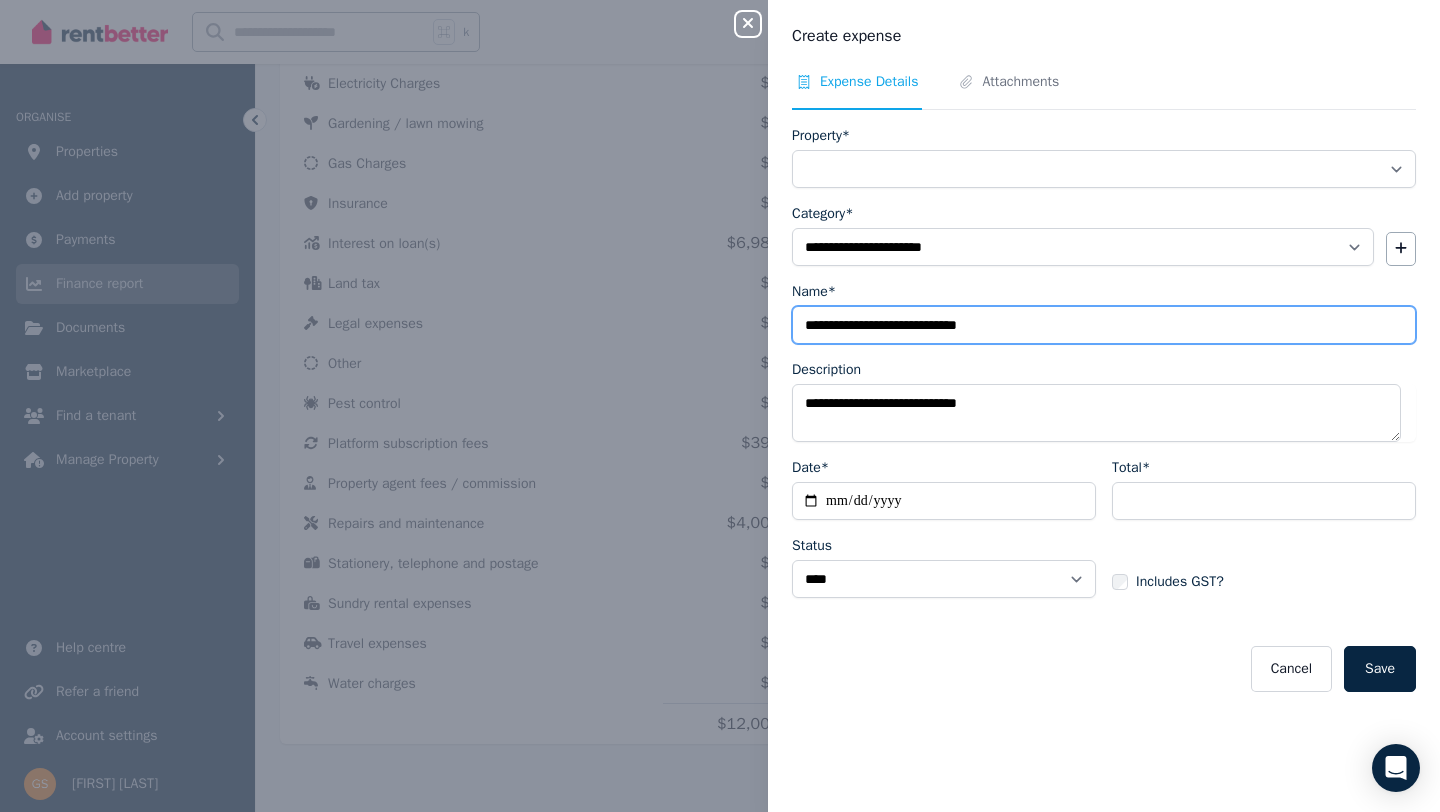 type on "**********" 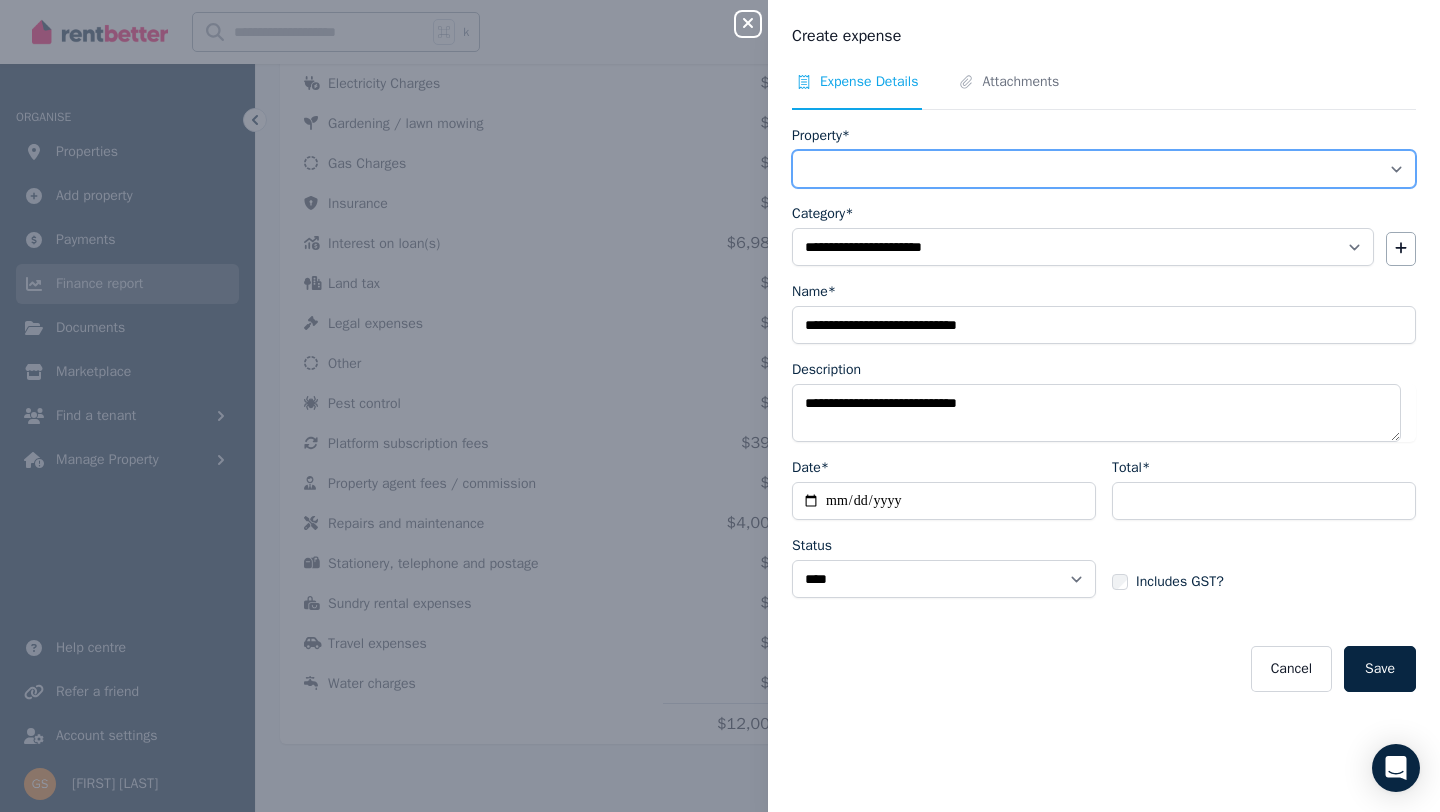 click on "**********" at bounding box center (1104, 169) 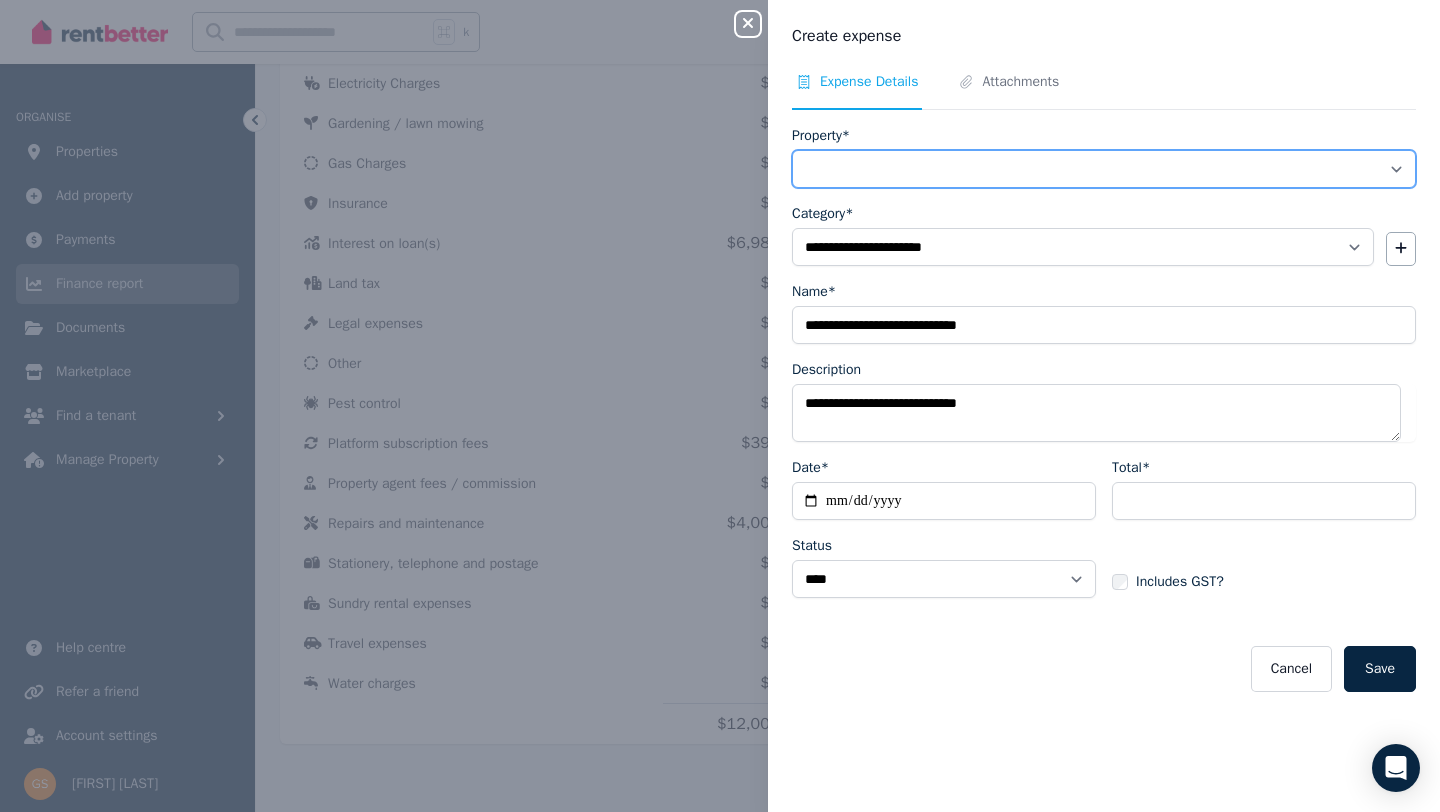 select on "**********" 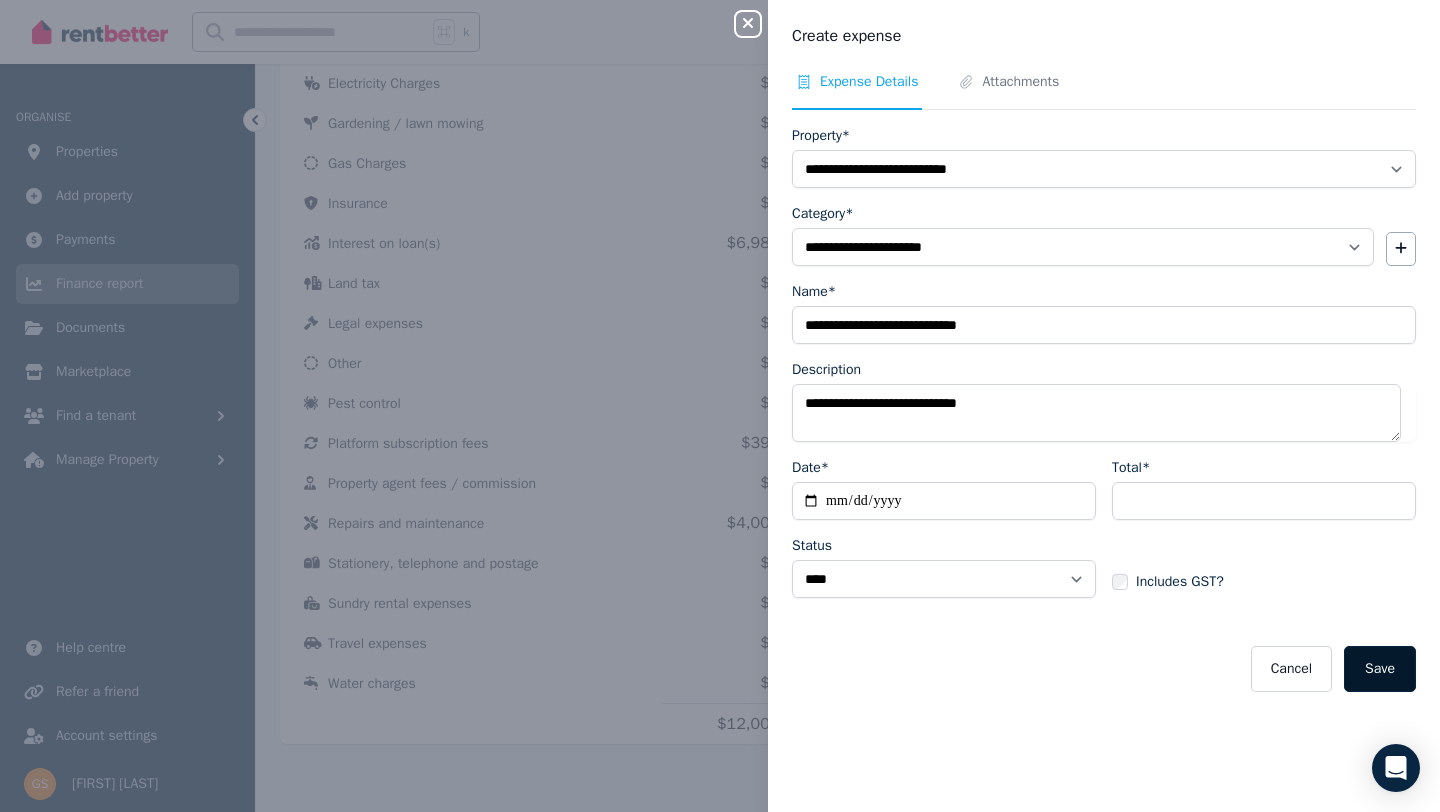 click on "Save" at bounding box center [1380, 669] 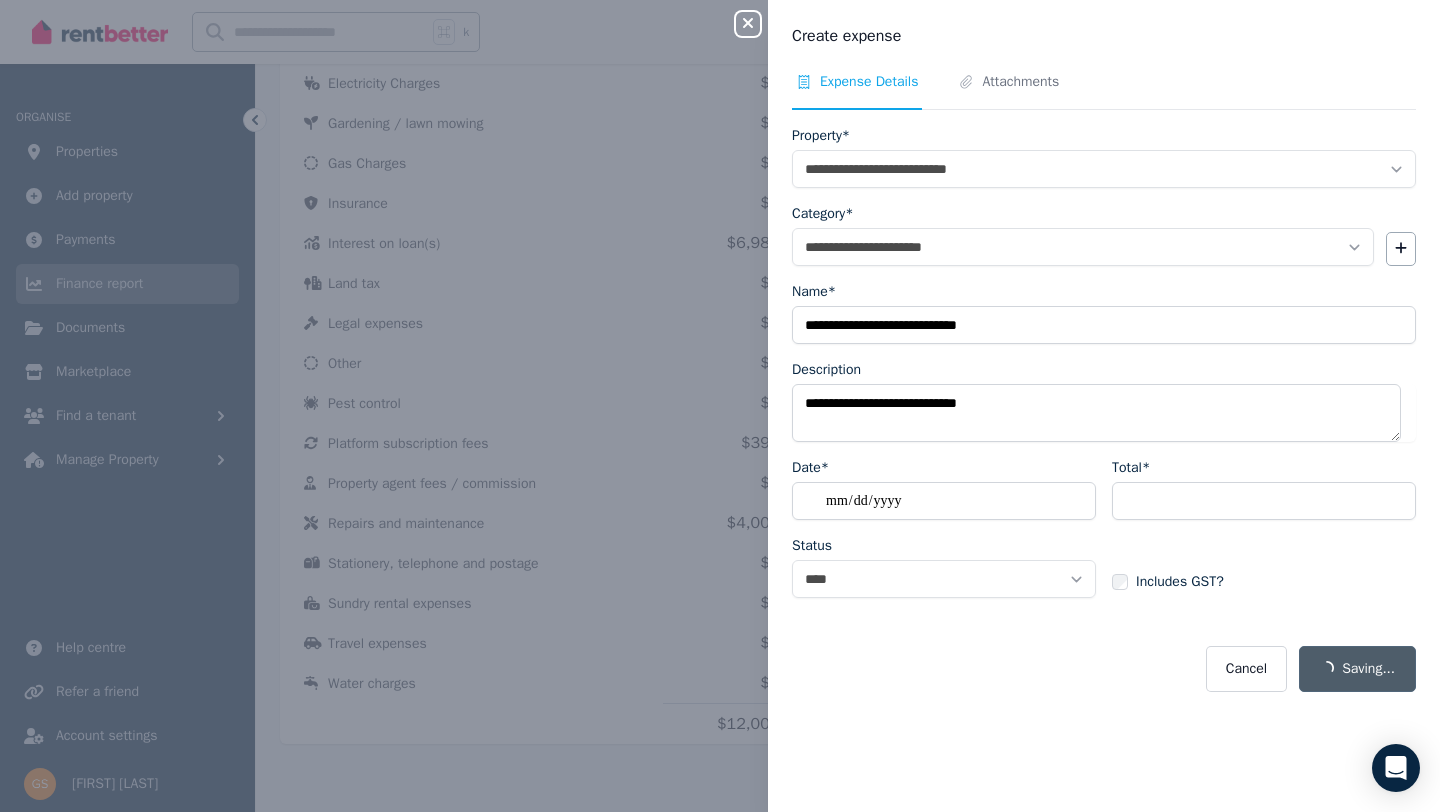 select 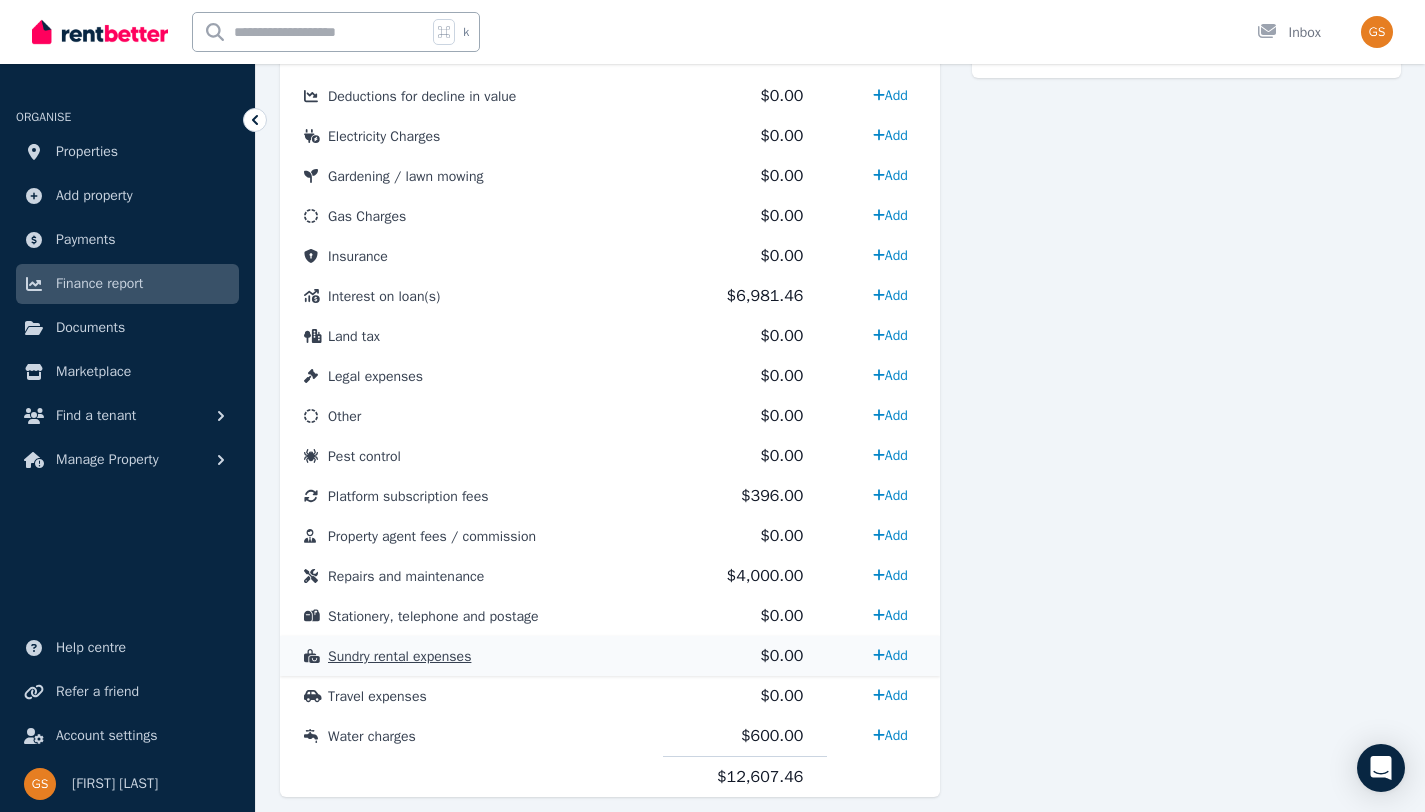 scroll, scrollTop: 939, scrollLeft: 0, axis: vertical 